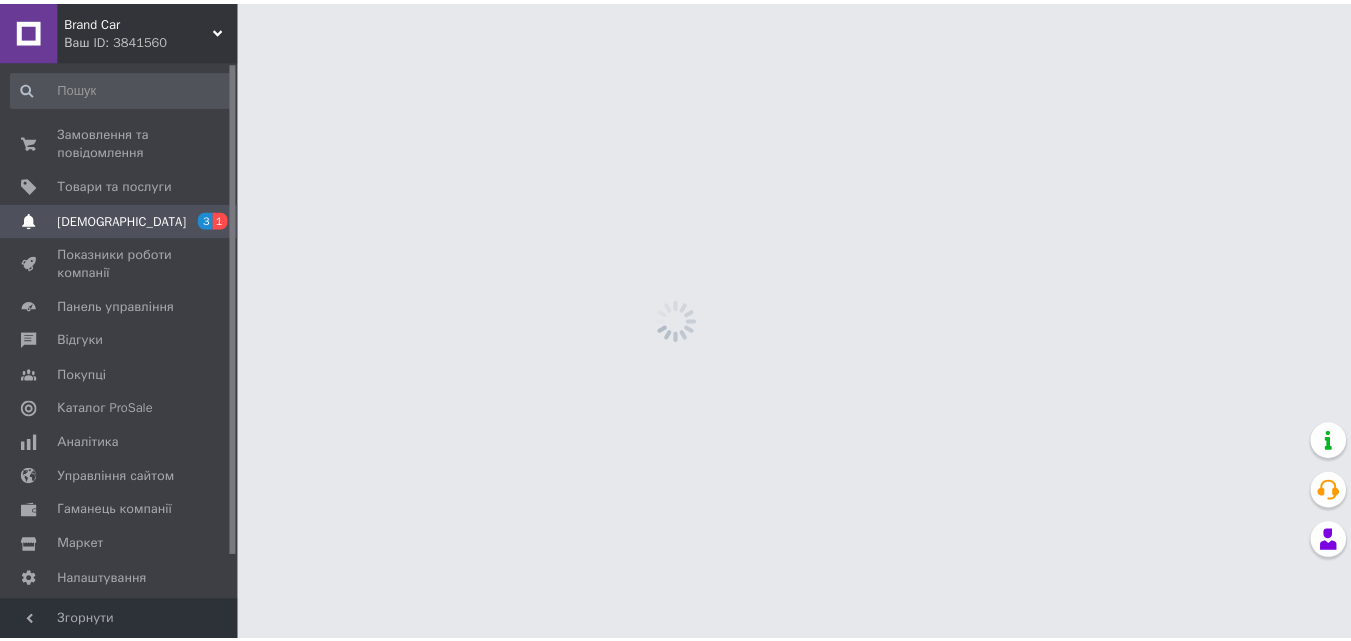 scroll, scrollTop: 0, scrollLeft: 0, axis: both 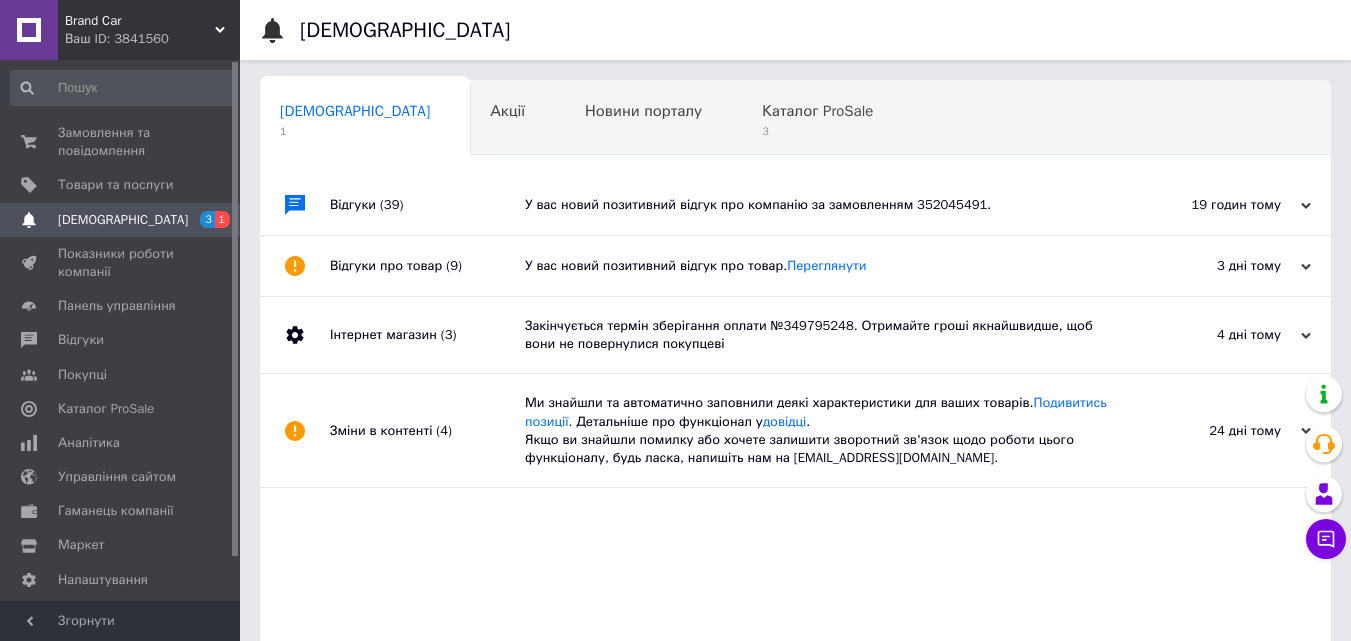 click on "У вас новий позитивний відгук про товар.  [GEOGRAPHIC_DATA]" at bounding box center (818, 266) 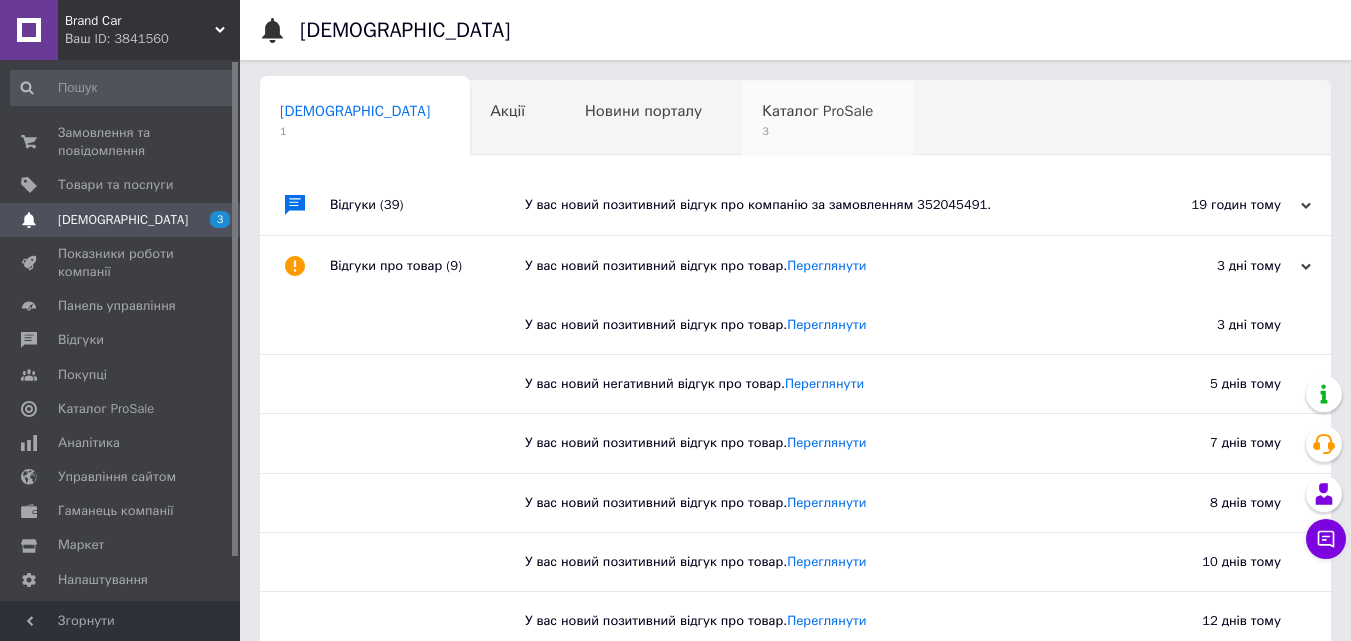 click on "Каталог ProSale 3" at bounding box center (827, 119) 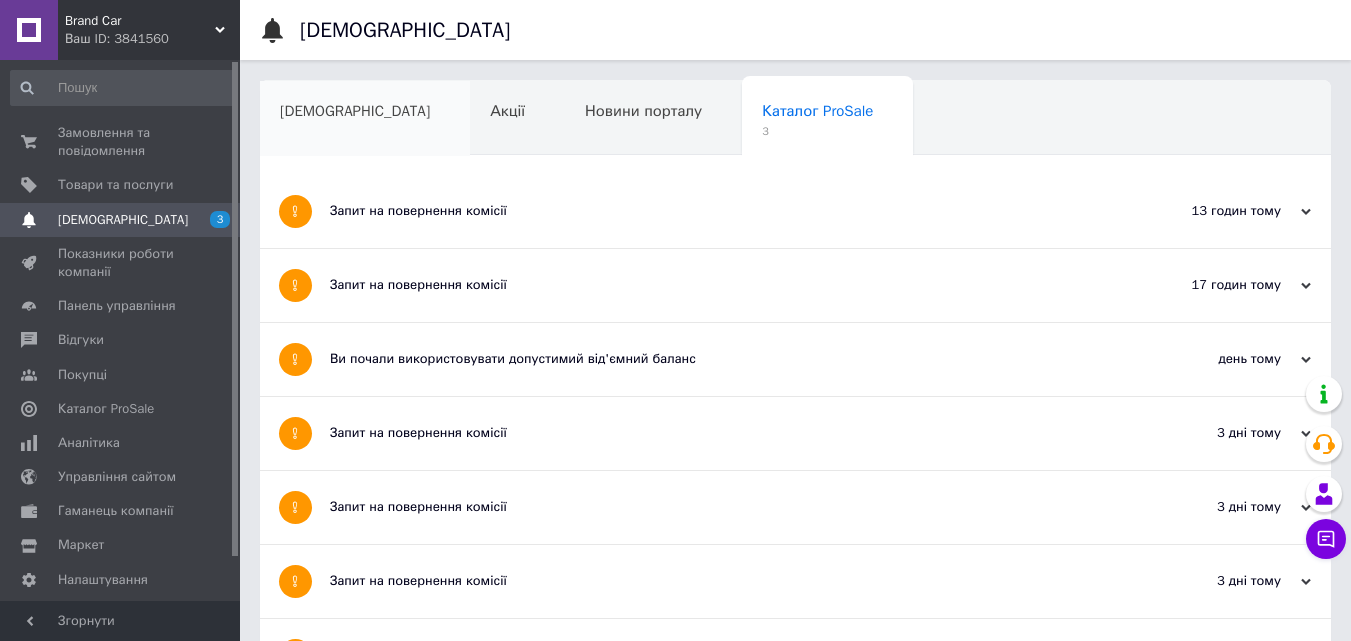 click on "[DEMOGRAPHIC_DATA]" at bounding box center (355, 111) 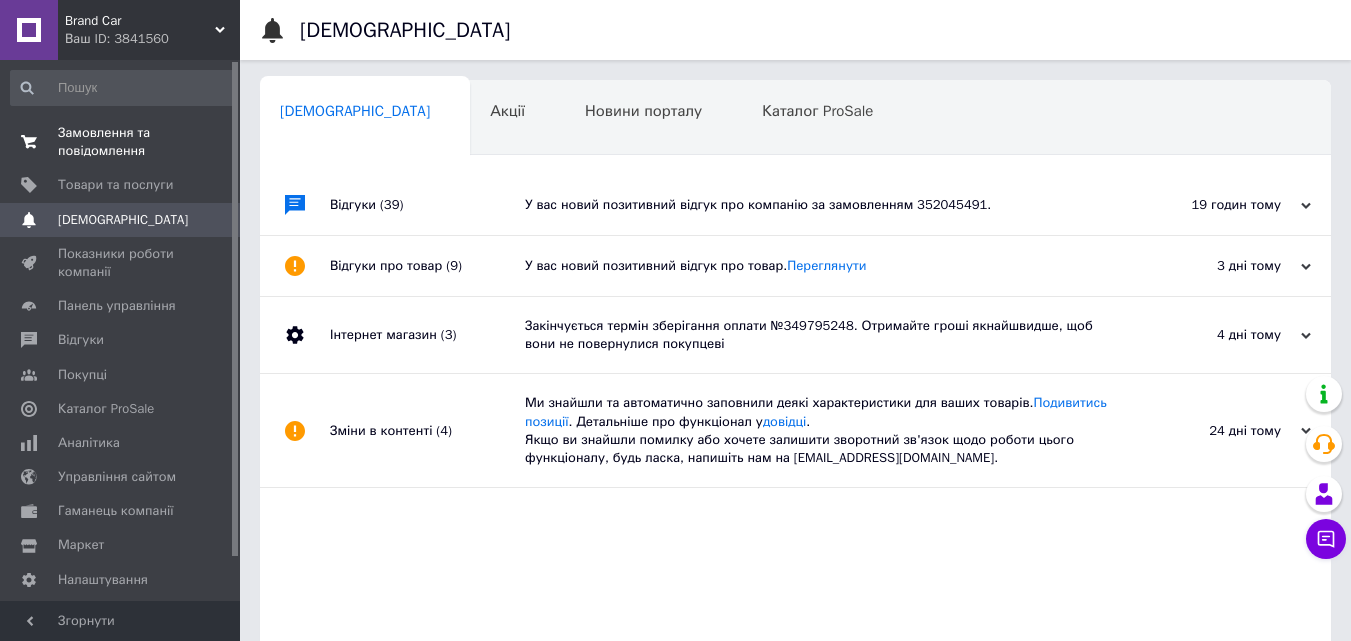 click on "Замовлення та повідомлення" at bounding box center [121, 142] 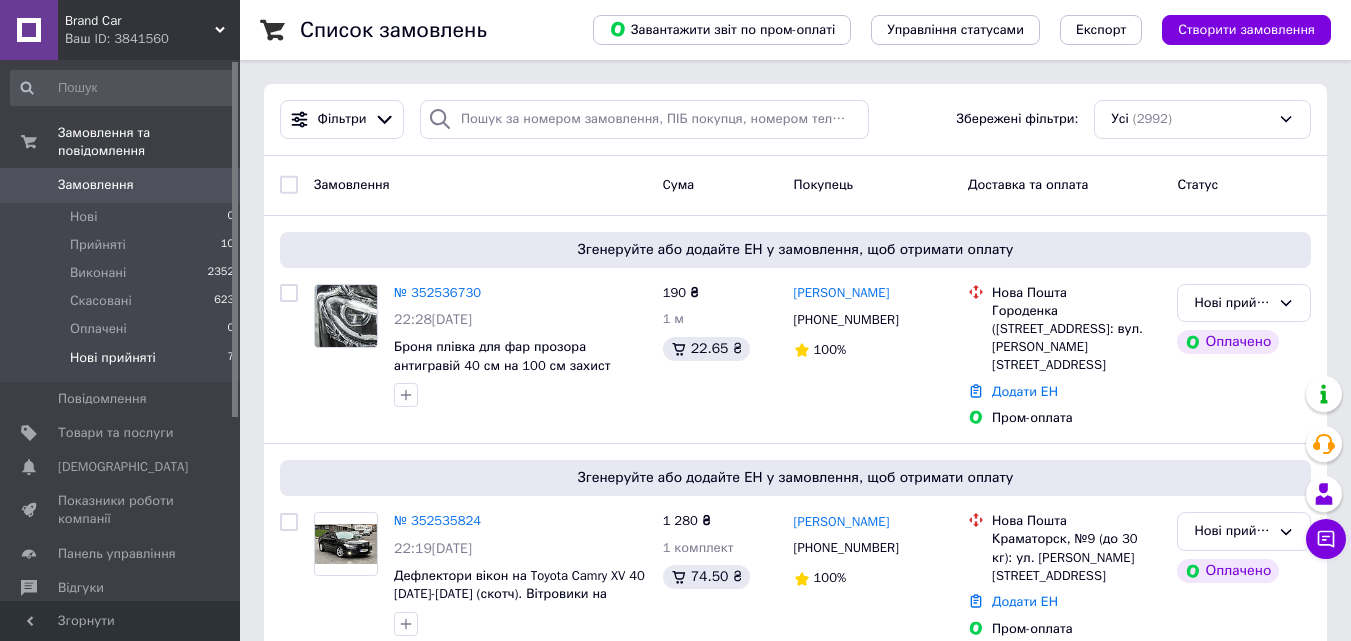click on "Нові прийняті" at bounding box center (113, 358) 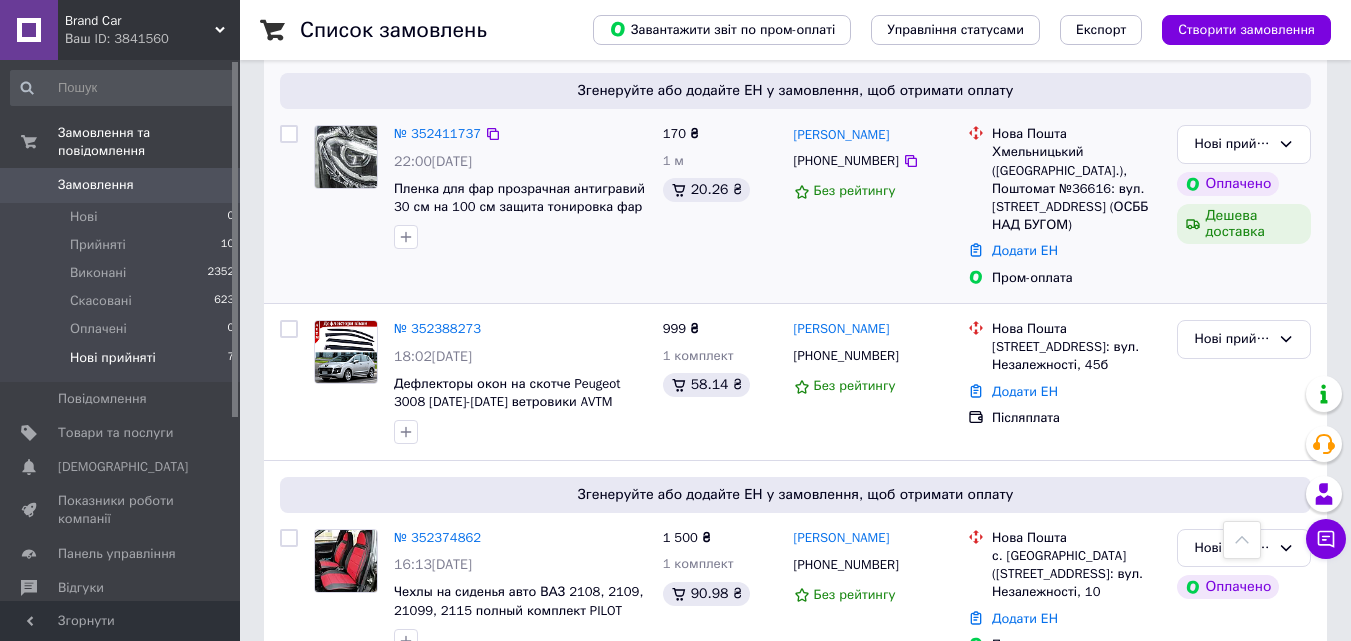 scroll, scrollTop: 1267, scrollLeft: 0, axis: vertical 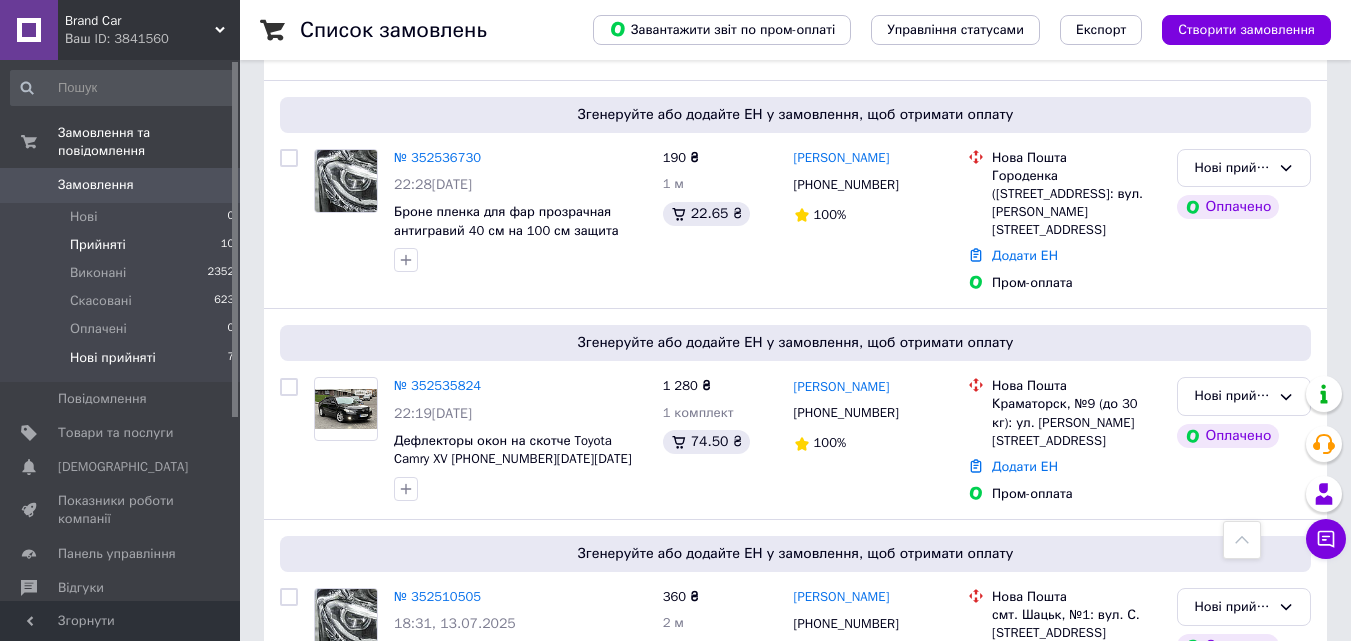 click on "Прийняті 10" at bounding box center (123, 245) 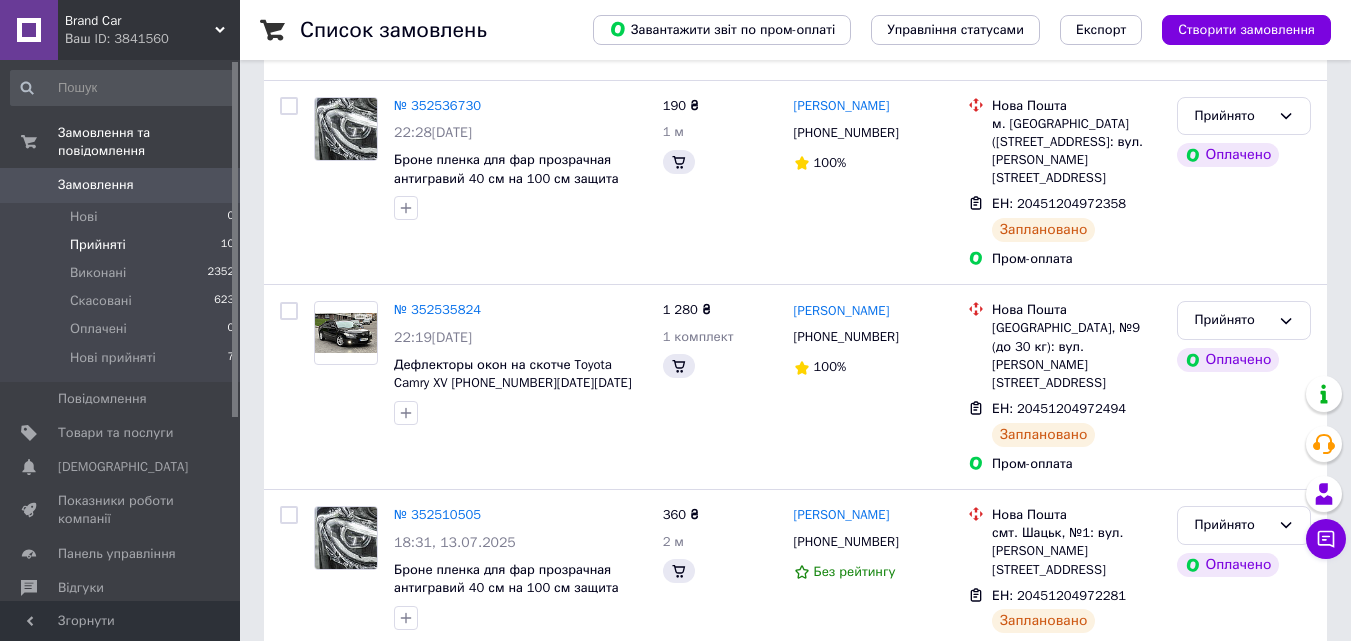 scroll, scrollTop: 0, scrollLeft: 0, axis: both 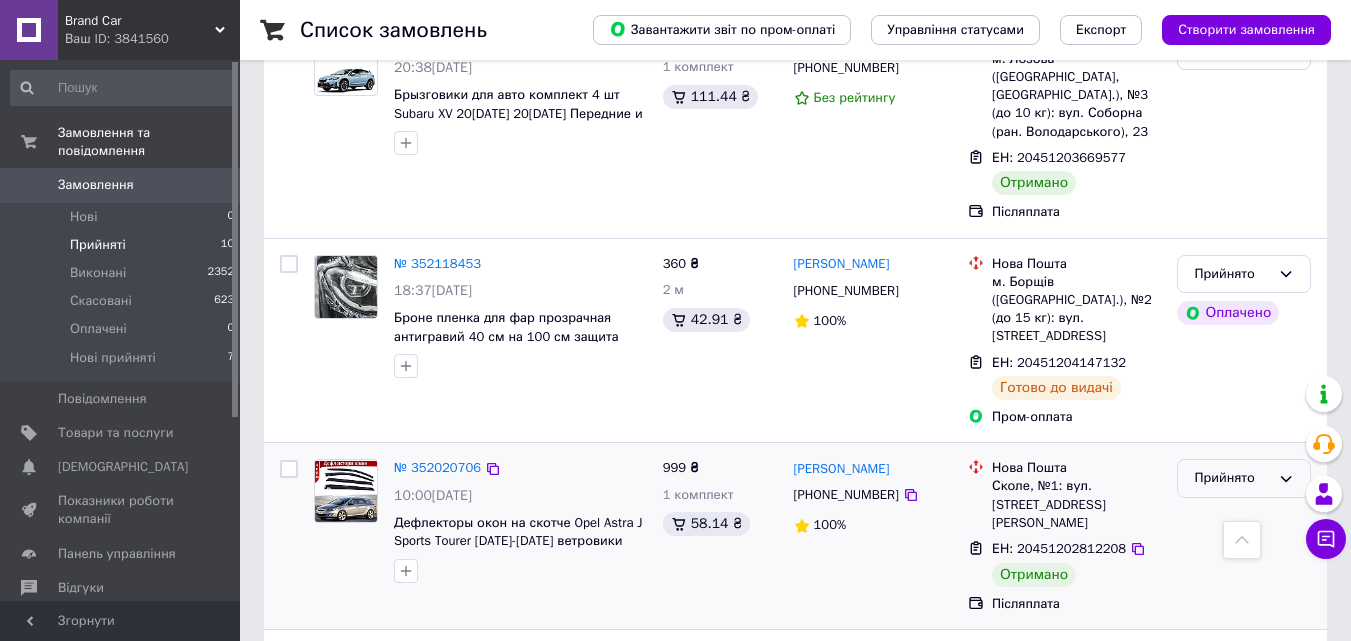 click on "Прийнято" at bounding box center (1232, 478) 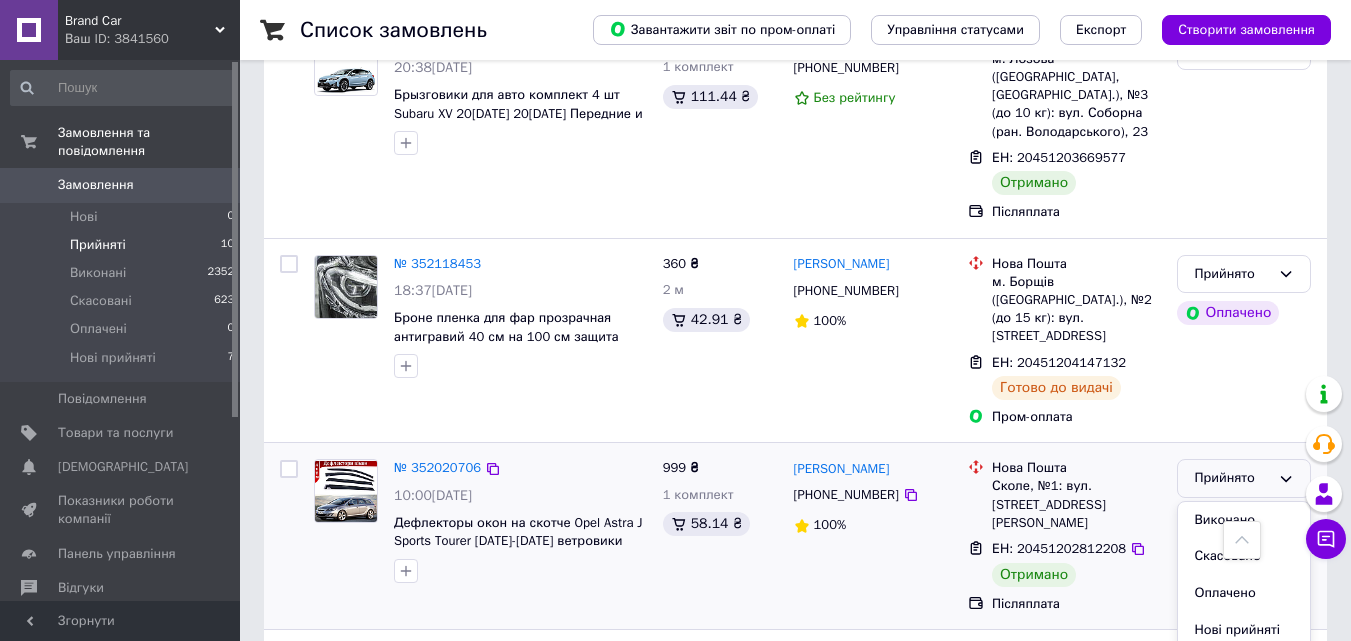 click on "Виконано" at bounding box center [1244, 520] 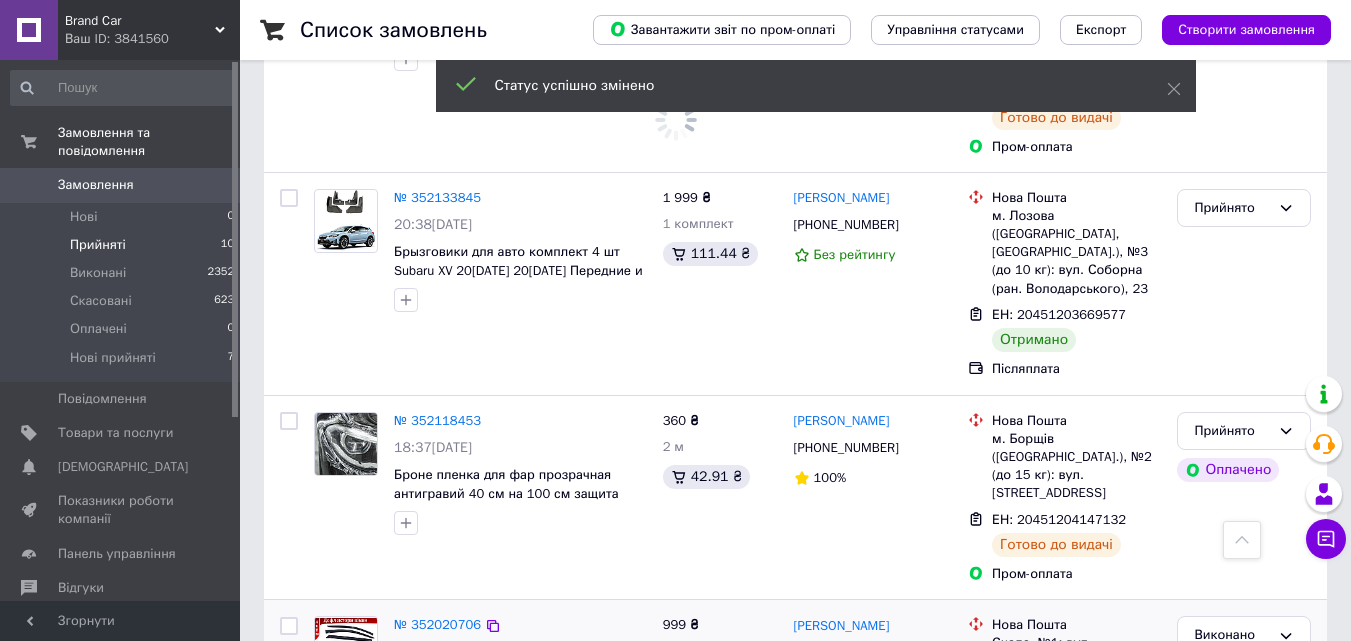 scroll, scrollTop: 3109, scrollLeft: 0, axis: vertical 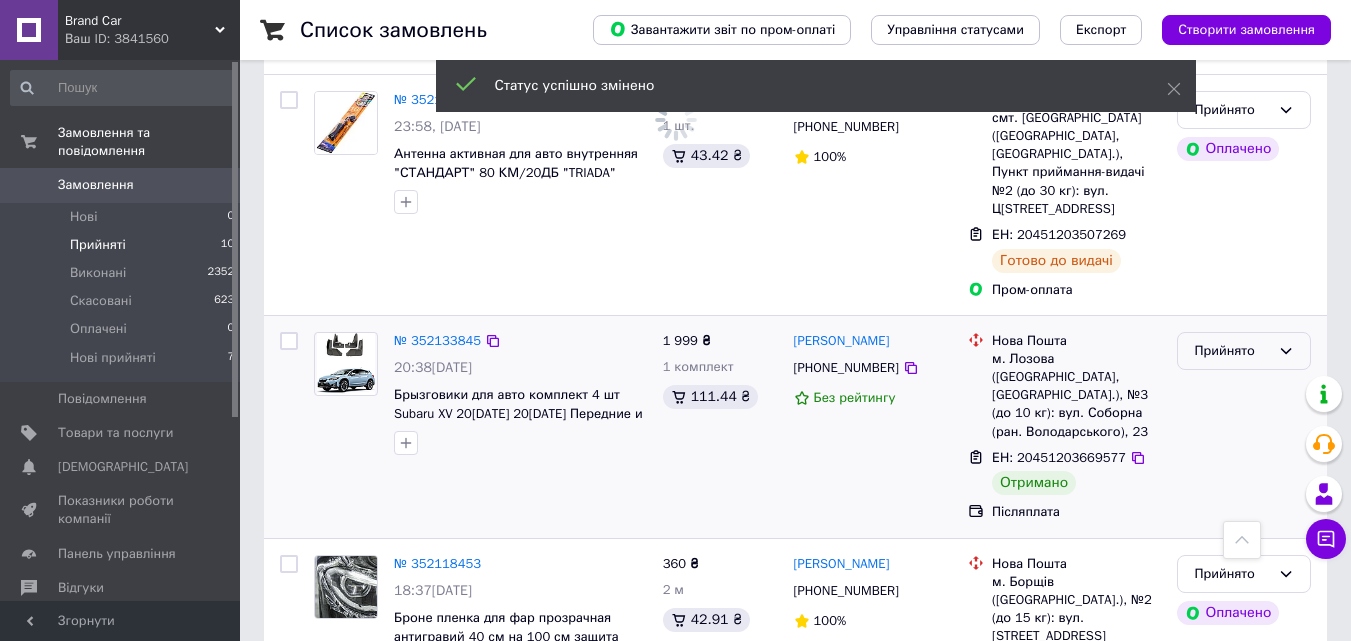 click on "Прийнято" at bounding box center [1232, 351] 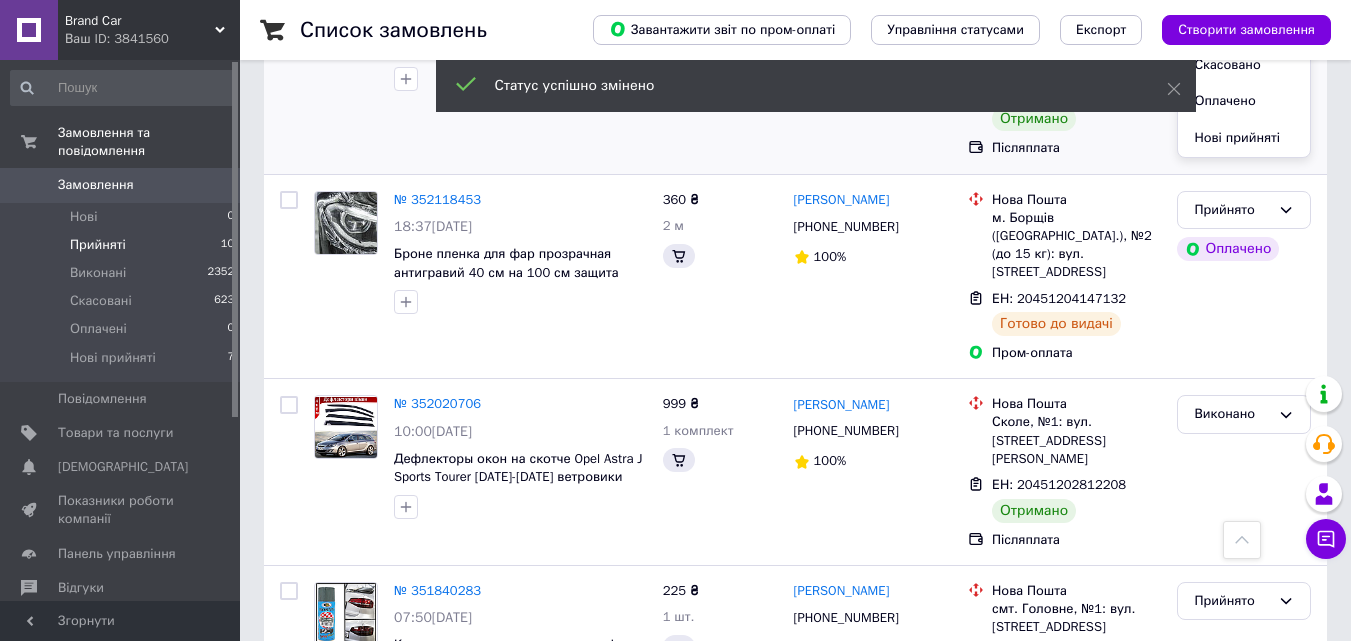 scroll, scrollTop: 2745, scrollLeft: 0, axis: vertical 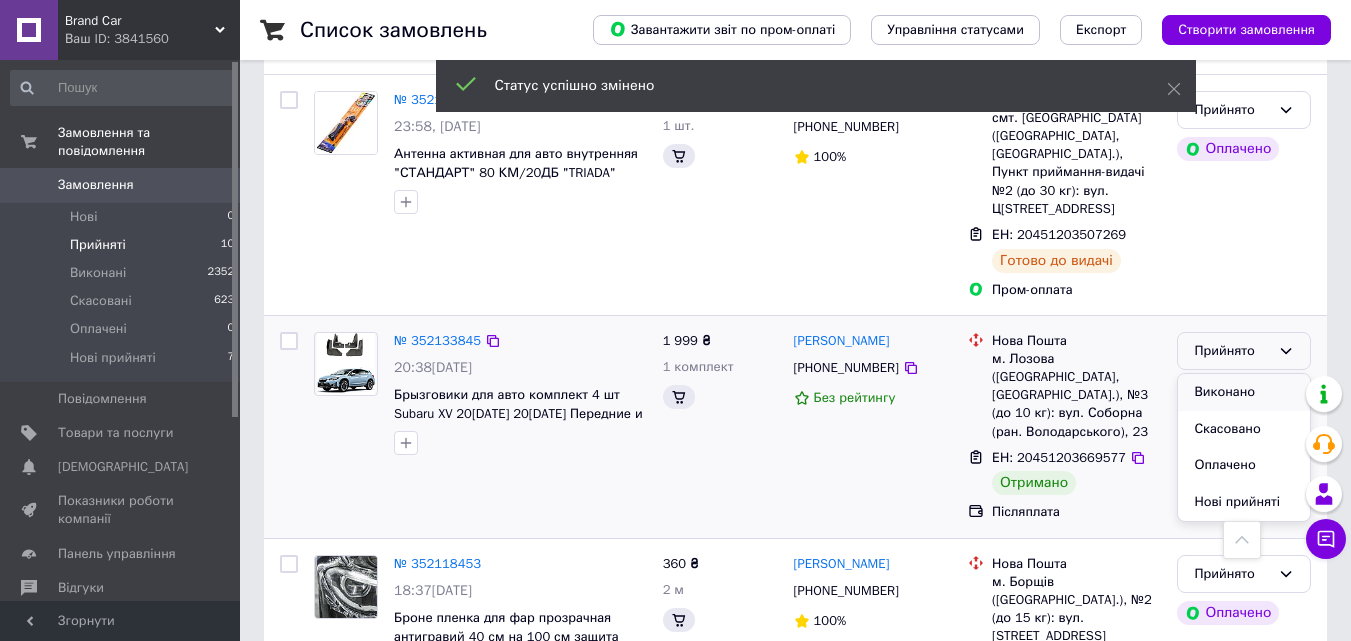 click on "Виконано" at bounding box center (1244, 392) 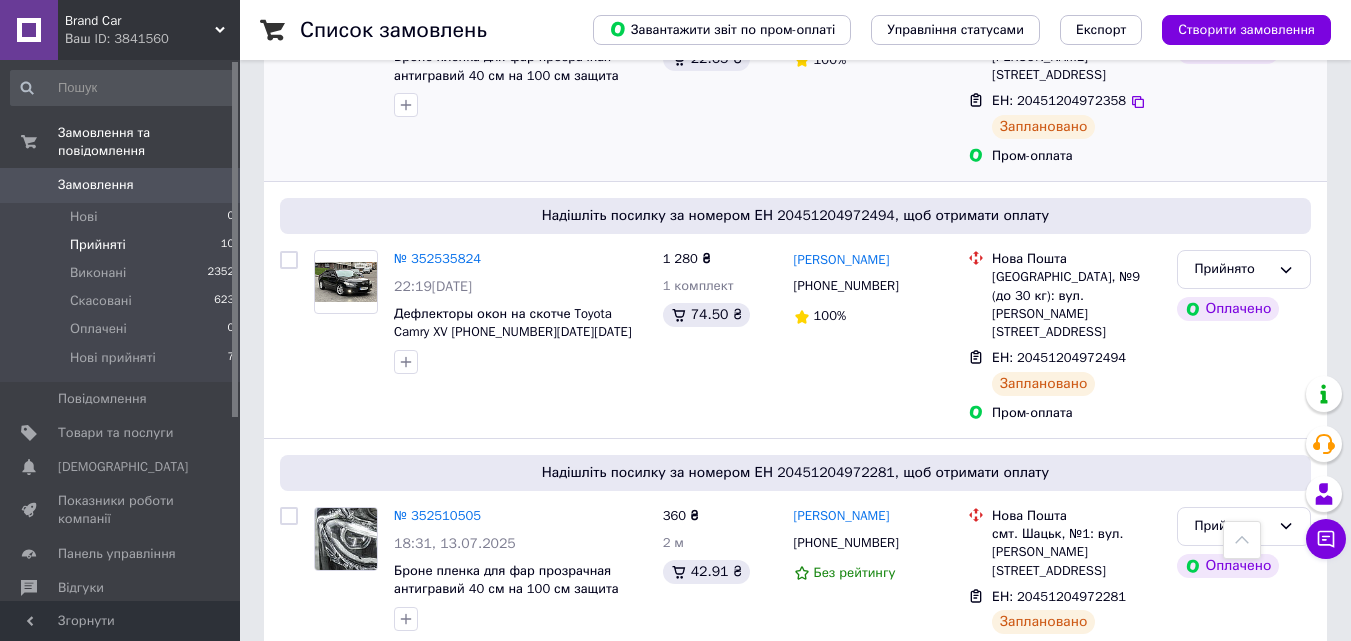 scroll, scrollTop: 209, scrollLeft: 0, axis: vertical 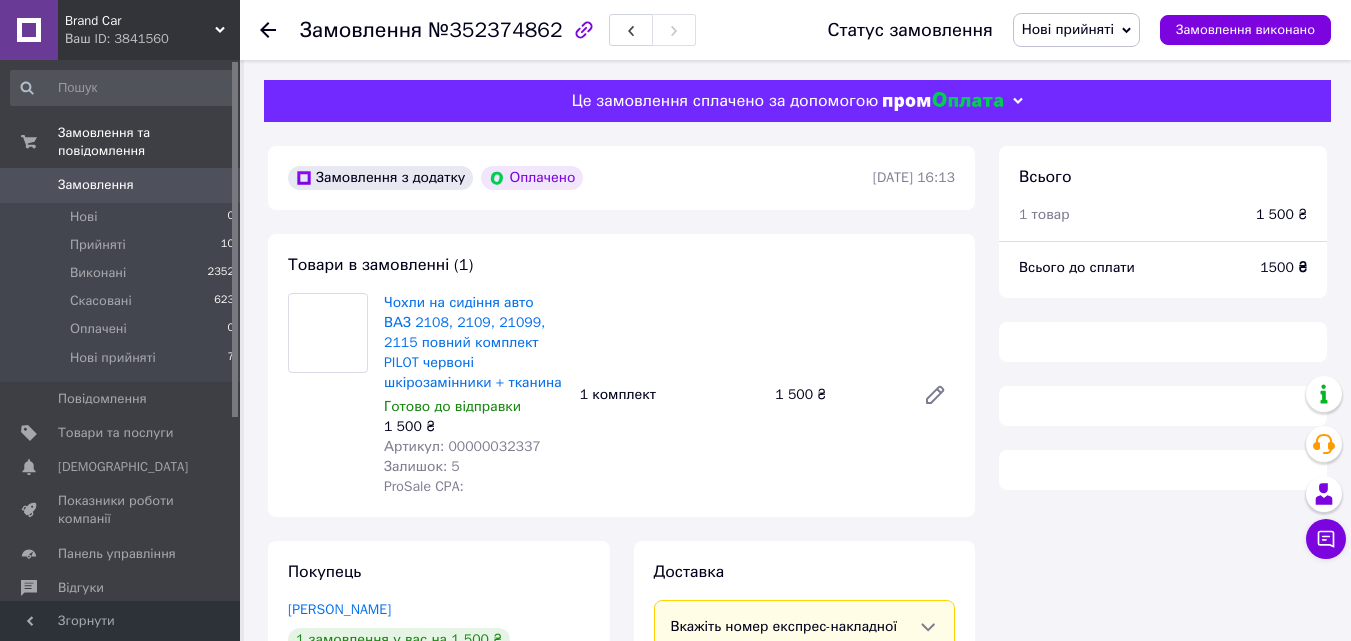click on "Артикул: 00000032337" at bounding box center [462, 446] 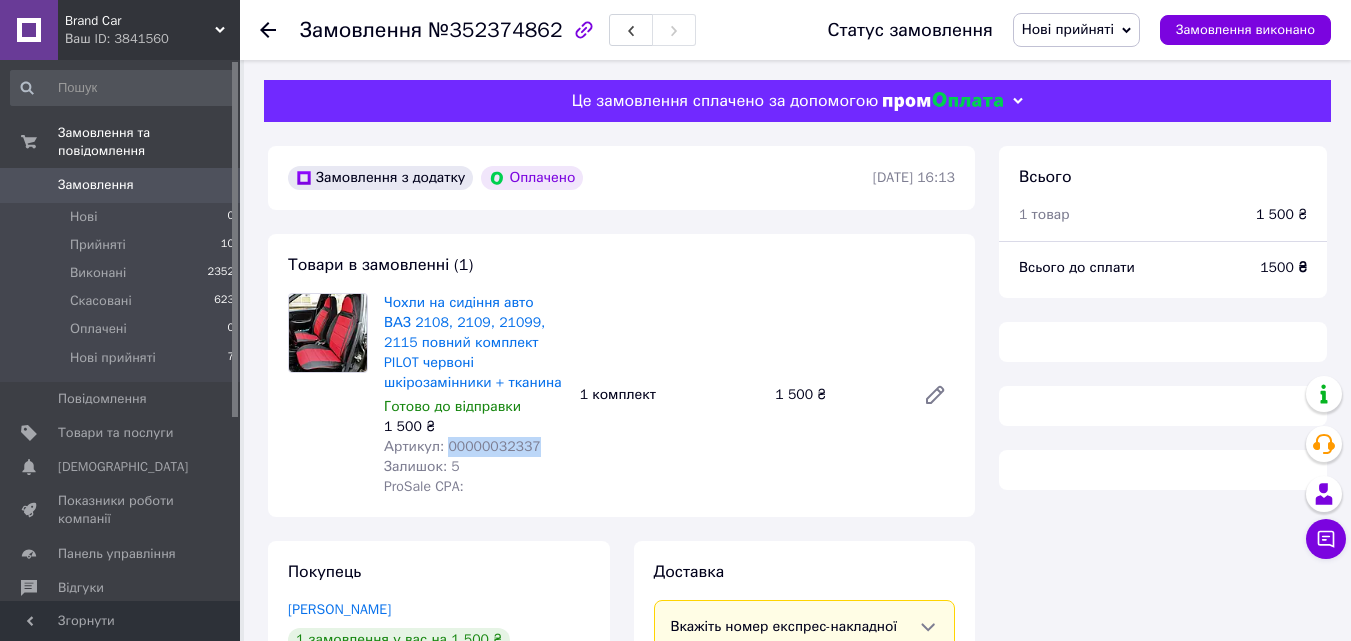 click on "Артикул: 00000032337" at bounding box center (462, 446) 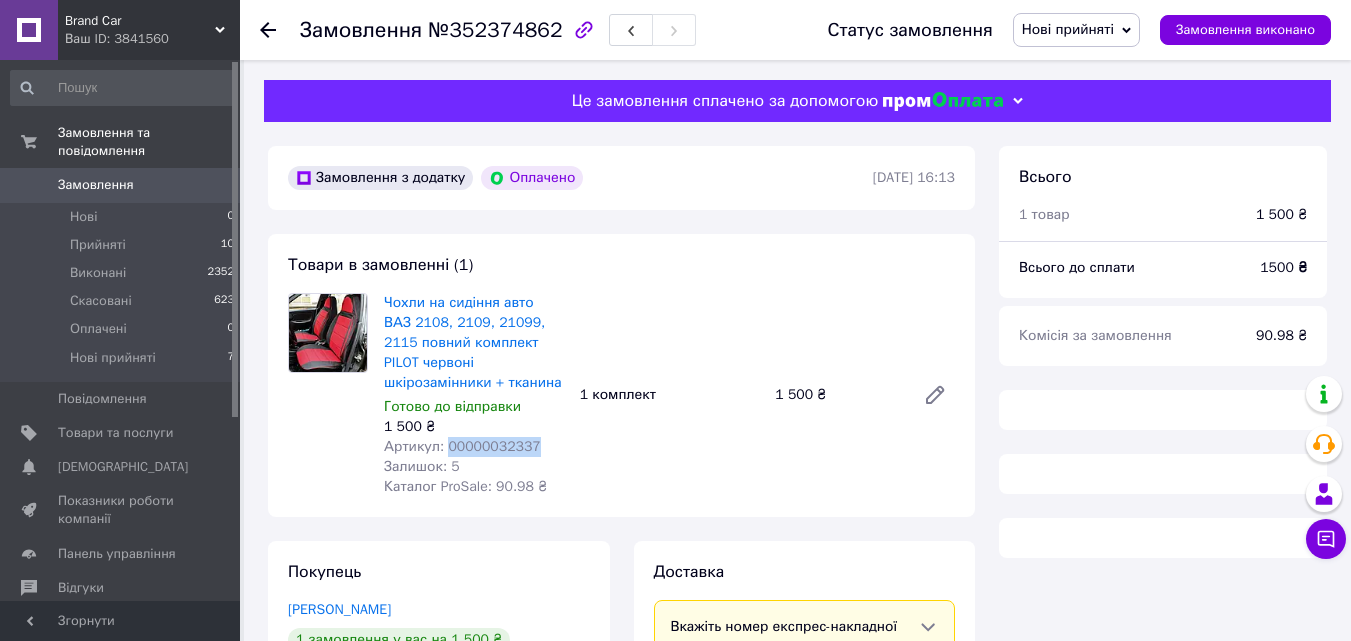 copy on "00000032337" 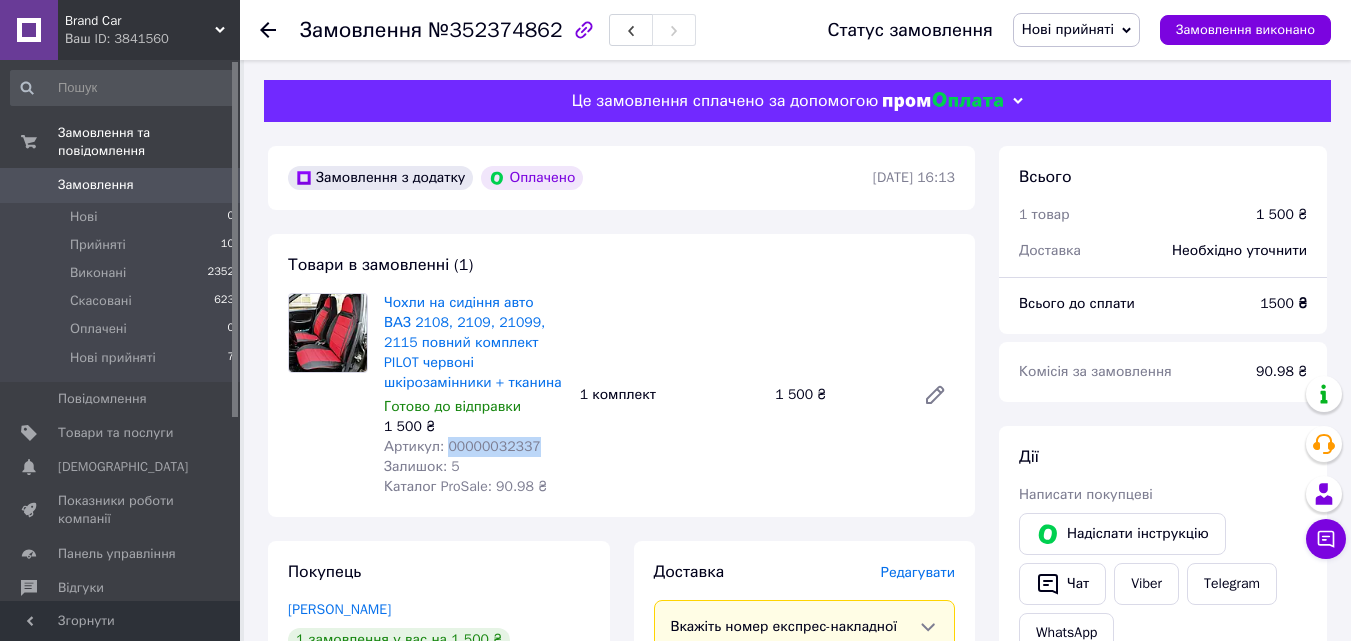 click on "Нові прийняті" at bounding box center [1068, 29] 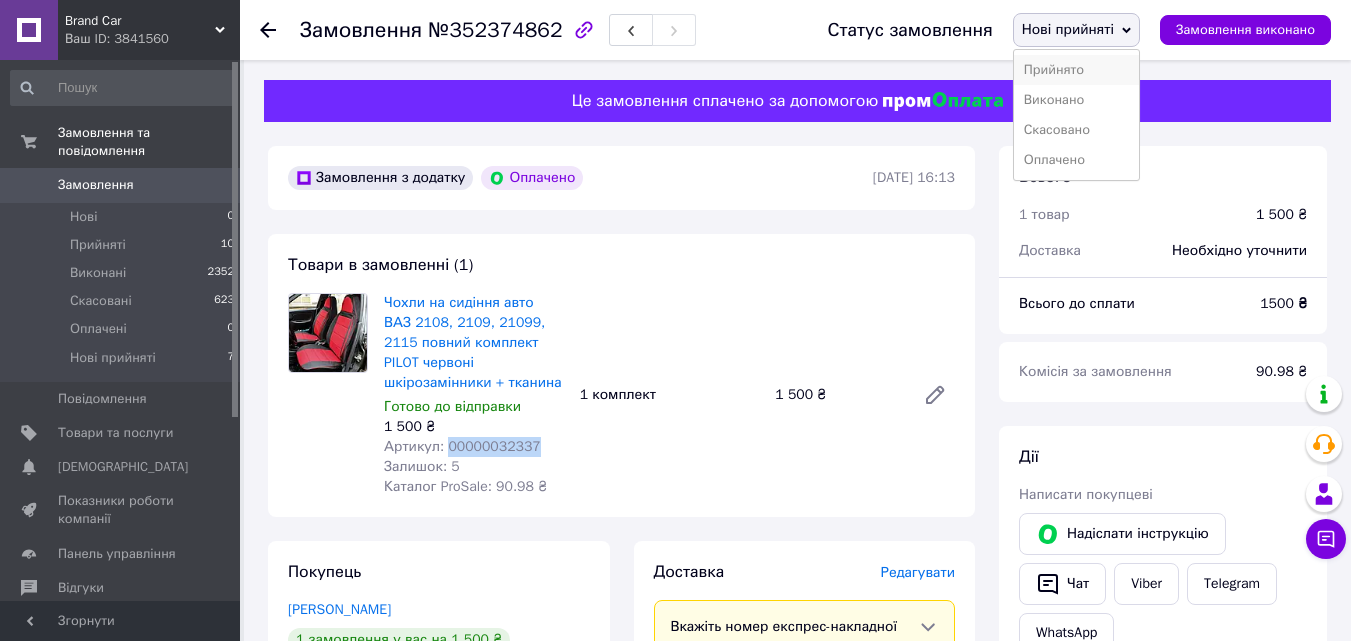 click on "Прийнято" at bounding box center [1076, 70] 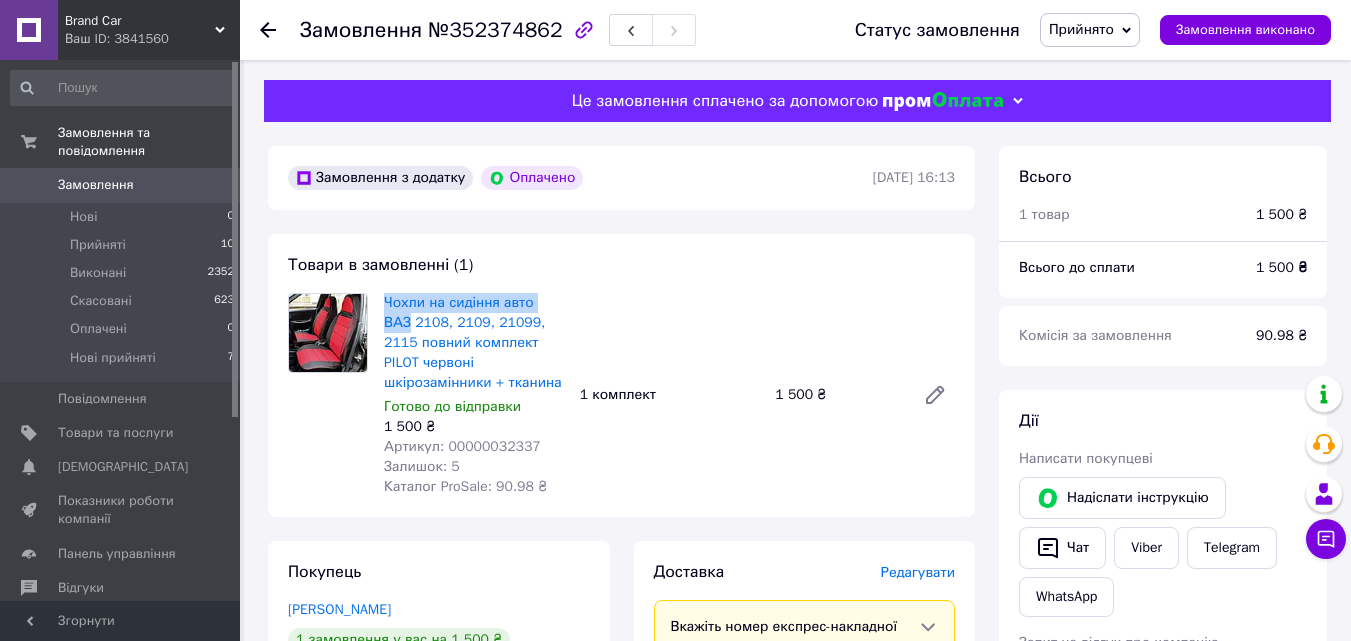 drag, startPoint x: 379, startPoint y: 306, endPoint x: 569, endPoint y: 295, distance: 190.31816 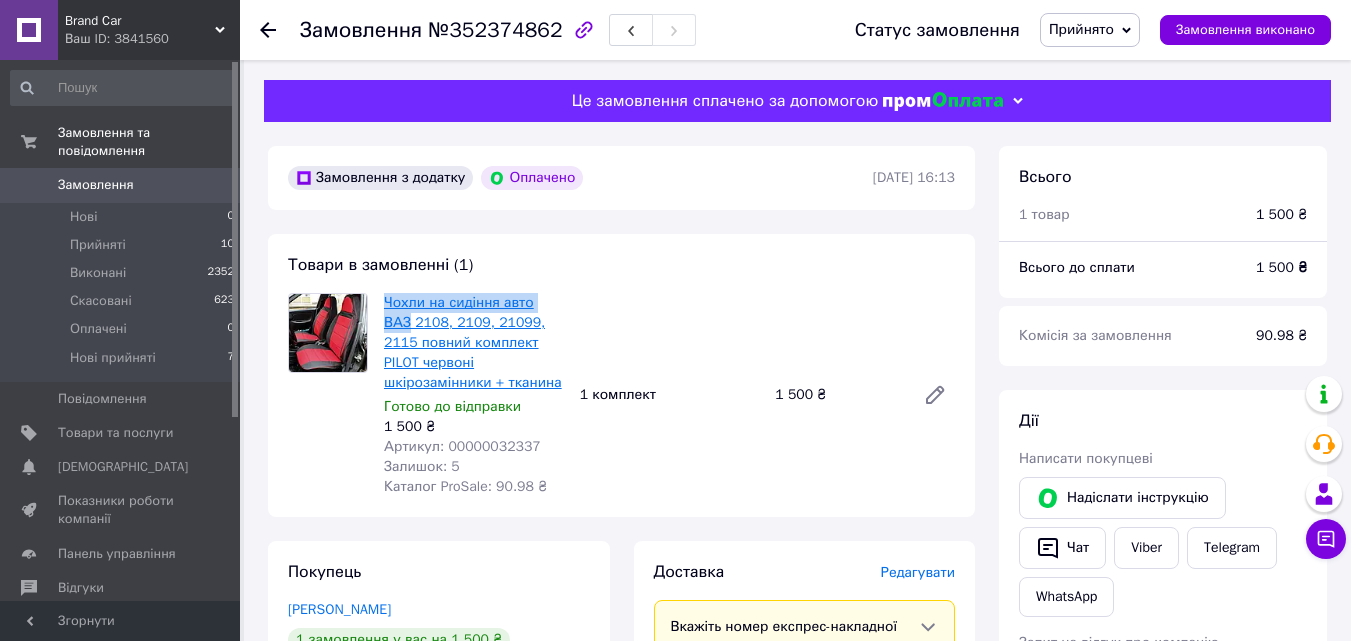copy on "Чохли на сидіння авто ВАЗ" 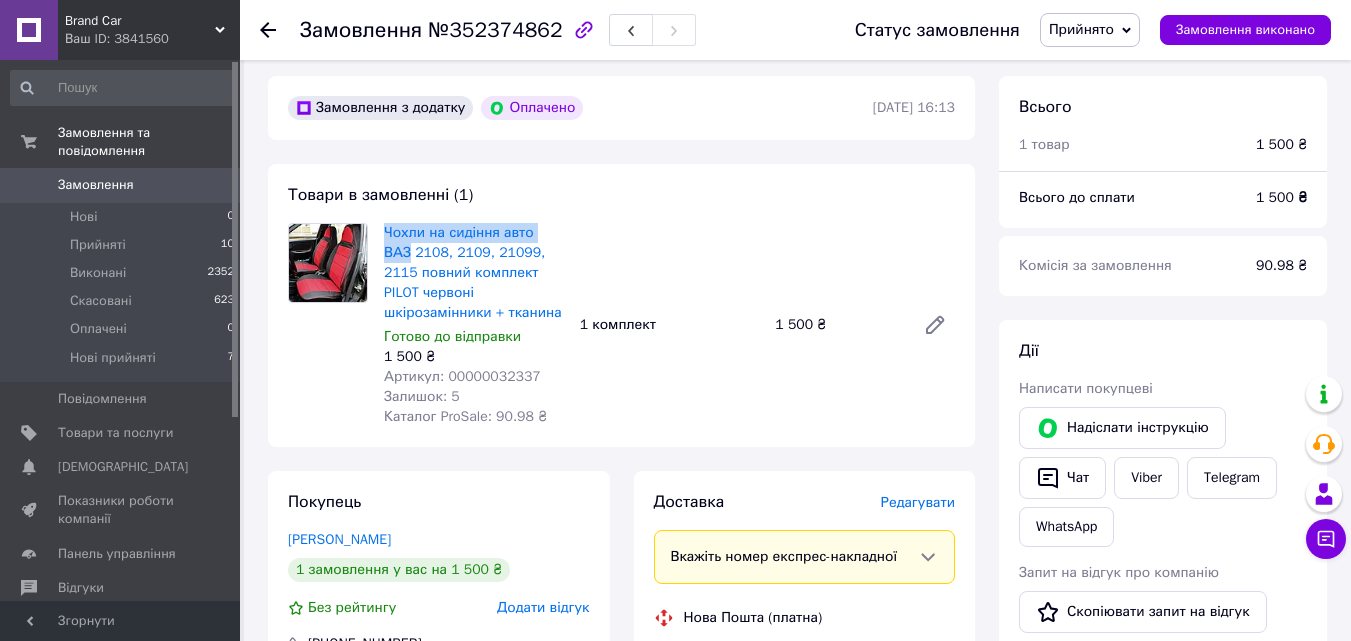 scroll, scrollTop: 300, scrollLeft: 0, axis: vertical 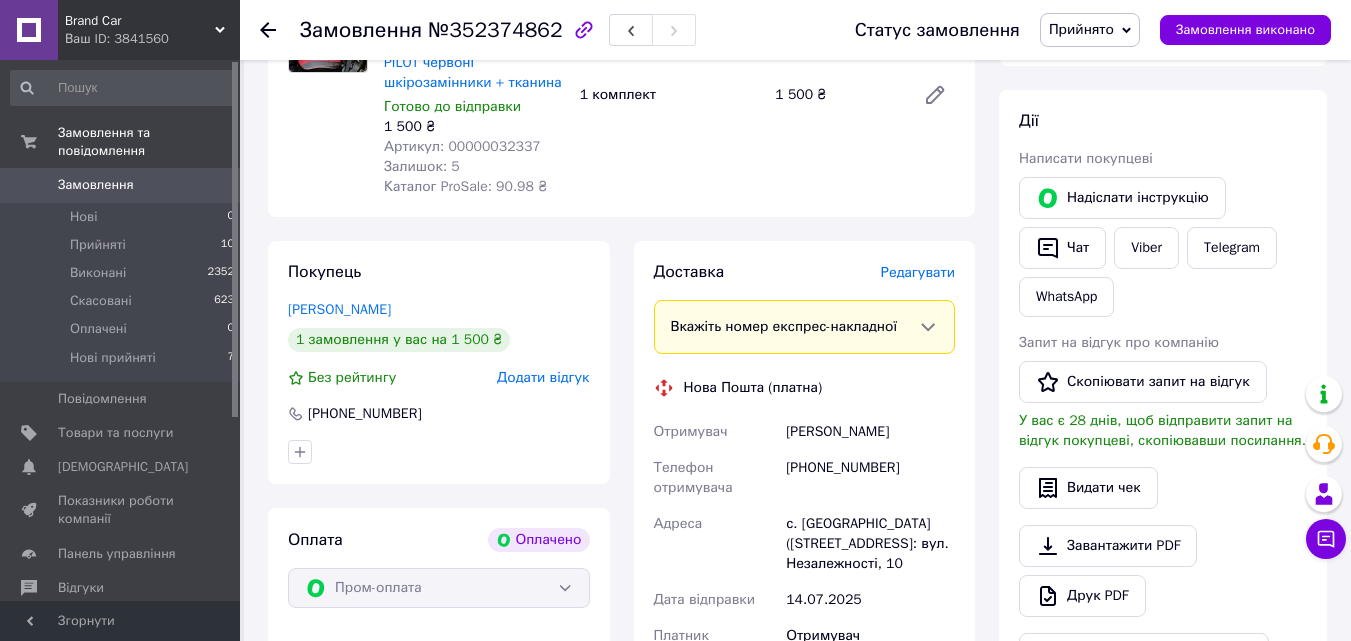 click on "Редагувати" at bounding box center [918, 272] 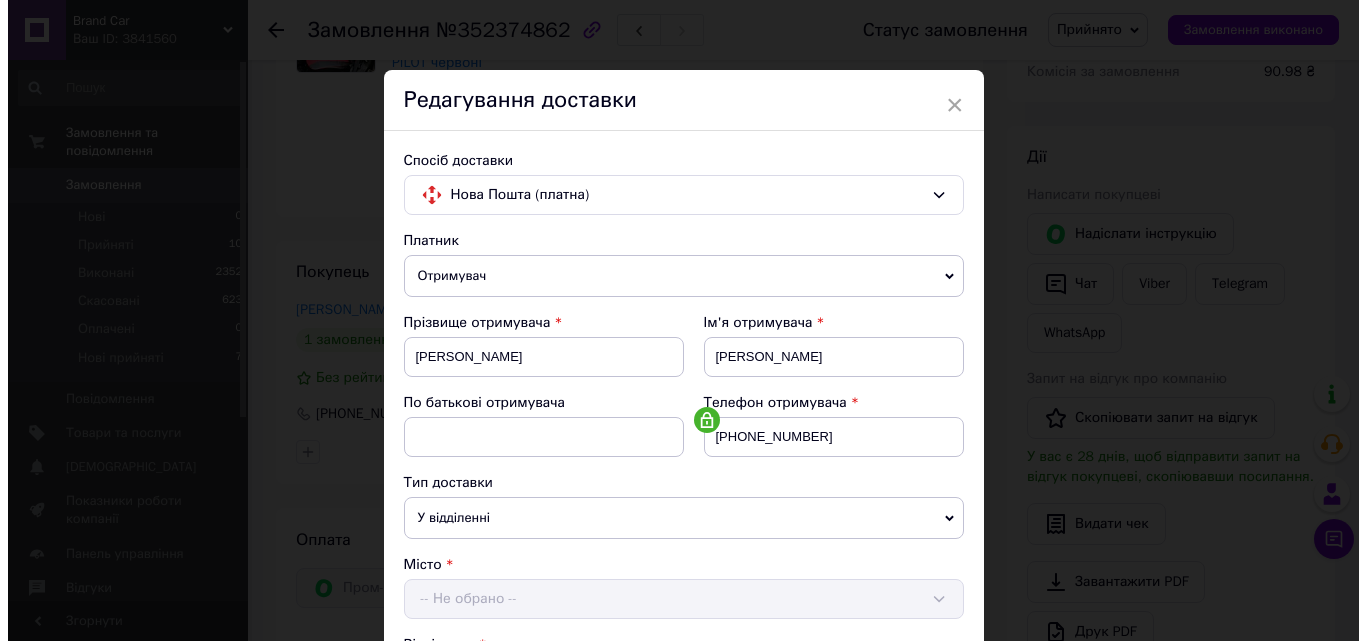 scroll, scrollTop: 700, scrollLeft: 0, axis: vertical 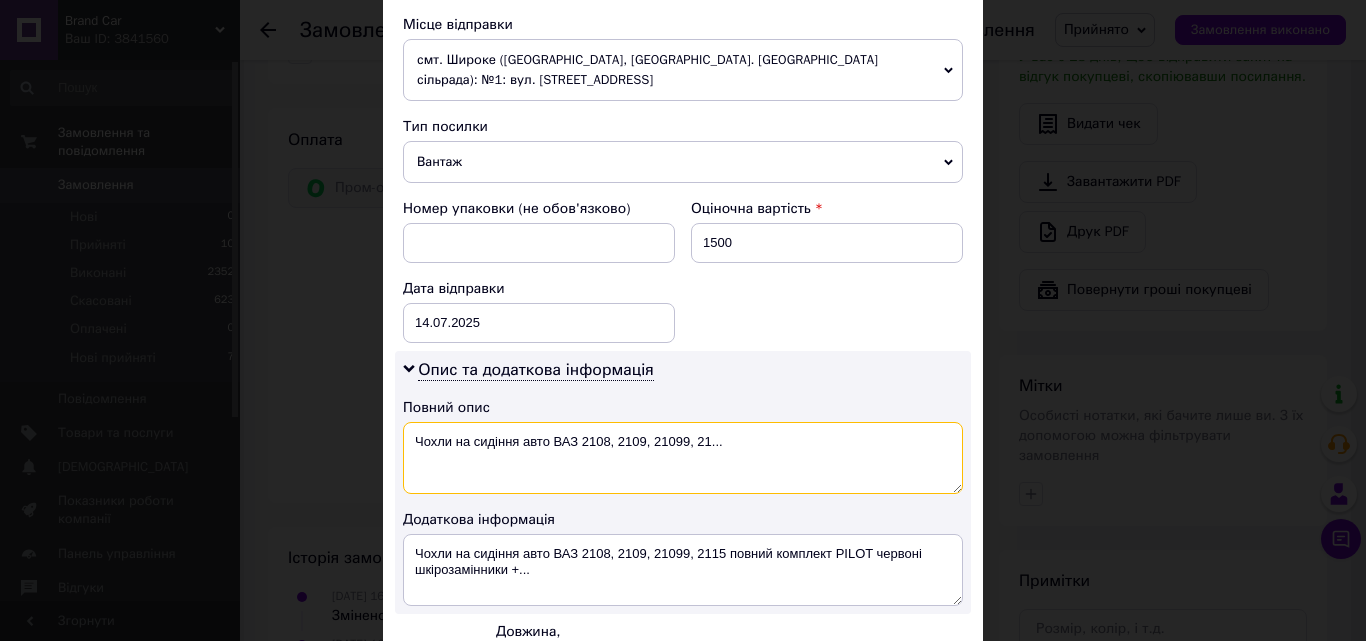 drag, startPoint x: 619, startPoint y: 460, endPoint x: 785, endPoint y: 461, distance: 166.003 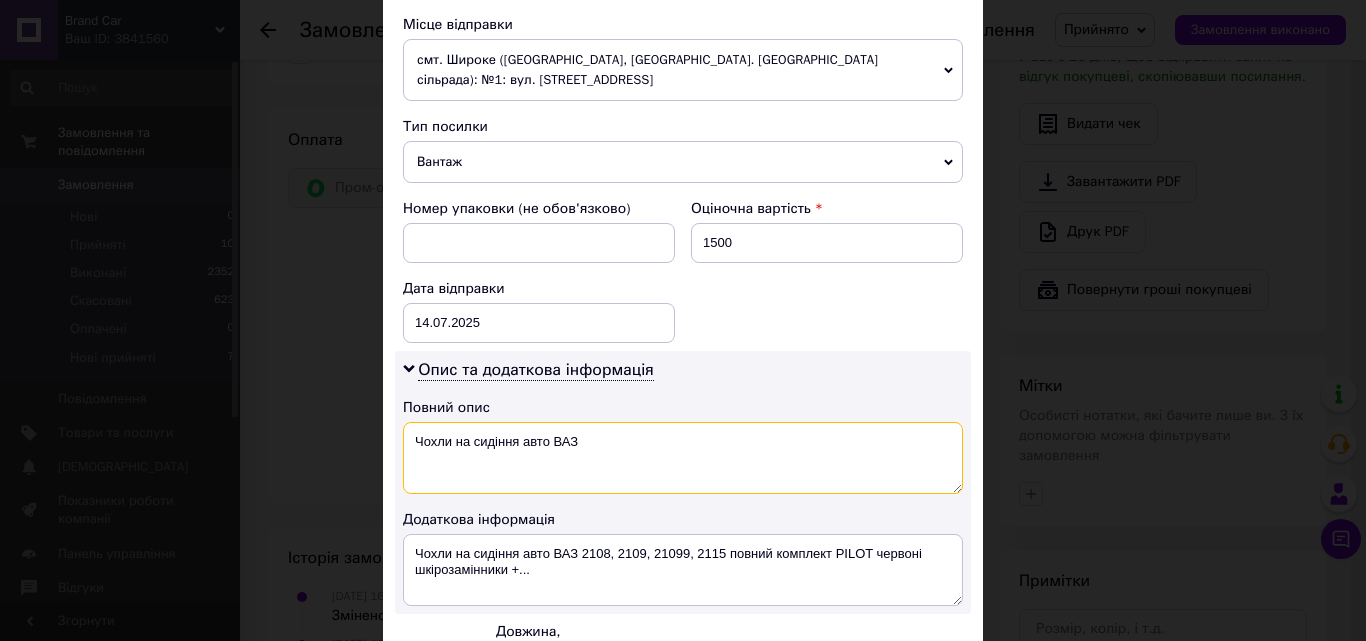 type on "Чохли на сидіння авто ВАЗ" 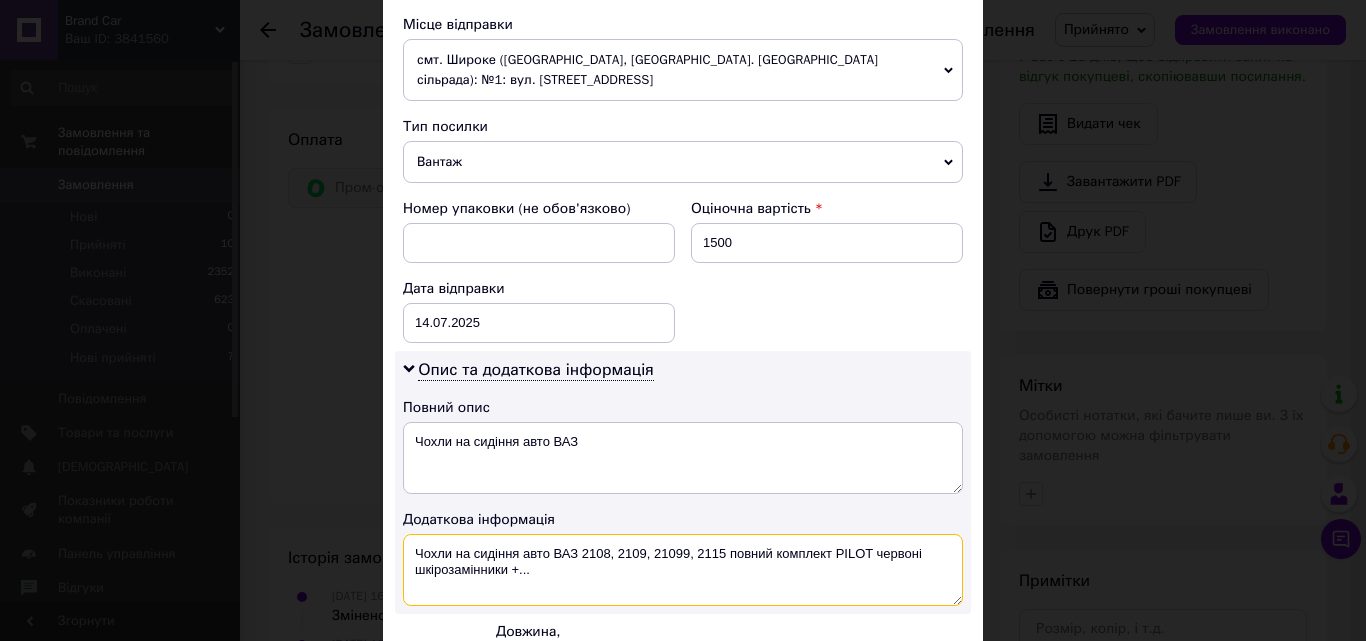 drag, startPoint x: 402, startPoint y: 550, endPoint x: 644, endPoint y: 570, distance: 242.82504 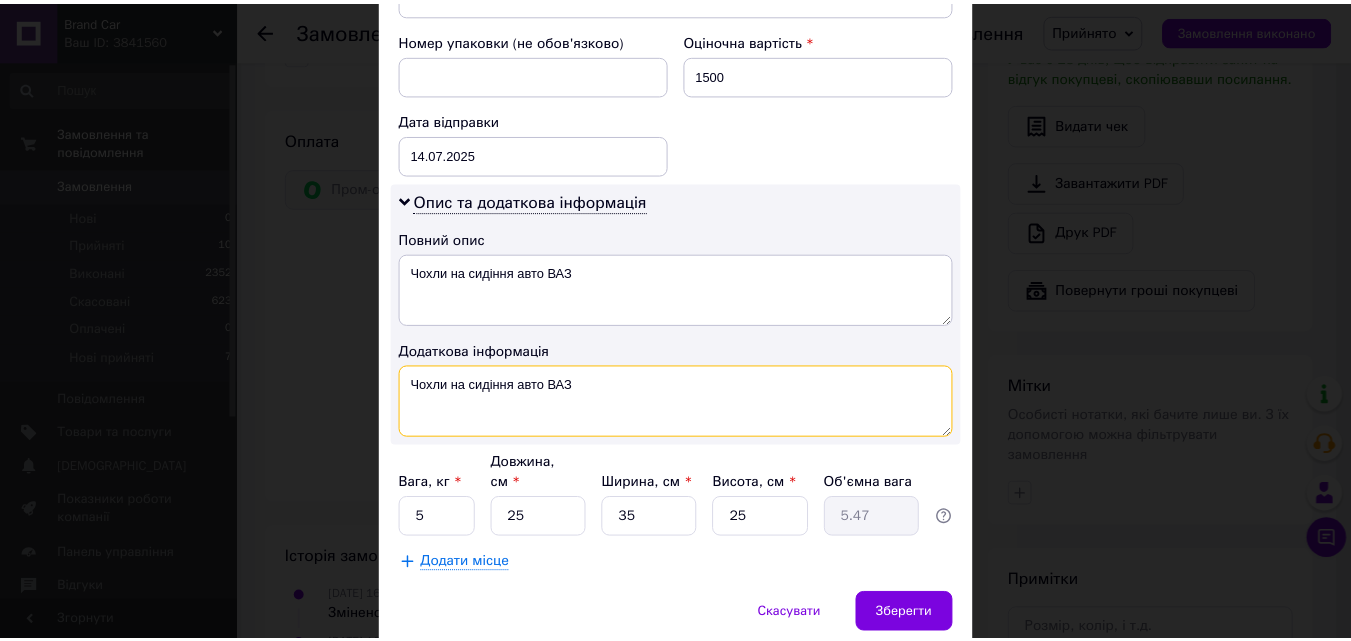 scroll, scrollTop: 900, scrollLeft: 0, axis: vertical 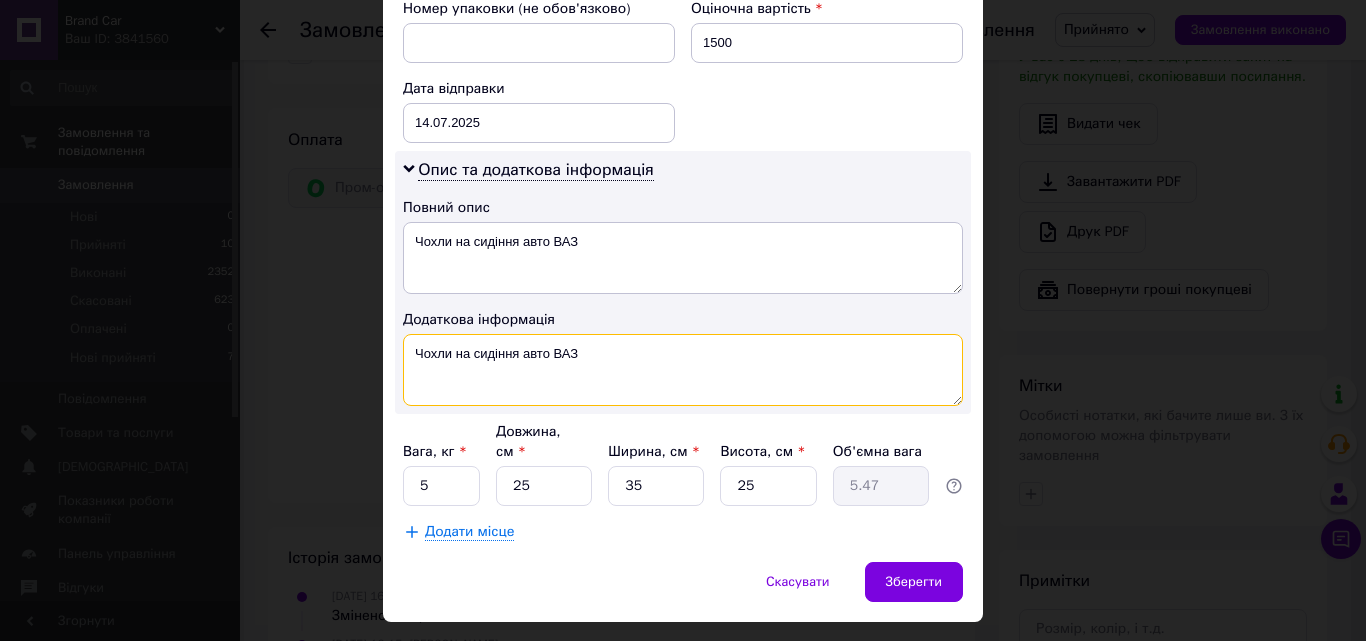 type on "Чохли на сидіння авто ВАЗ" 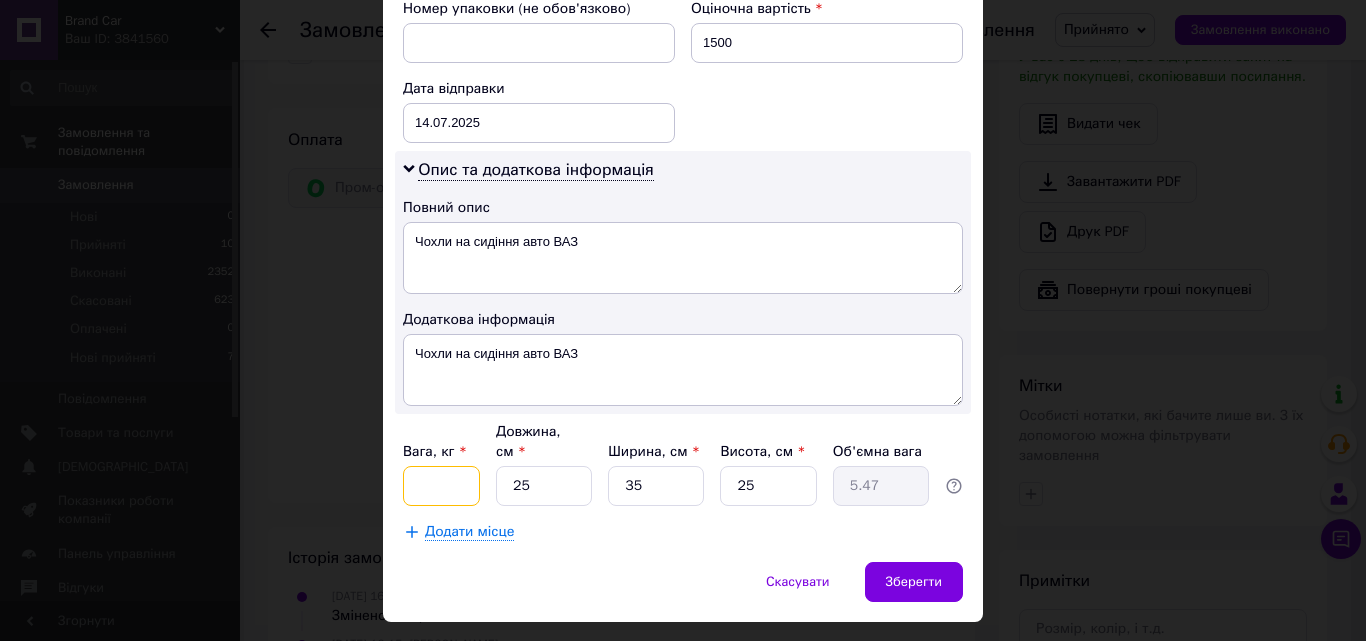 type on "7" 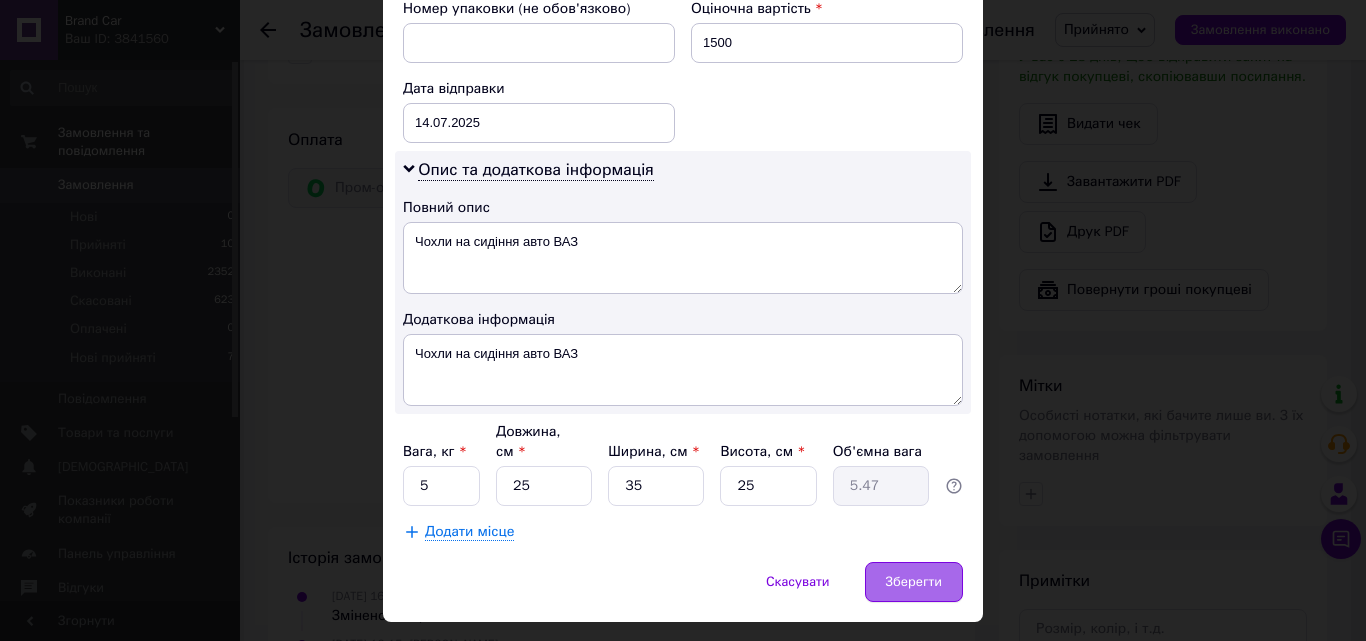 click on "Зберегти" at bounding box center [914, 582] 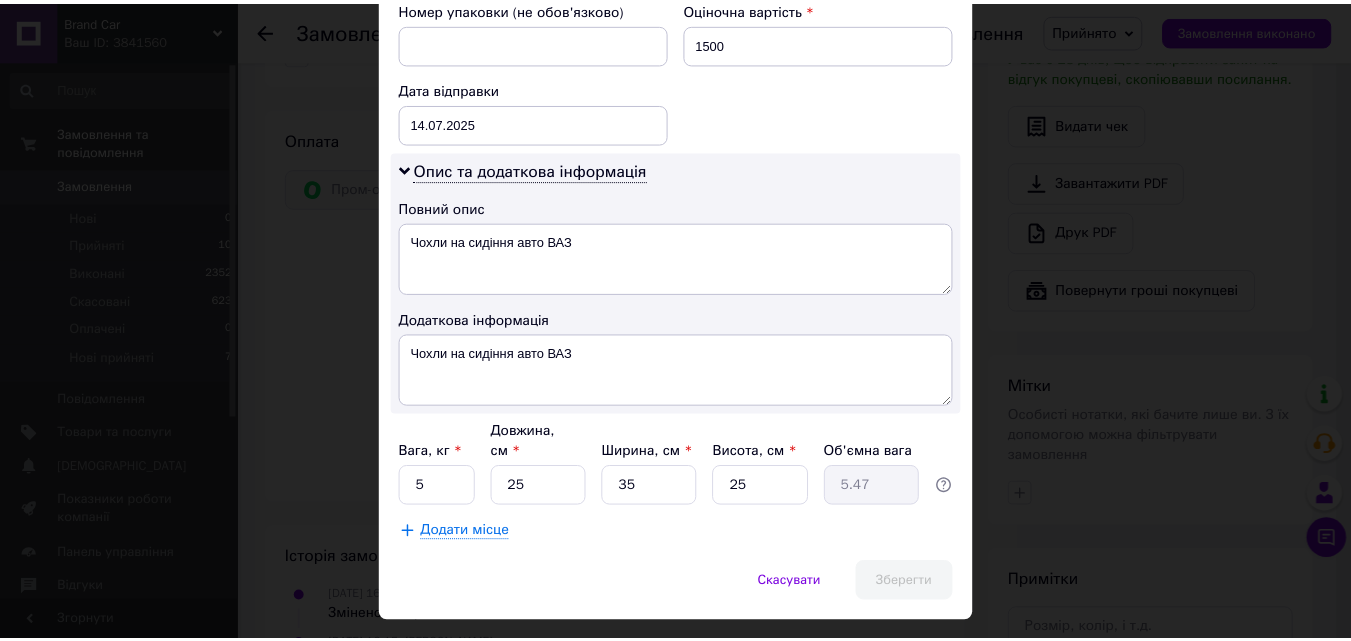 scroll, scrollTop: 0, scrollLeft: 0, axis: both 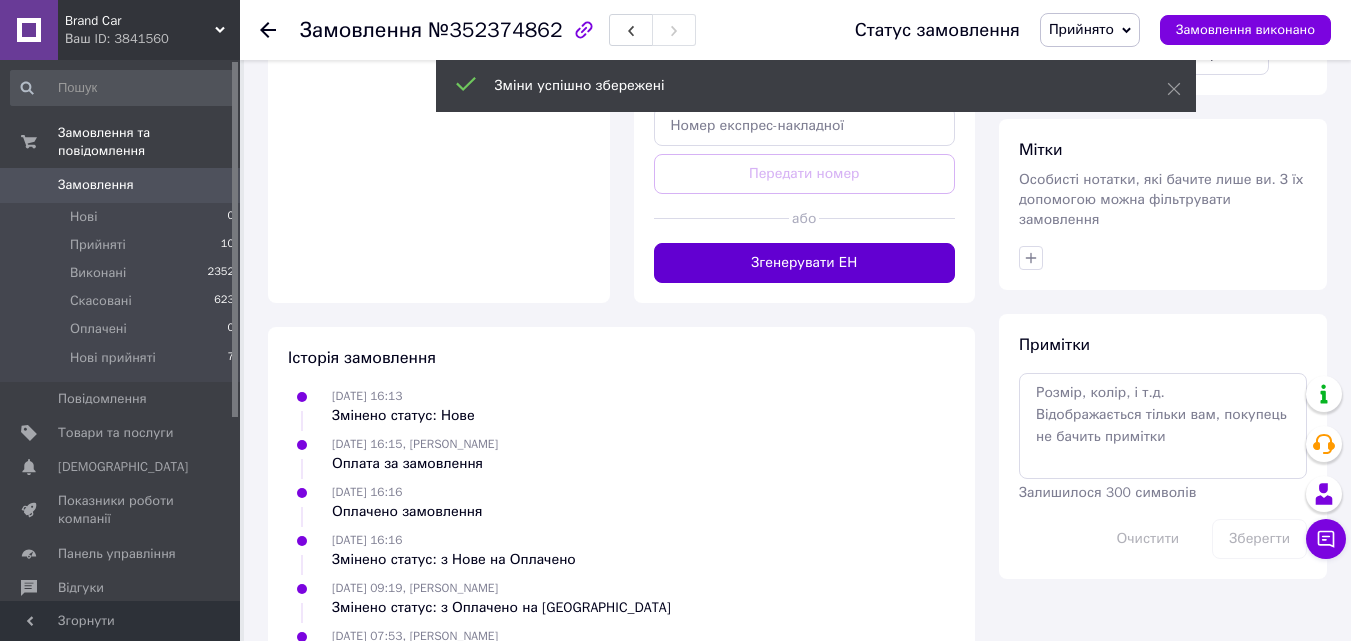 click on "Згенерувати ЕН" at bounding box center [805, 263] 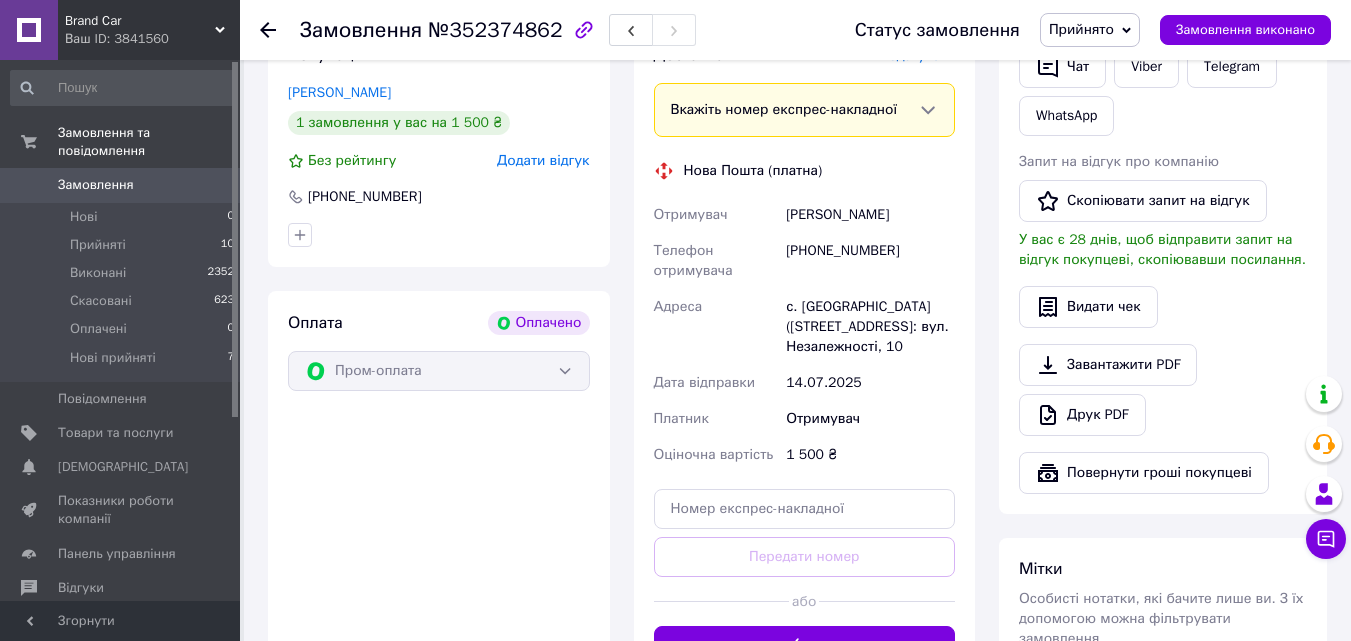 scroll, scrollTop: 500, scrollLeft: 0, axis: vertical 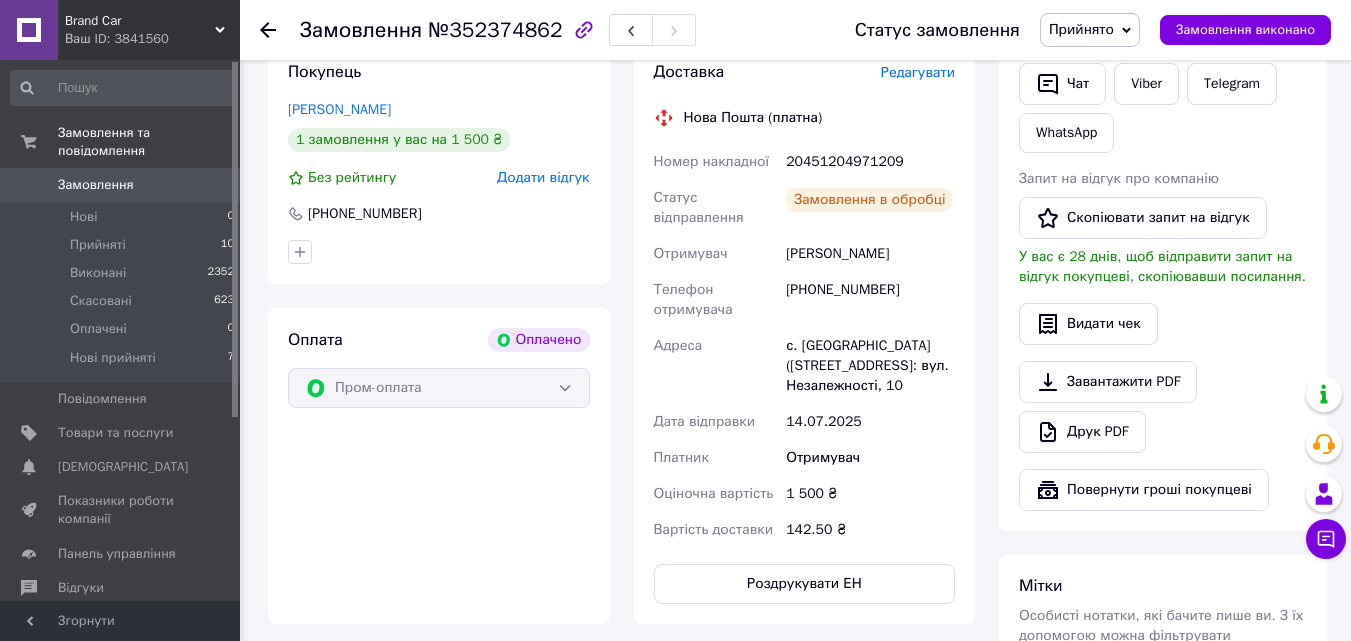 click on "20451204971209" at bounding box center (870, 162) 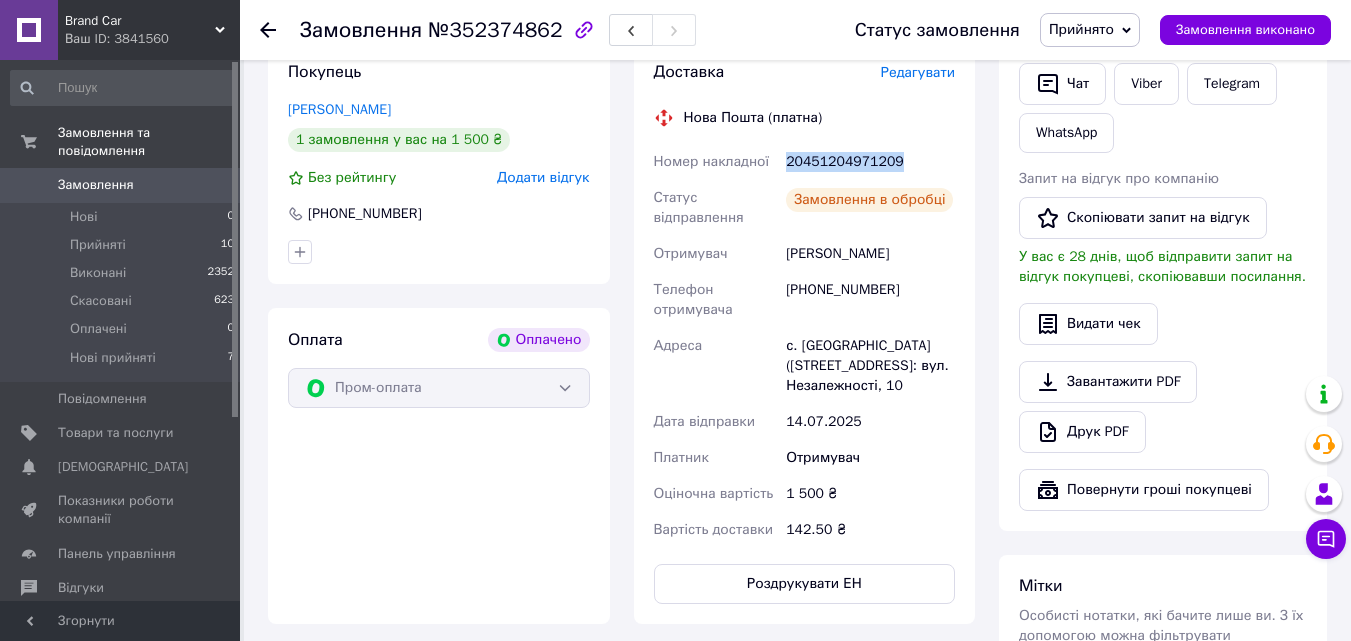 click on "20451204971209" at bounding box center [870, 162] 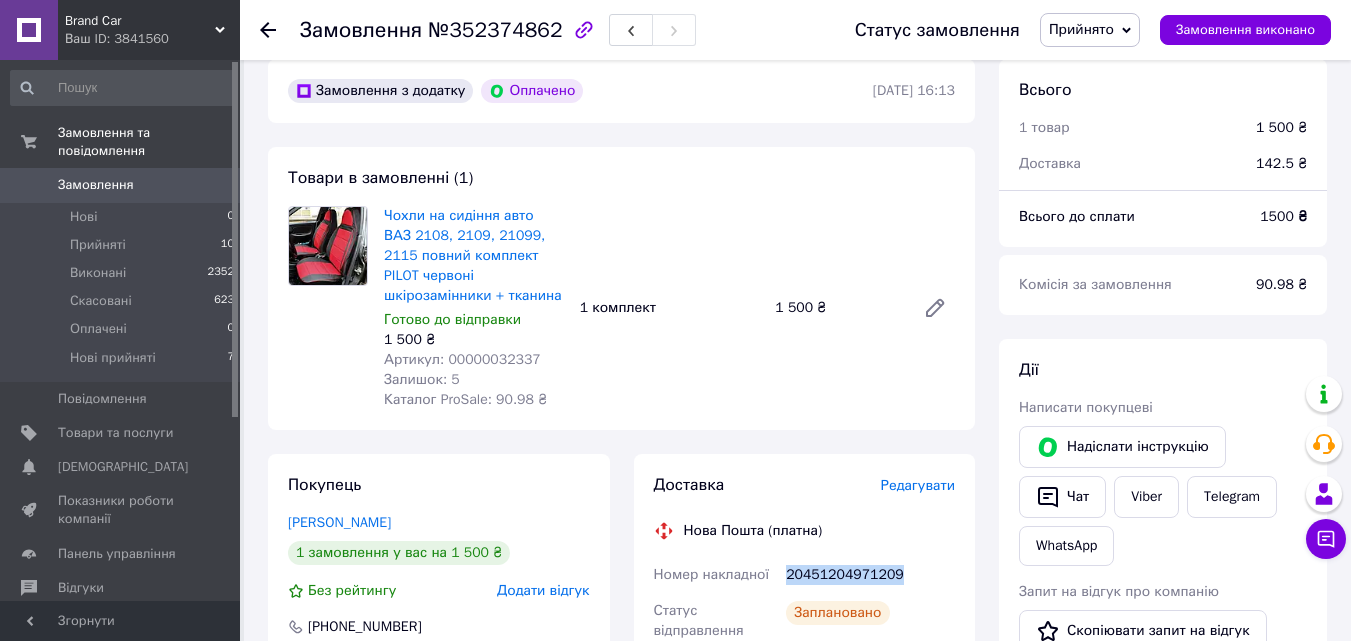 scroll, scrollTop: 0, scrollLeft: 0, axis: both 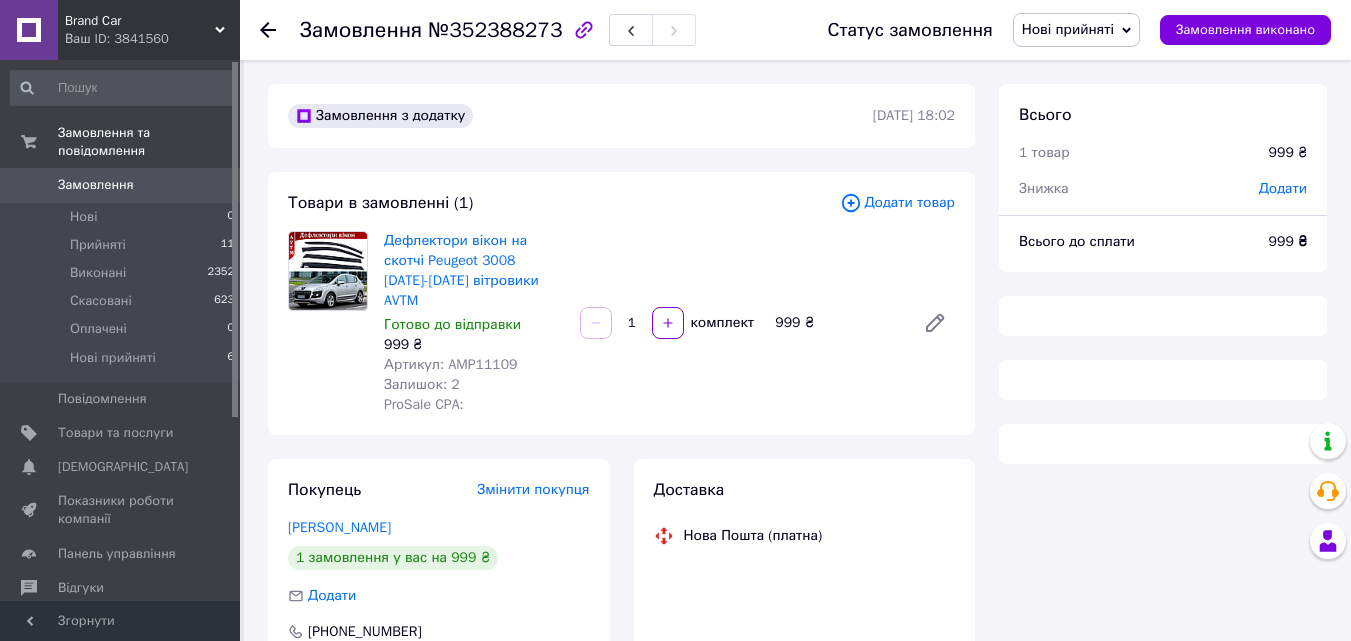 click on "Артикул: AMP11109" at bounding box center (451, 364) 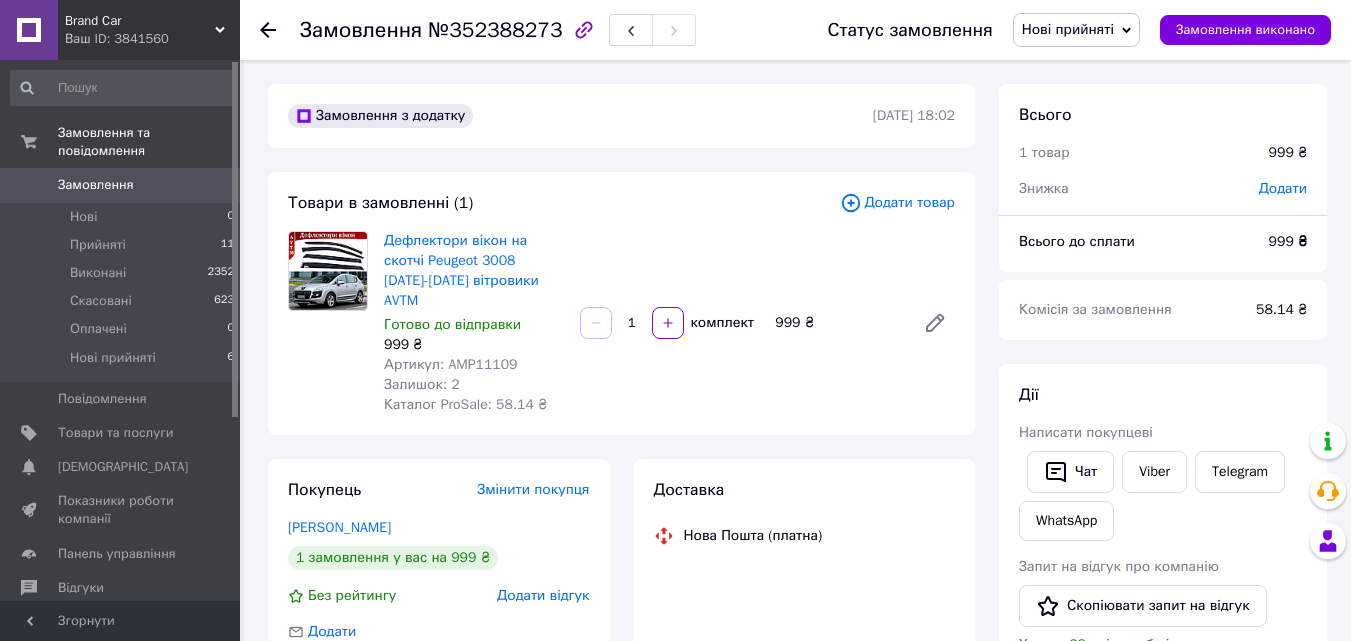 click on "Артикул: AMP11109" at bounding box center (451, 364) 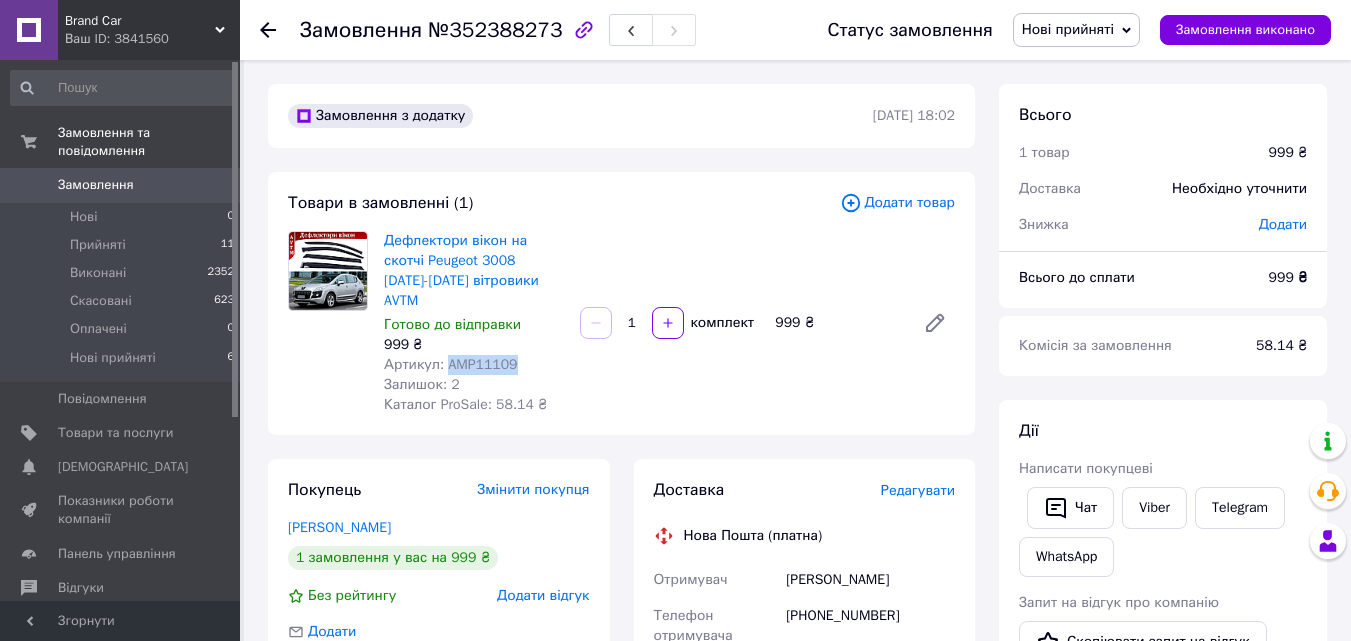 copy on "AMP11109" 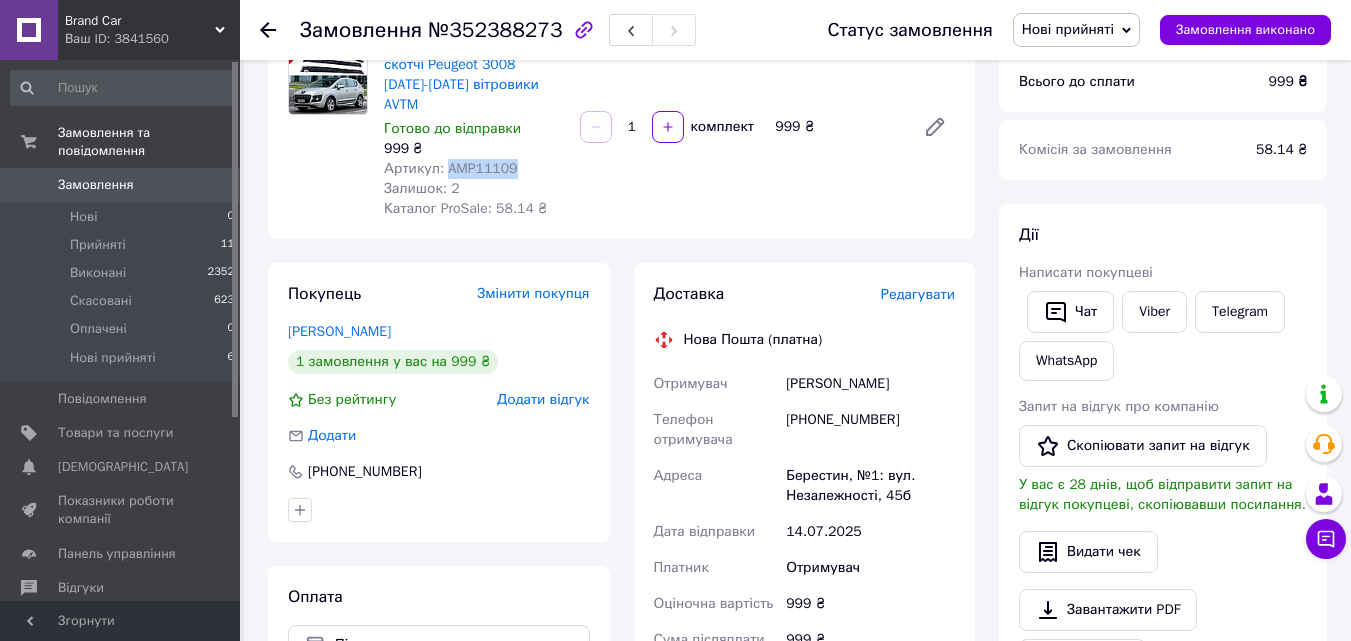 scroll, scrollTop: 200, scrollLeft: 0, axis: vertical 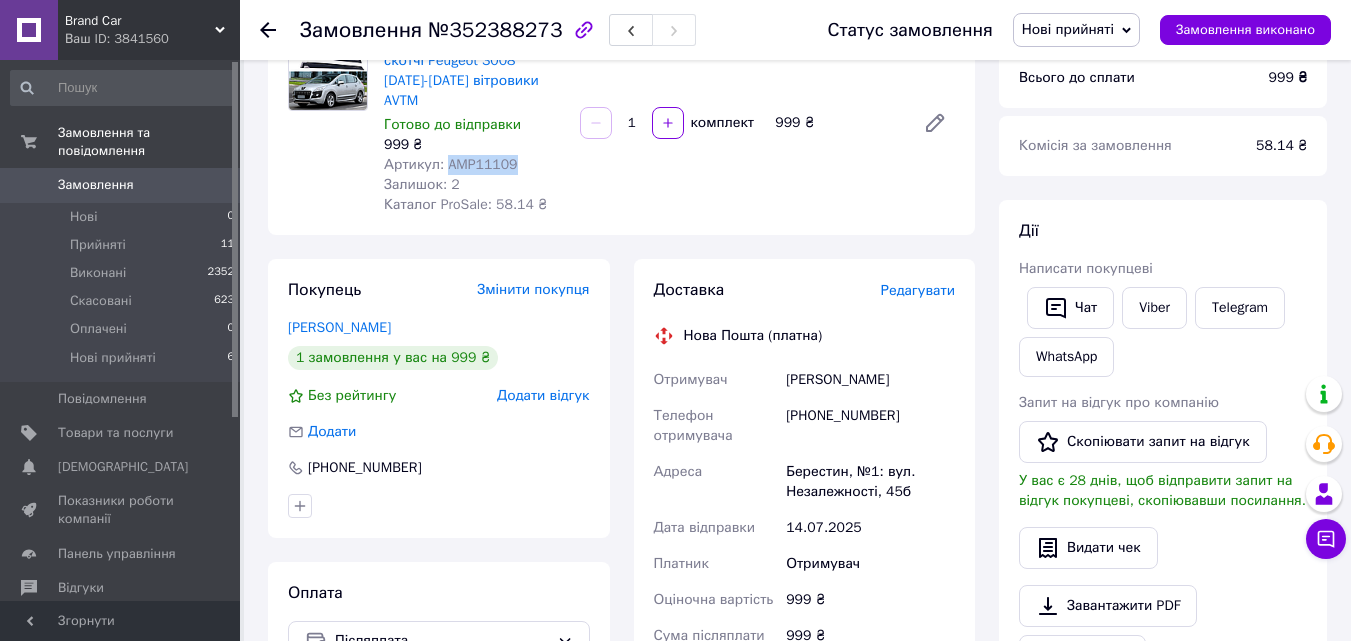 drag, startPoint x: 775, startPoint y: 356, endPoint x: 950, endPoint y: 356, distance: 175 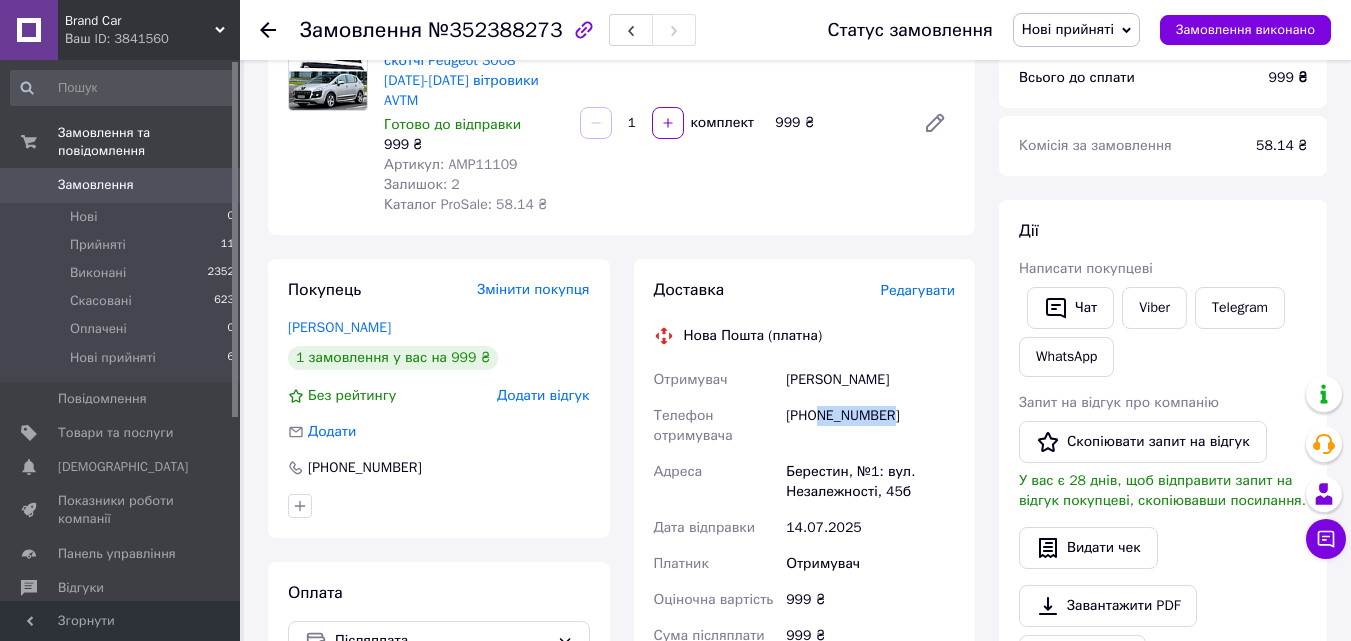 drag, startPoint x: 819, startPoint y: 396, endPoint x: 896, endPoint y: 401, distance: 77.16217 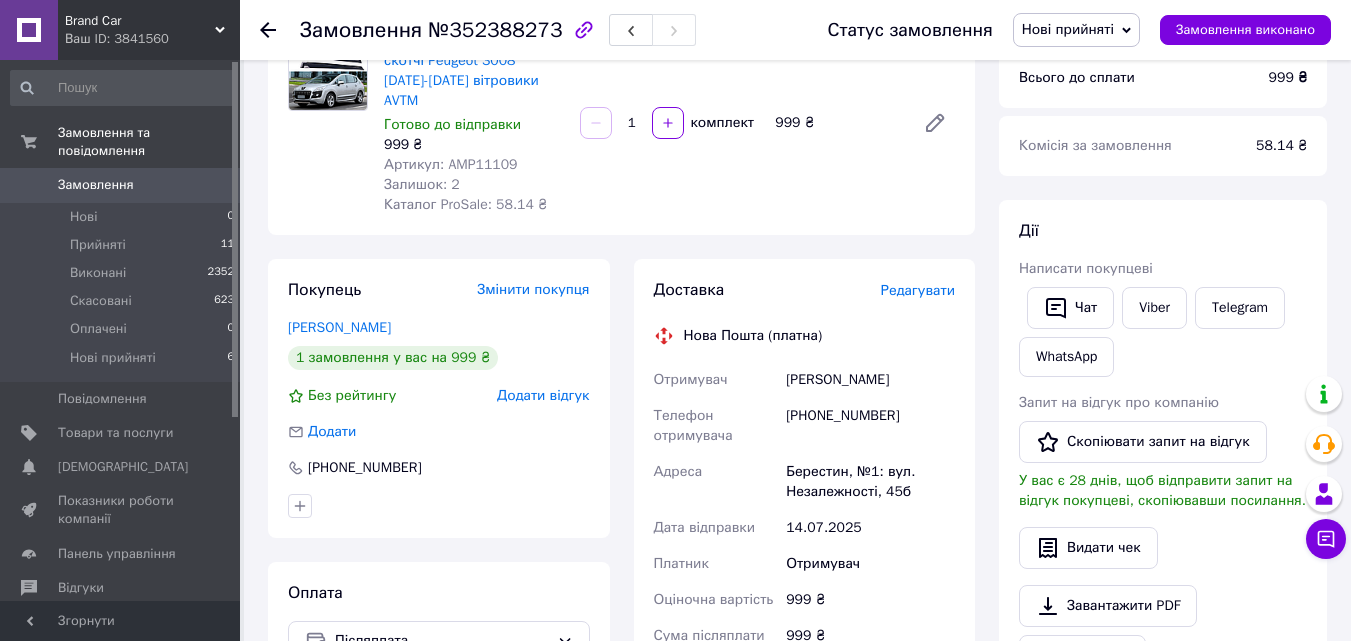 click on "Берестин, №1: вул. Незалежності, 45б" at bounding box center (870, 482) 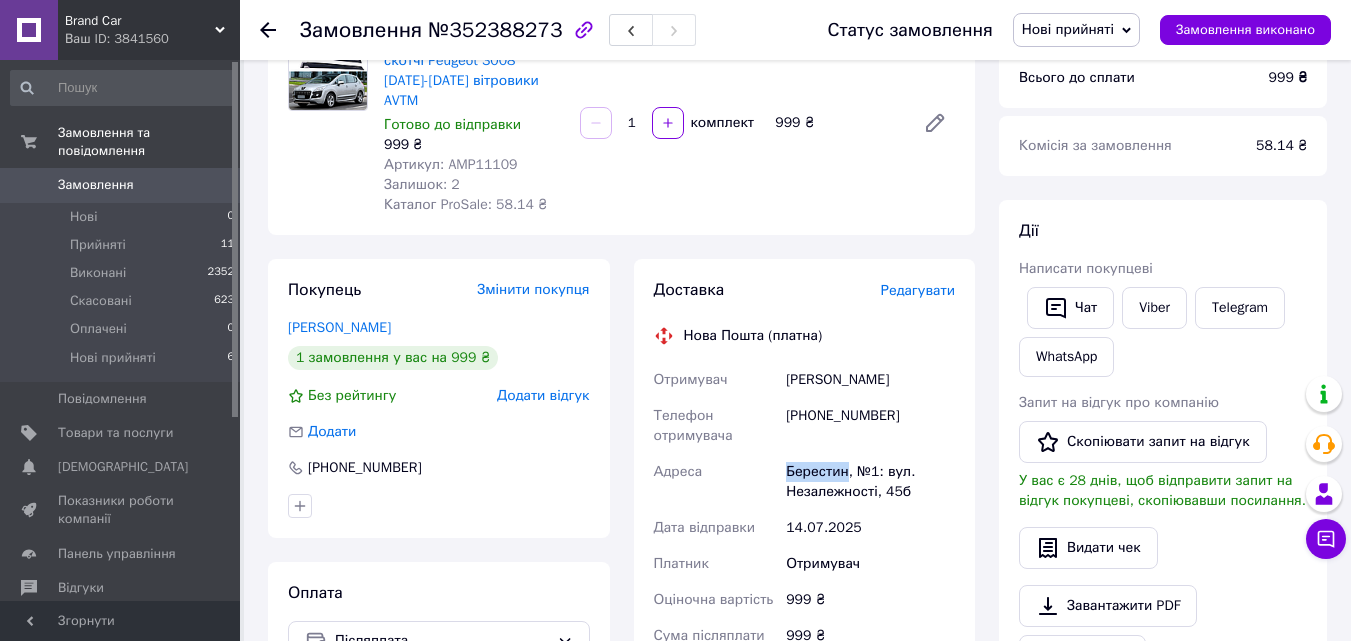 click on "Берестин, №1: вул. Незалежності, 45б" at bounding box center [870, 482] 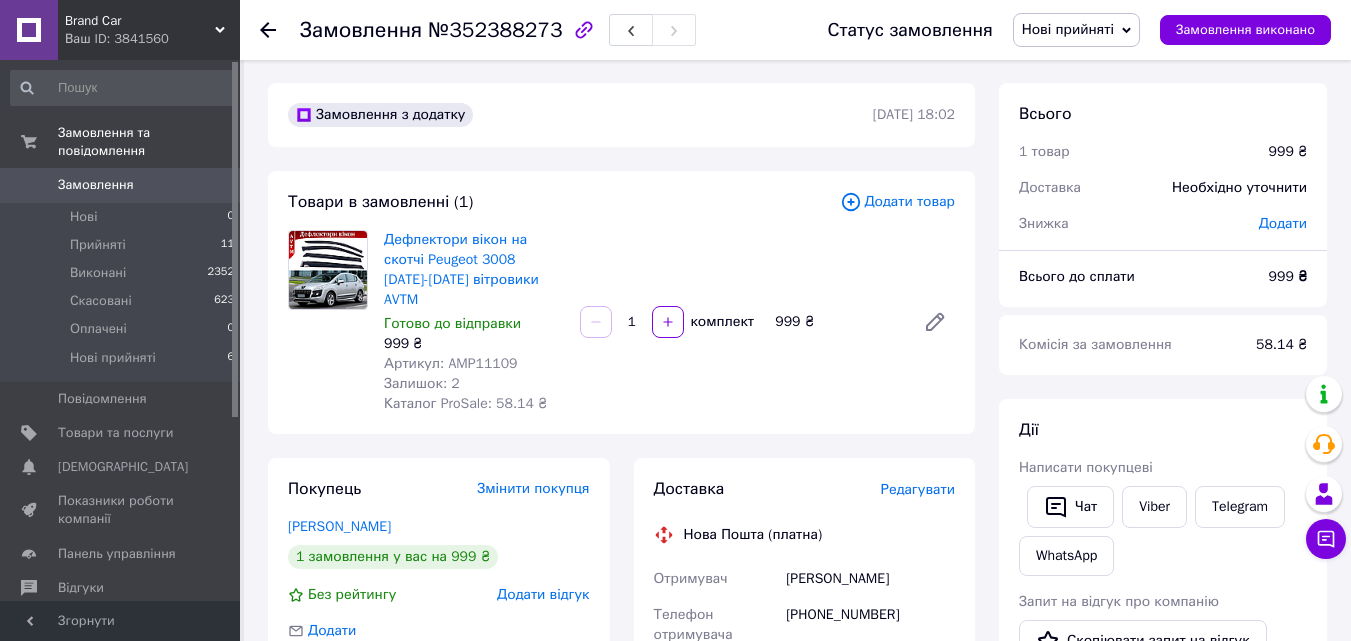 scroll, scrollTop: 0, scrollLeft: 0, axis: both 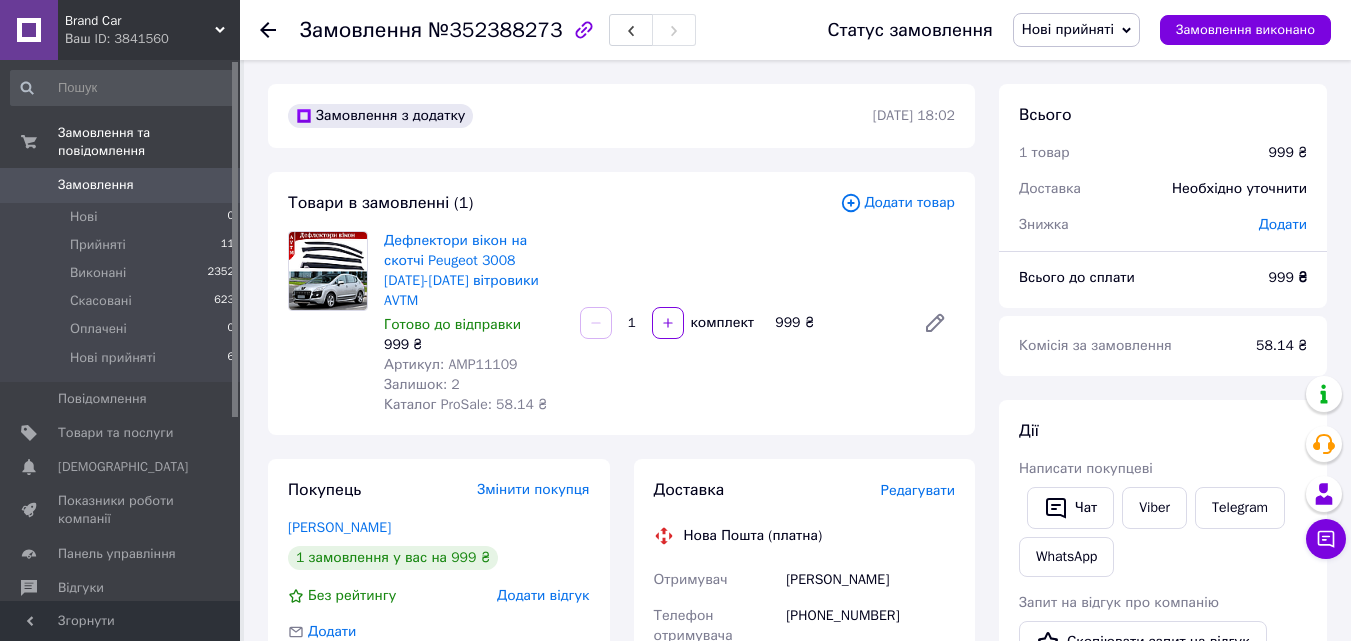 click on "Нові прийняті" at bounding box center (1068, 29) 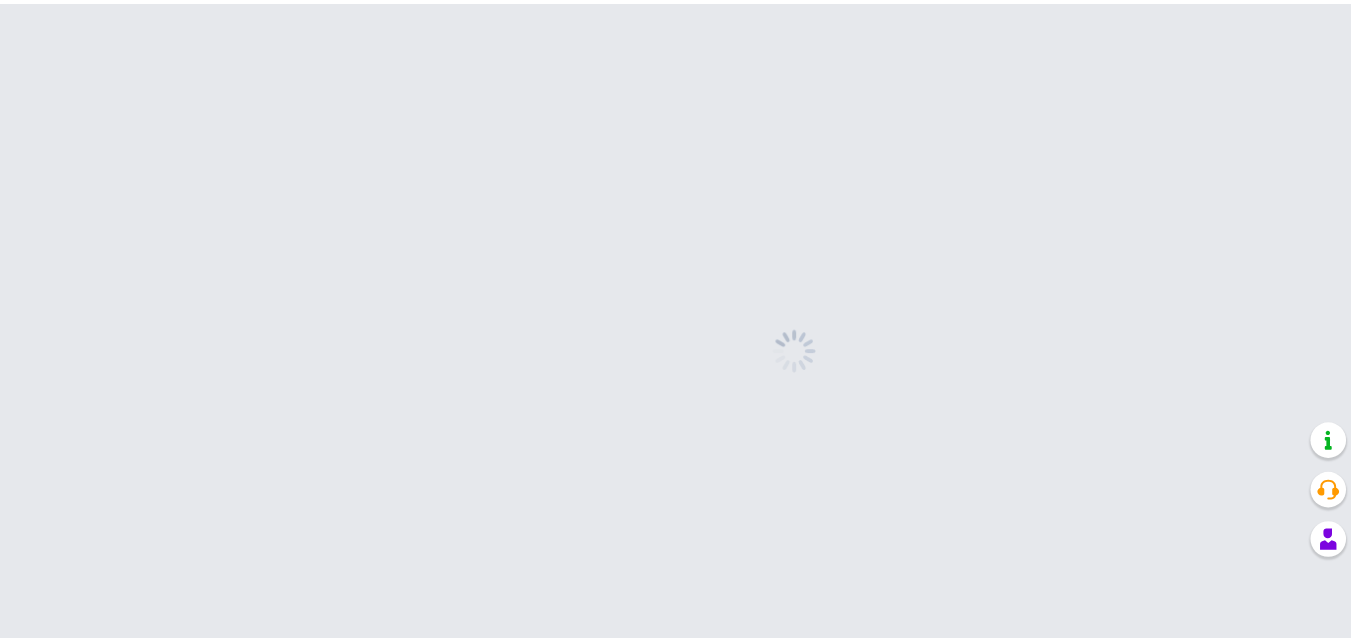scroll, scrollTop: 0, scrollLeft: 0, axis: both 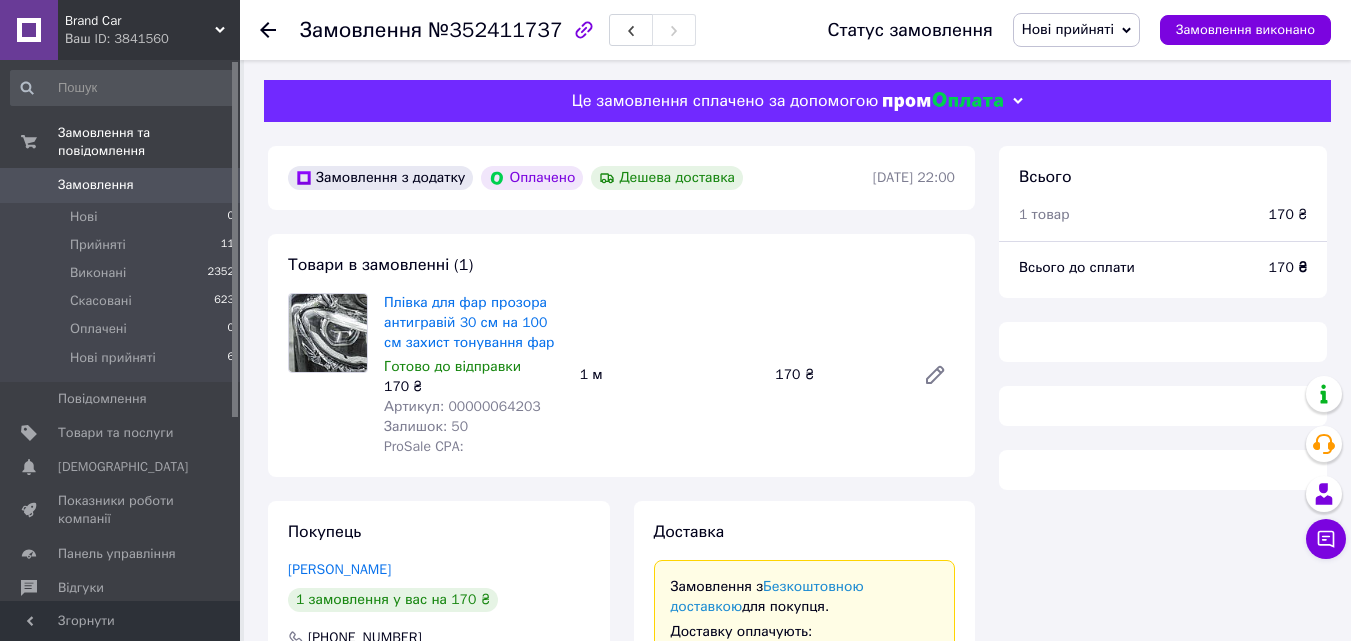 click on "Артикул: 00000064203" at bounding box center [462, 406] 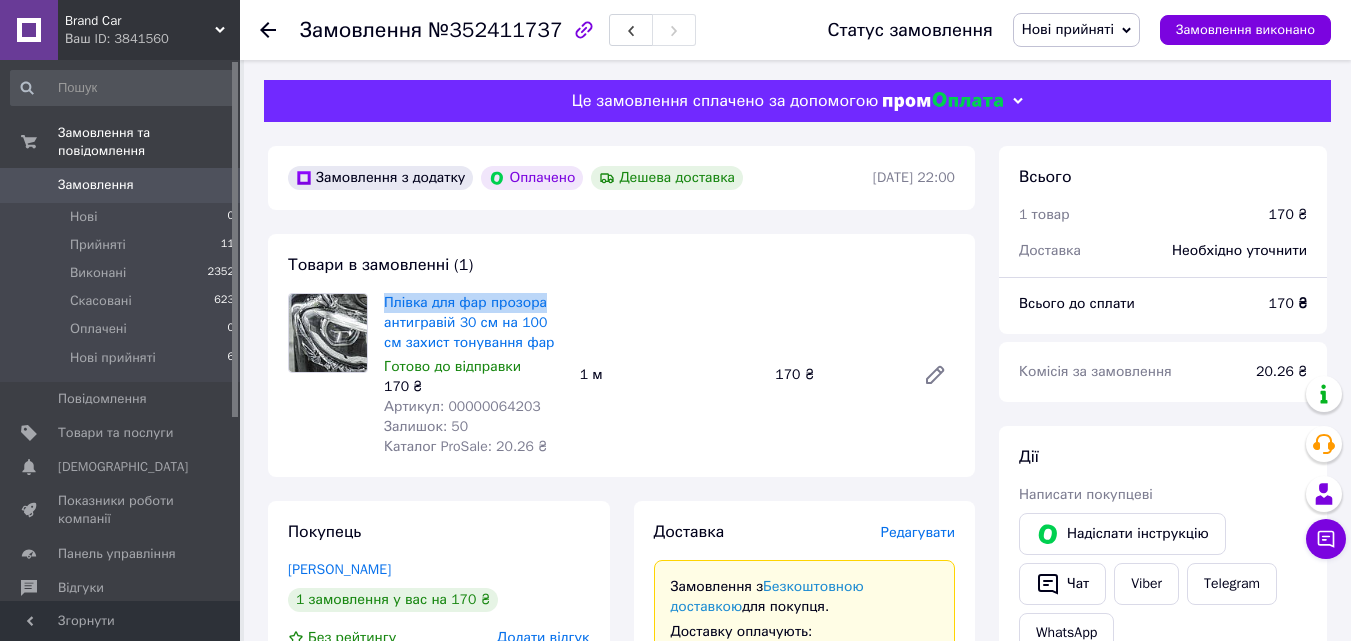drag, startPoint x: 378, startPoint y: 305, endPoint x: 542, endPoint y: 290, distance: 164.68454 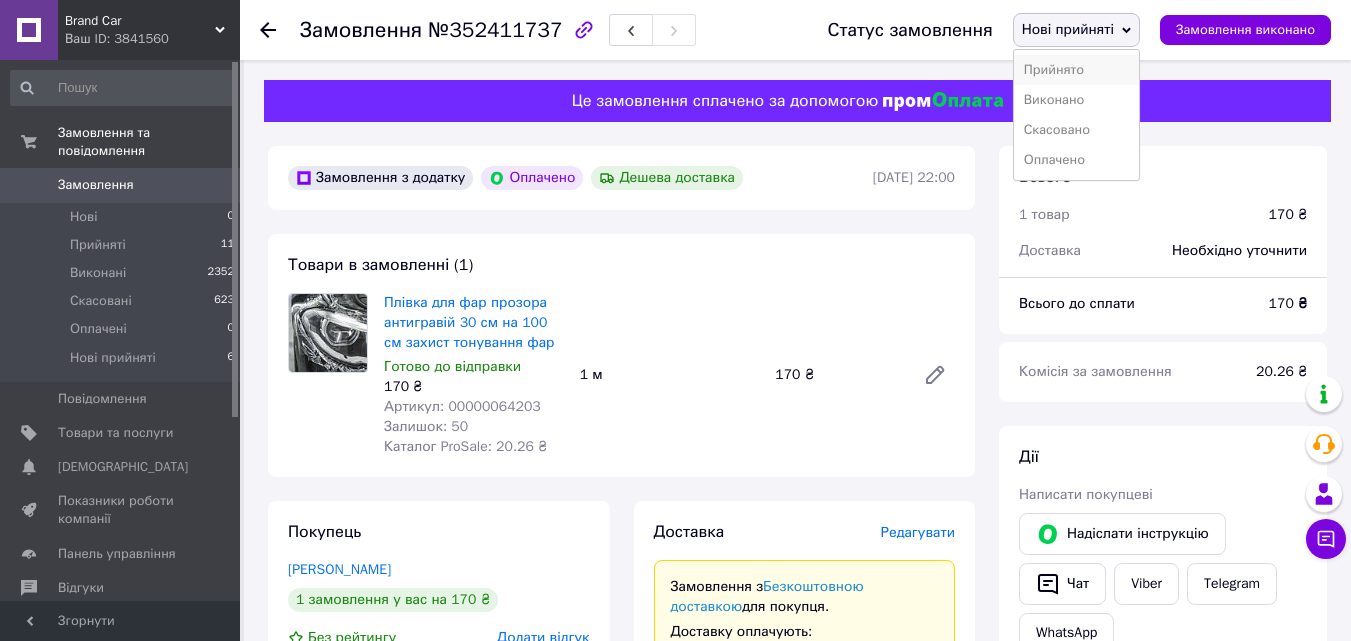click on "Прийнято" at bounding box center (1076, 70) 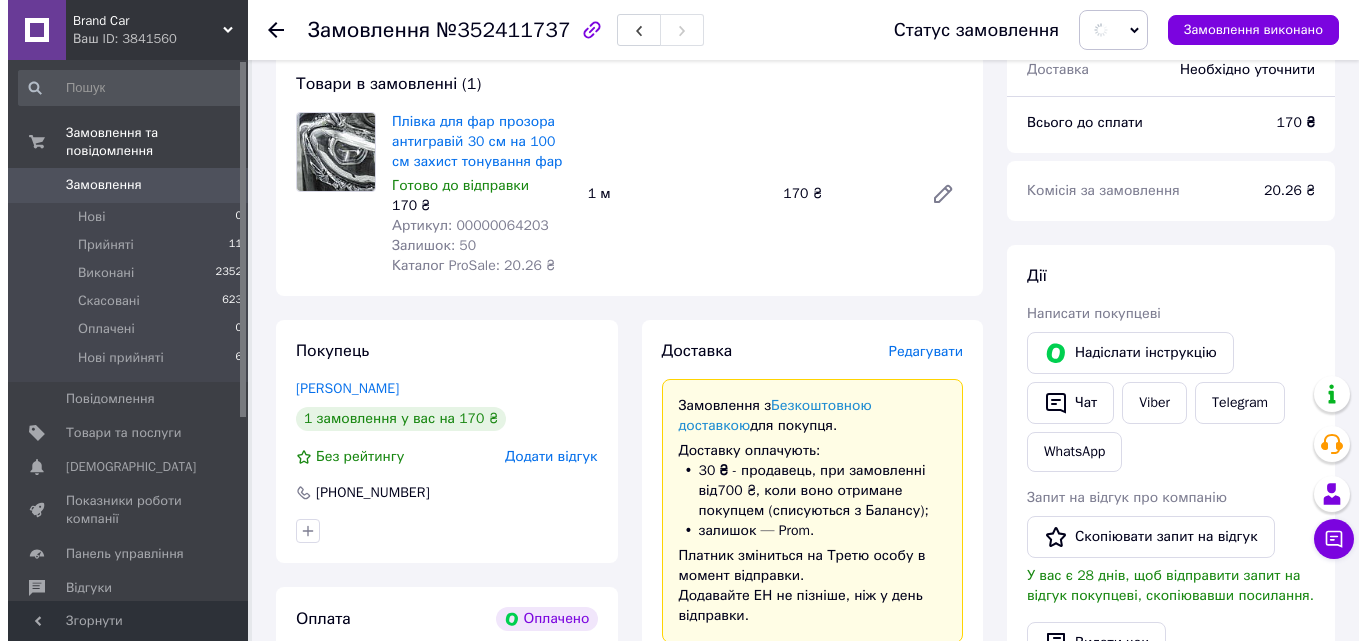 scroll, scrollTop: 200, scrollLeft: 0, axis: vertical 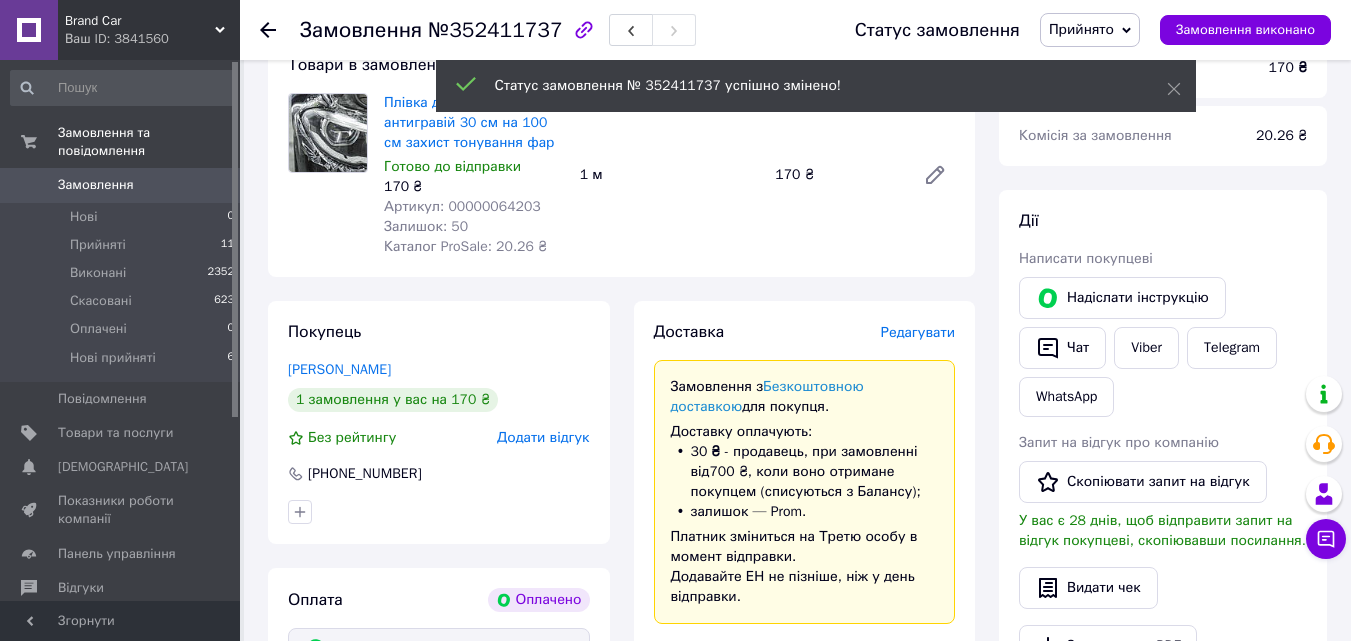 click on "Редагувати" at bounding box center [918, 332] 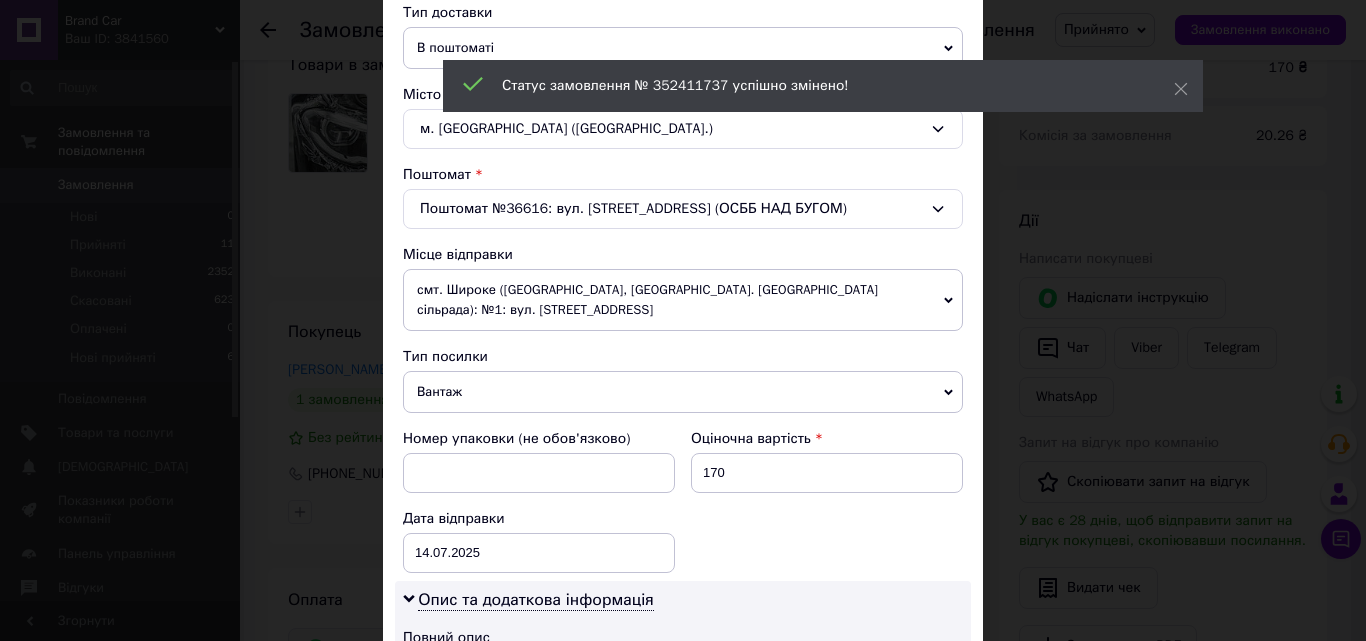 scroll, scrollTop: 700, scrollLeft: 0, axis: vertical 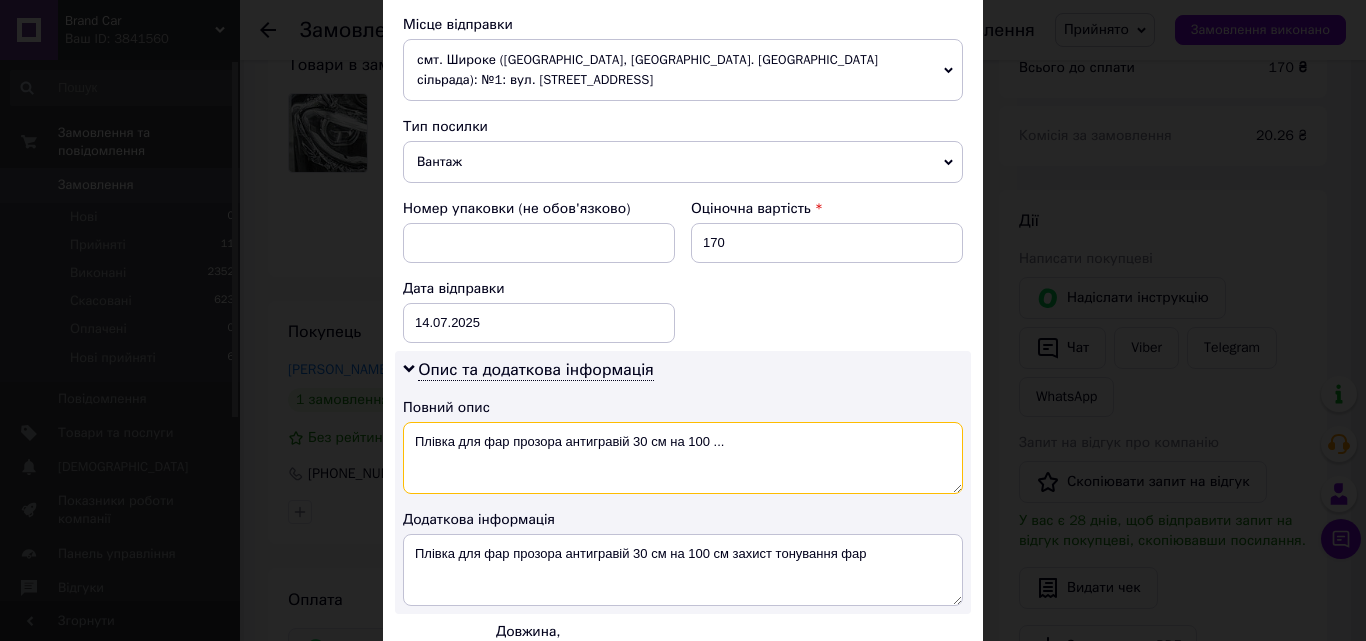 drag, startPoint x: 415, startPoint y: 444, endPoint x: 853, endPoint y: 439, distance: 438.02853 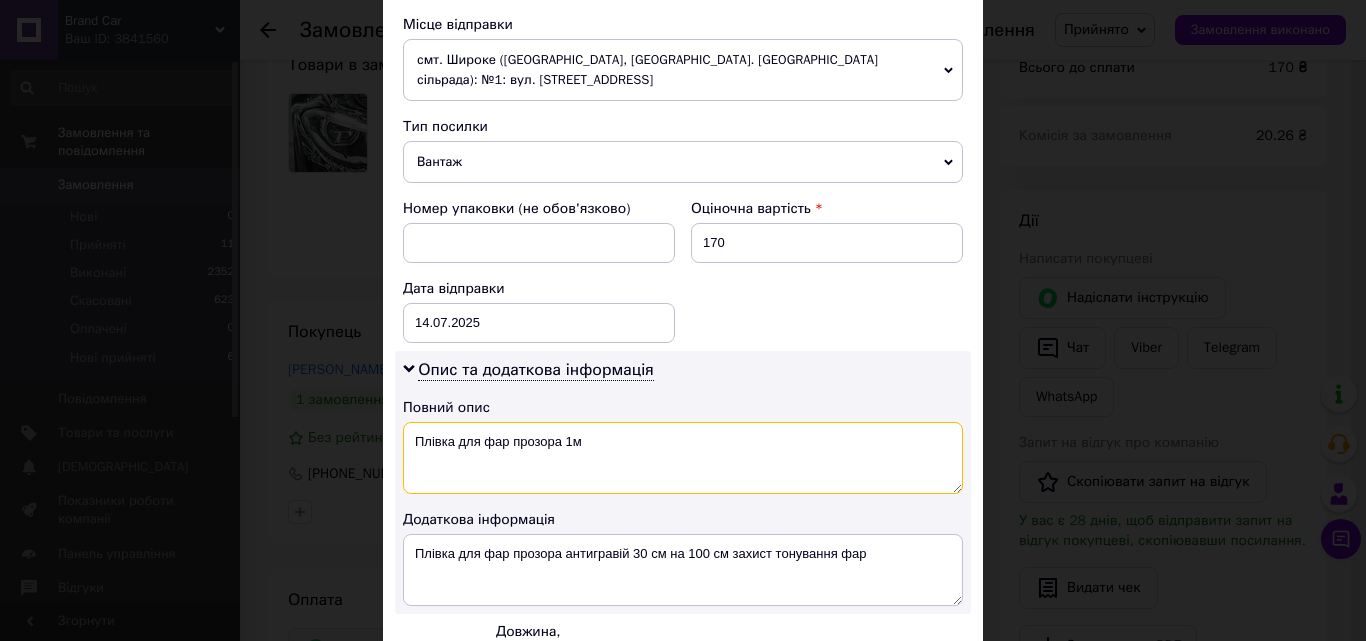 type on "Плівка для фар прозора 1м" 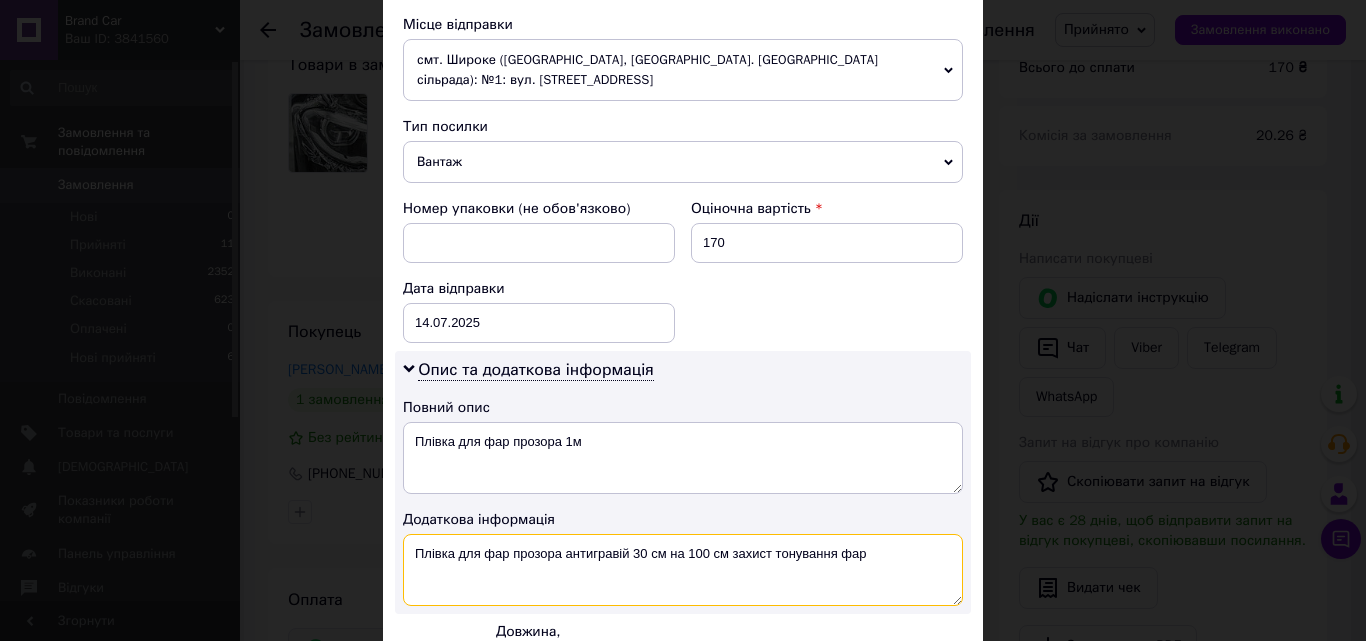 drag, startPoint x: 404, startPoint y: 560, endPoint x: 914, endPoint y: 588, distance: 510.76804 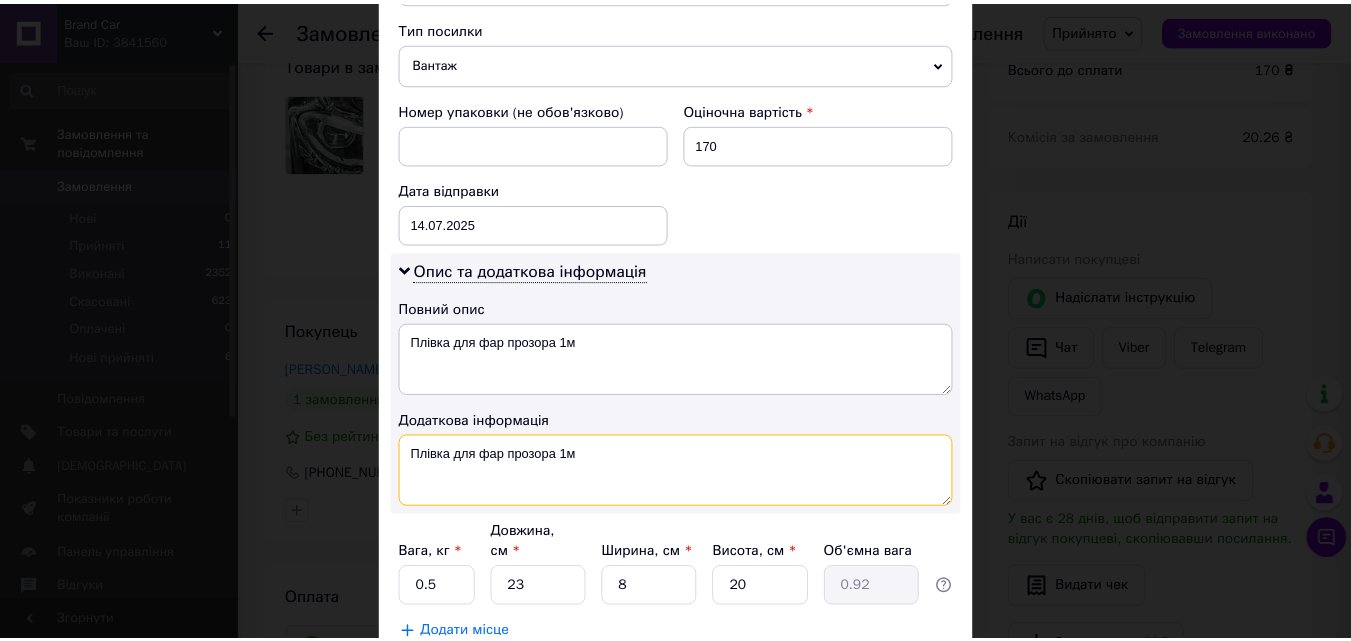 scroll, scrollTop: 931, scrollLeft: 0, axis: vertical 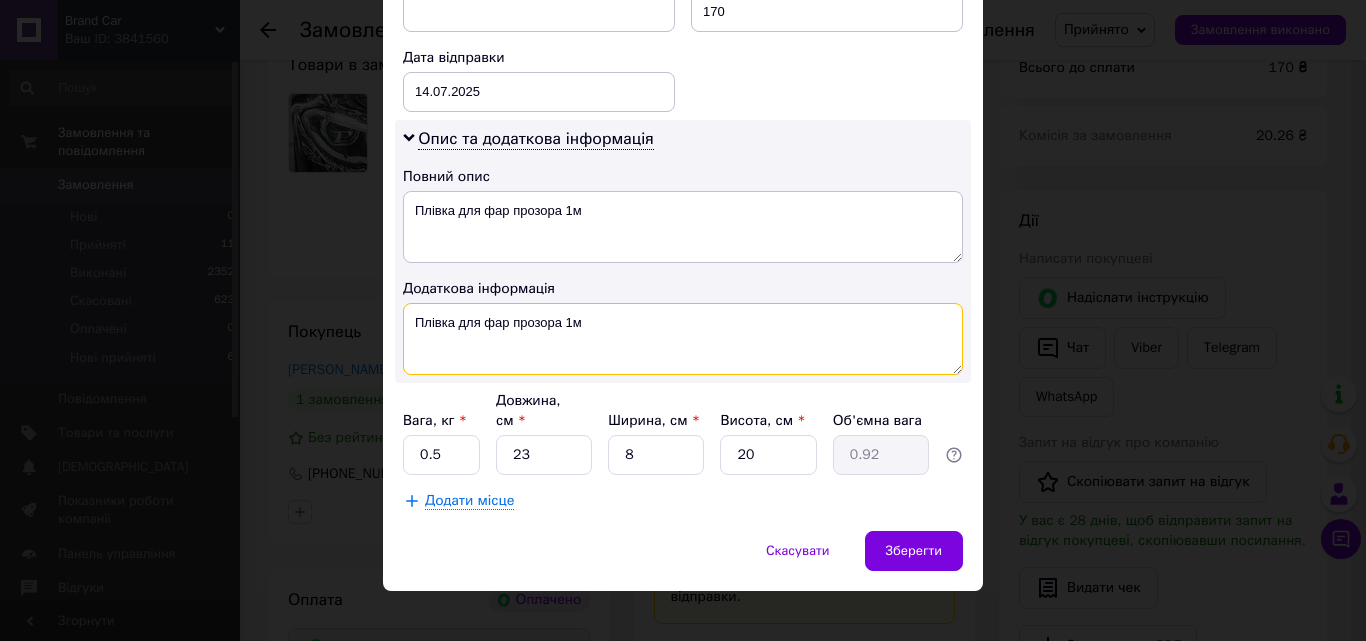 type on "Плівка для фар прозора 1м" 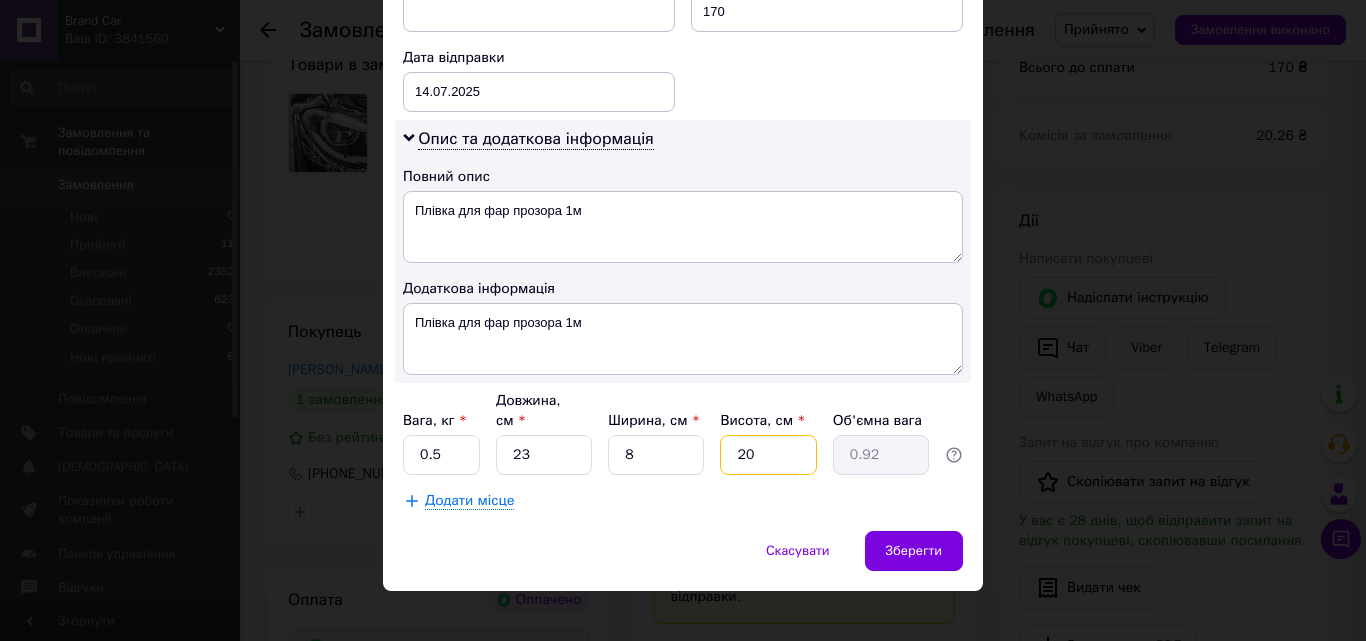 click on "20" at bounding box center [768, 455] 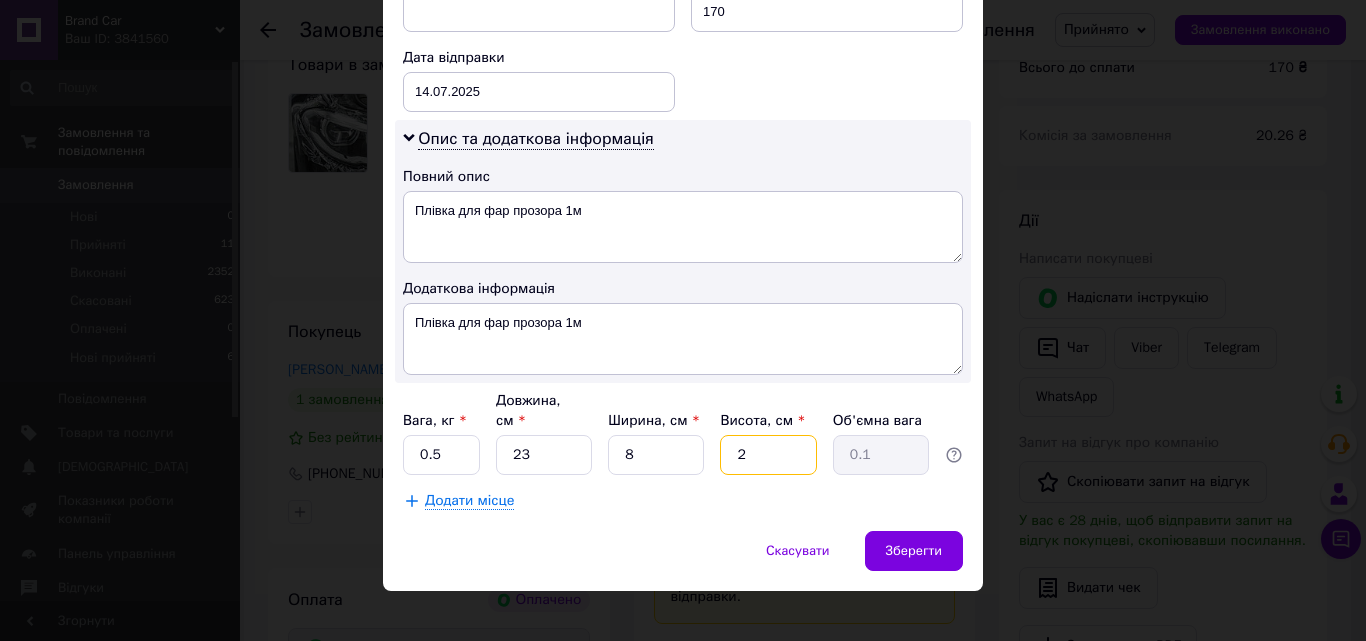 type 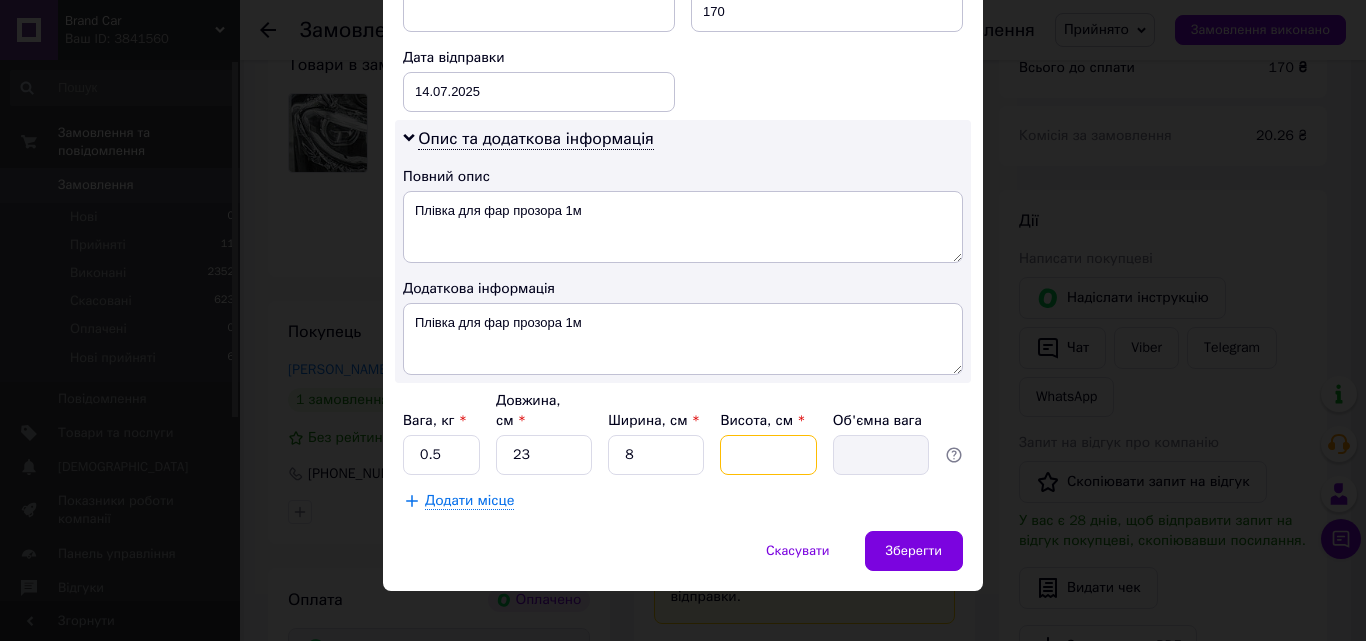 type on "1" 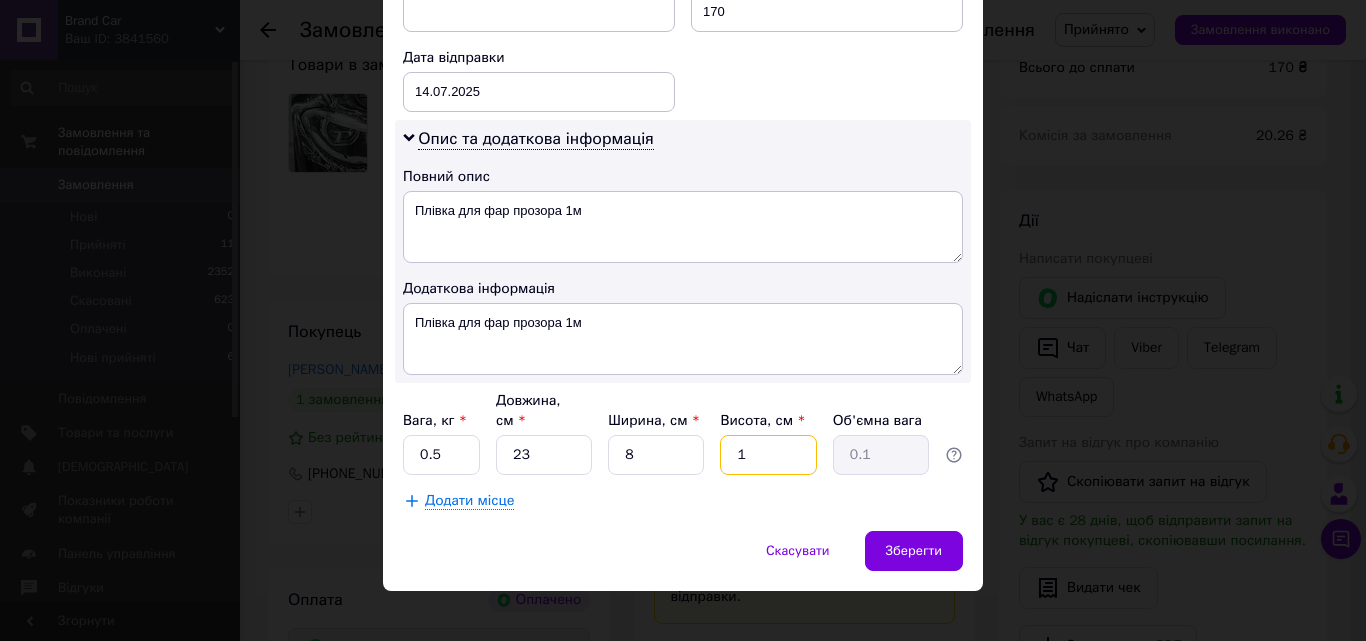 type on "10" 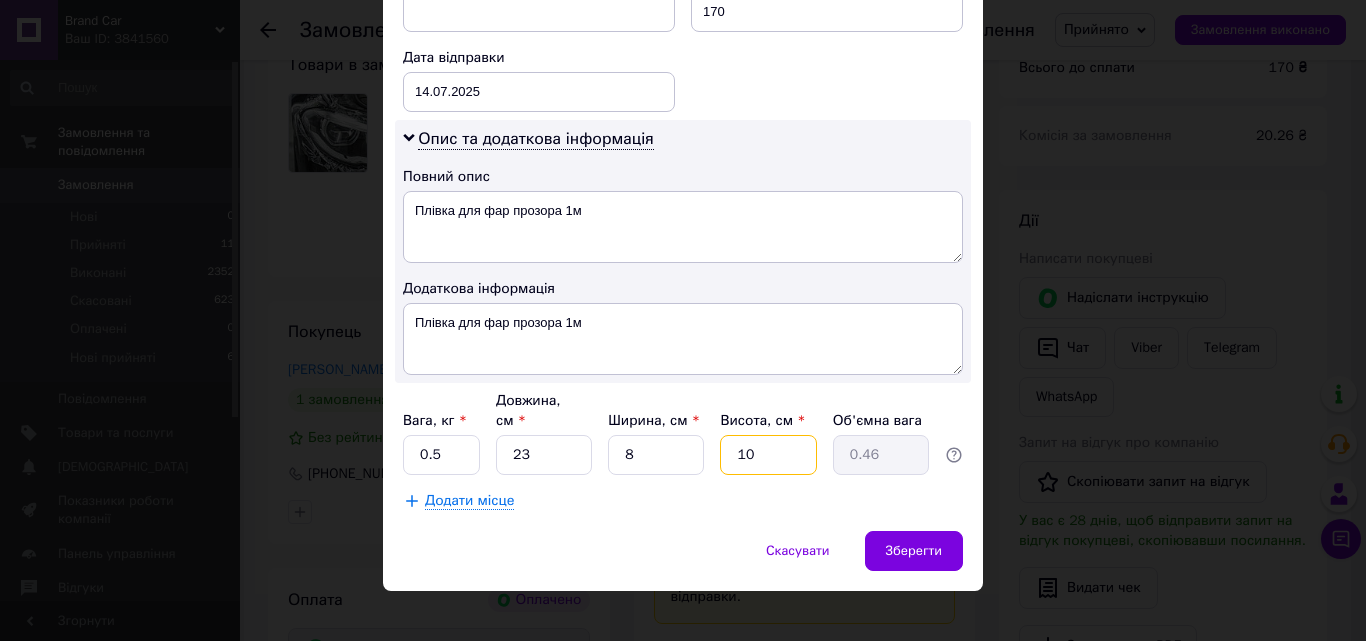 type on "10" 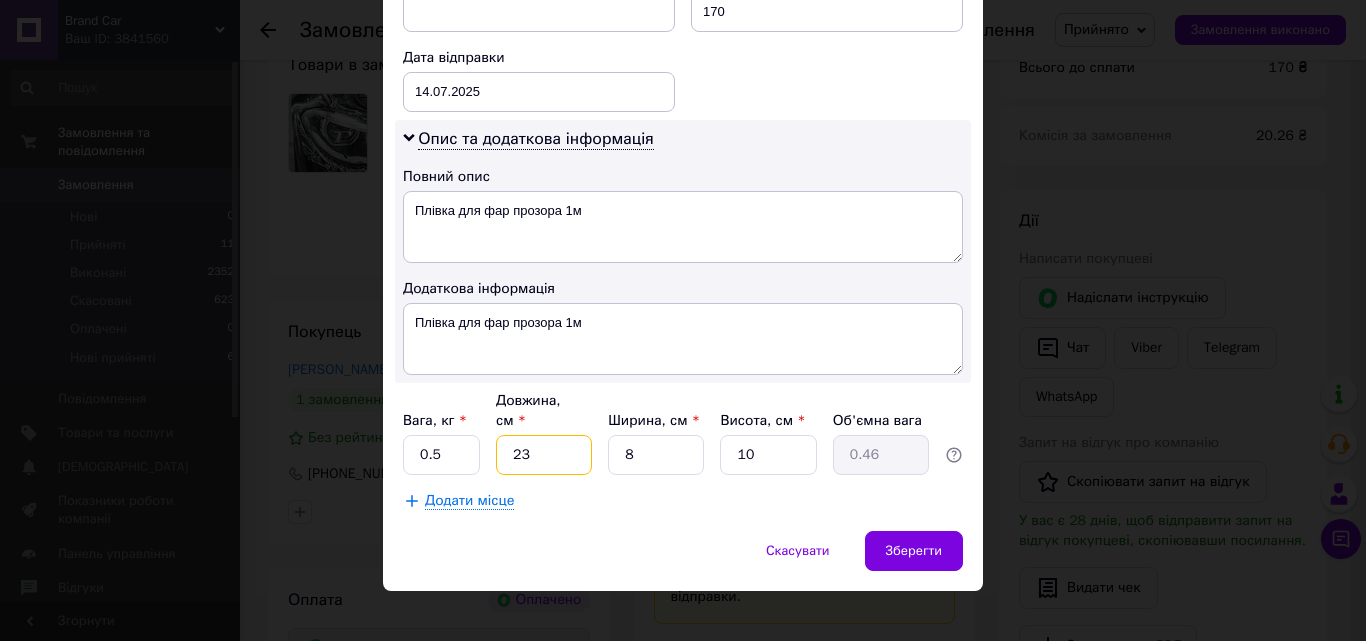 click on "23" at bounding box center [544, 455] 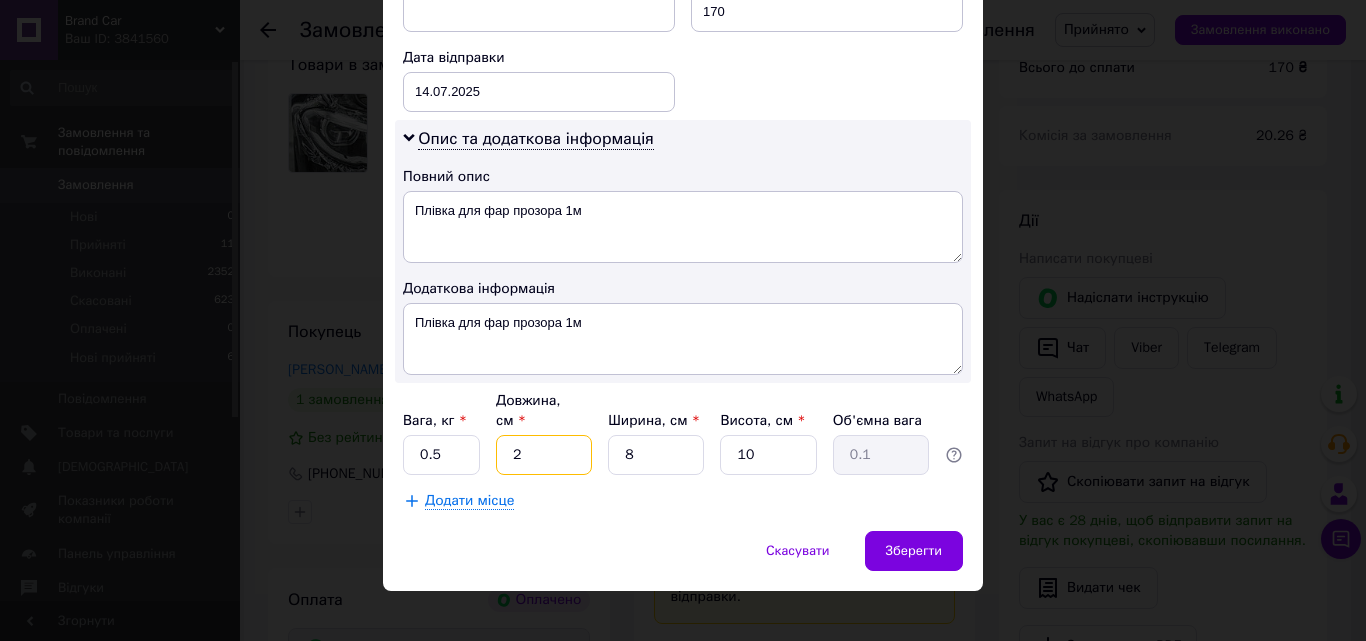 type 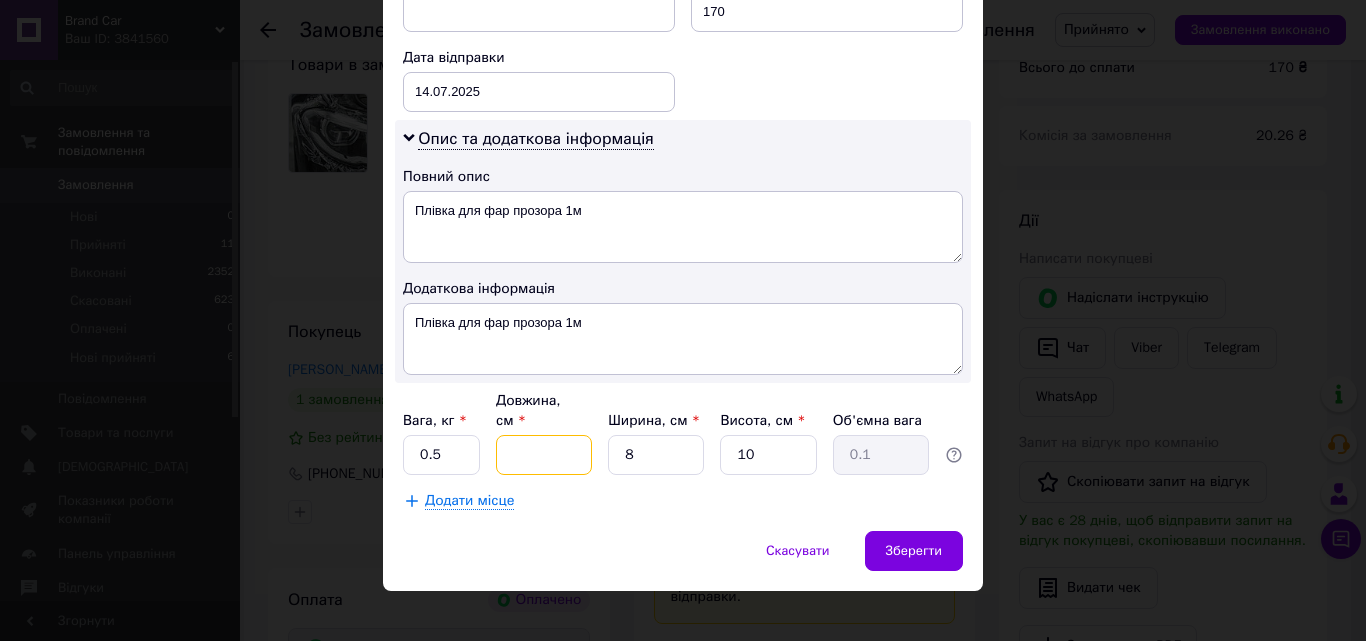 type 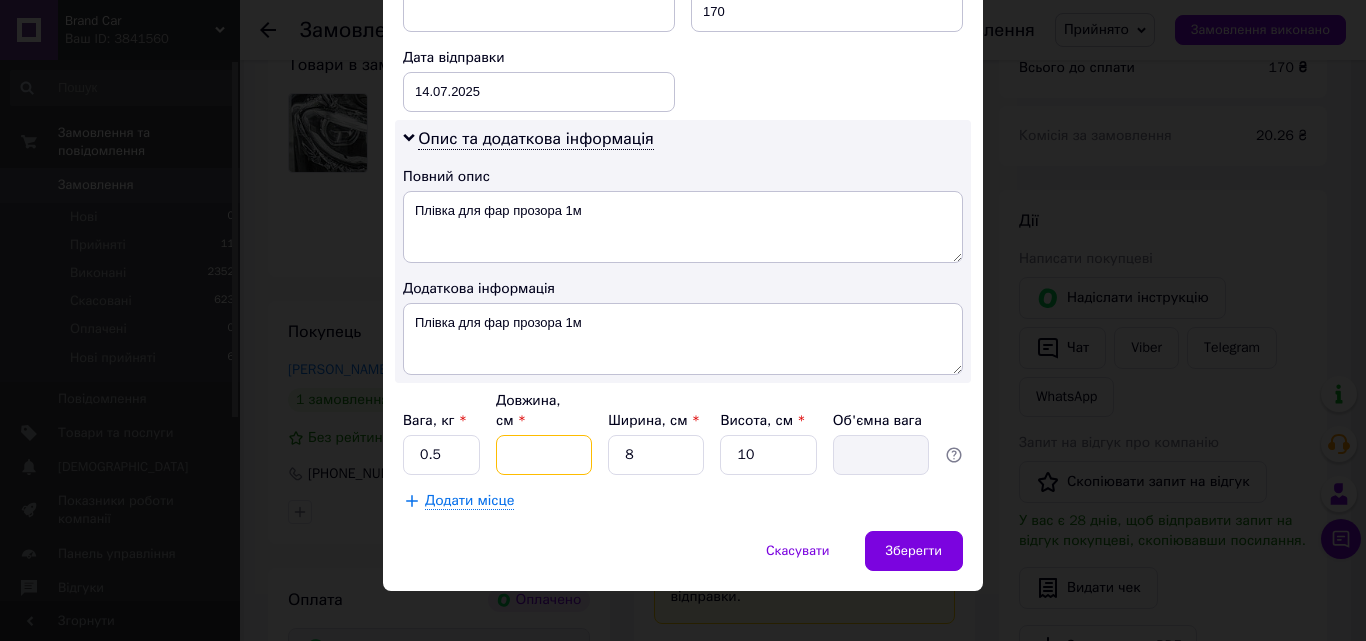 type on "4" 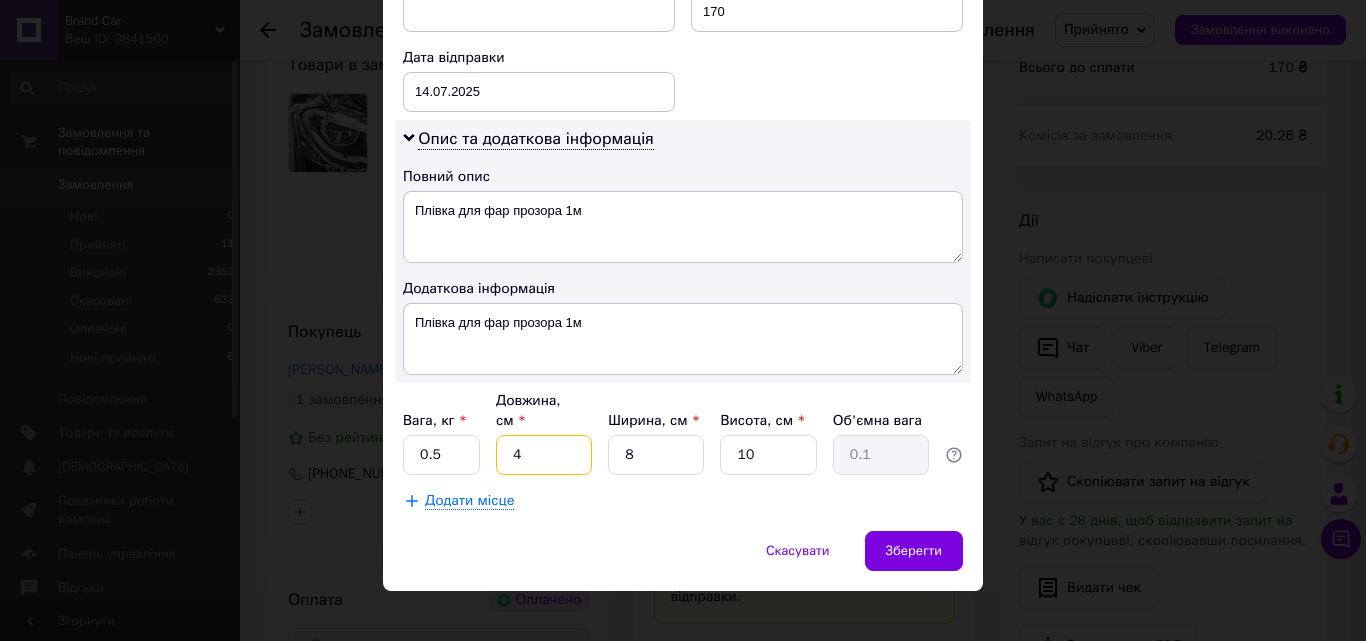 type on "40" 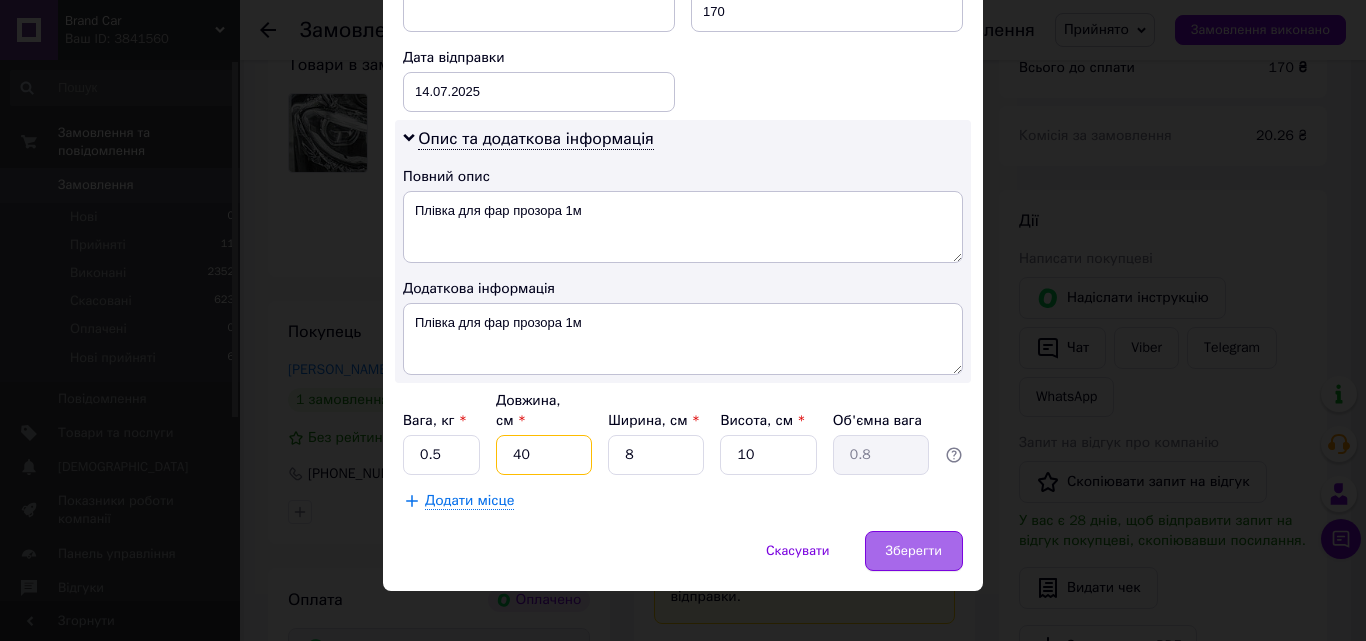 type on "40" 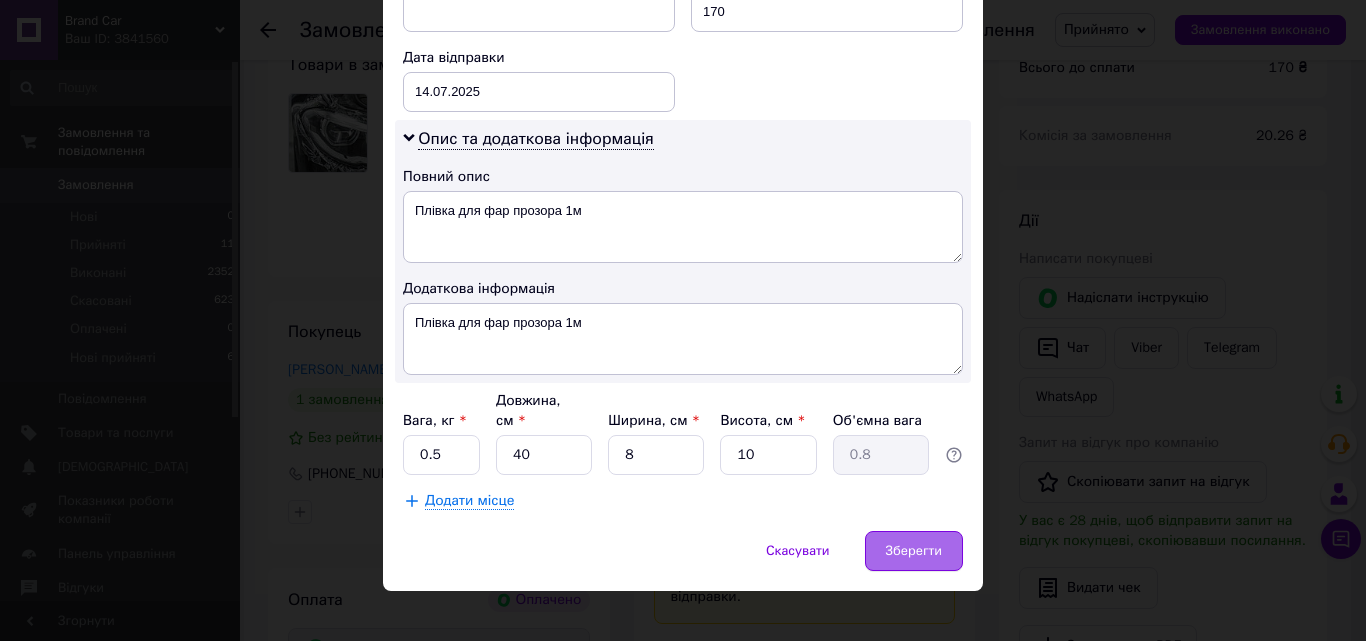 click on "Зберегти" at bounding box center (914, 551) 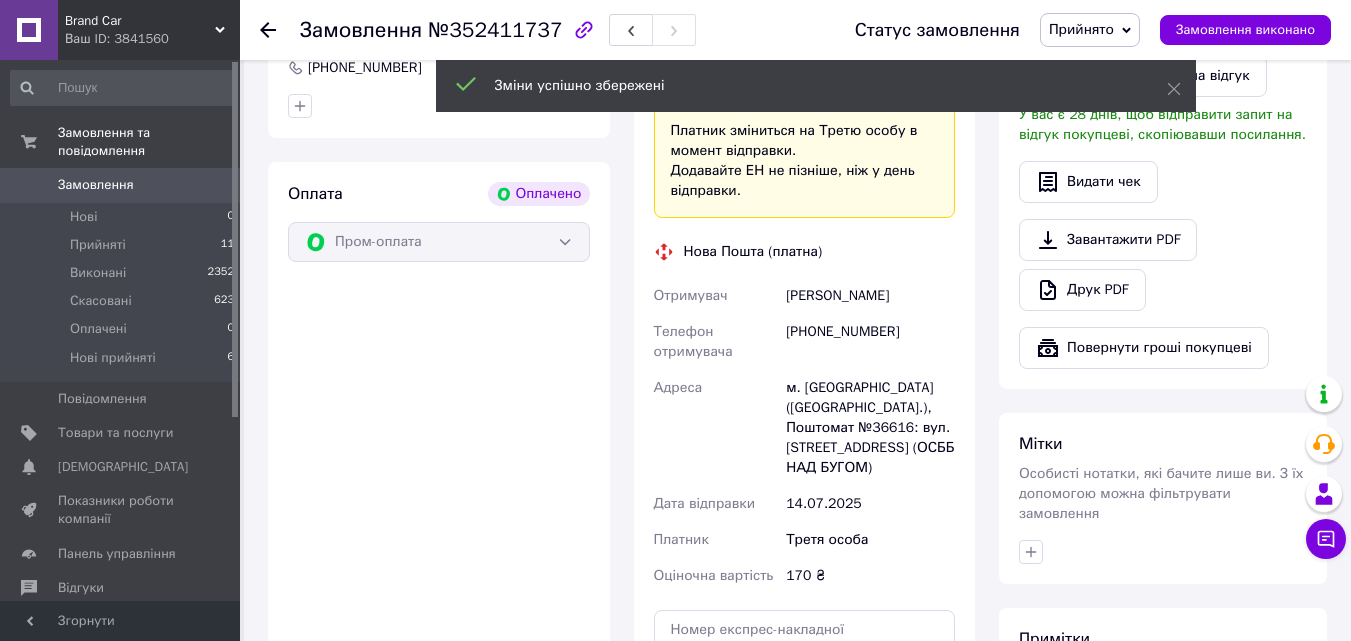 scroll, scrollTop: 800, scrollLeft: 0, axis: vertical 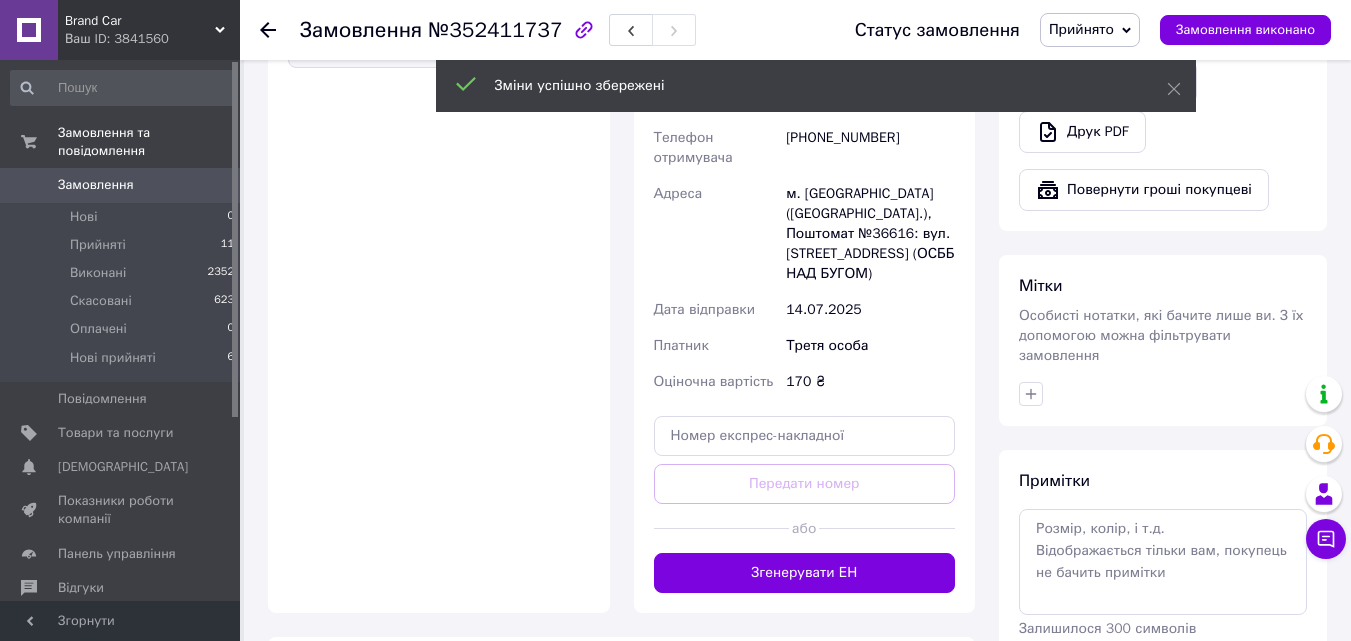 click on "Згенерувати ЕН" at bounding box center [805, 573] 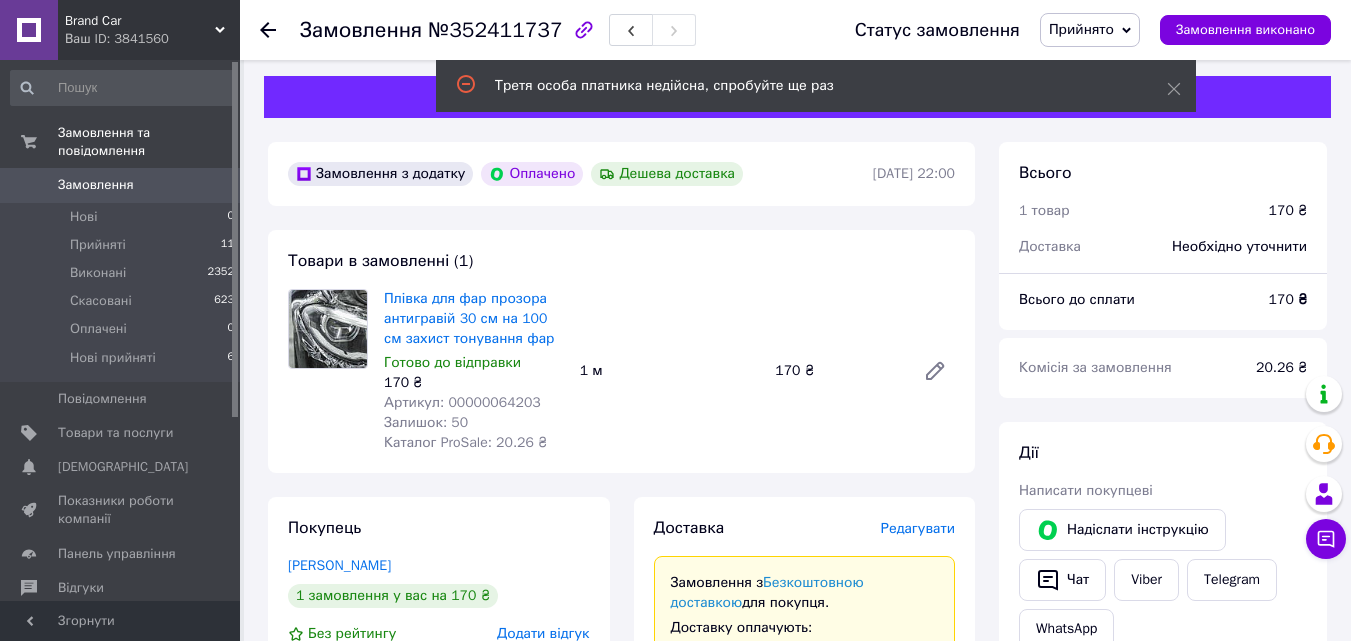 scroll, scrollTop: 0, scrollLeft: 0, axis: both 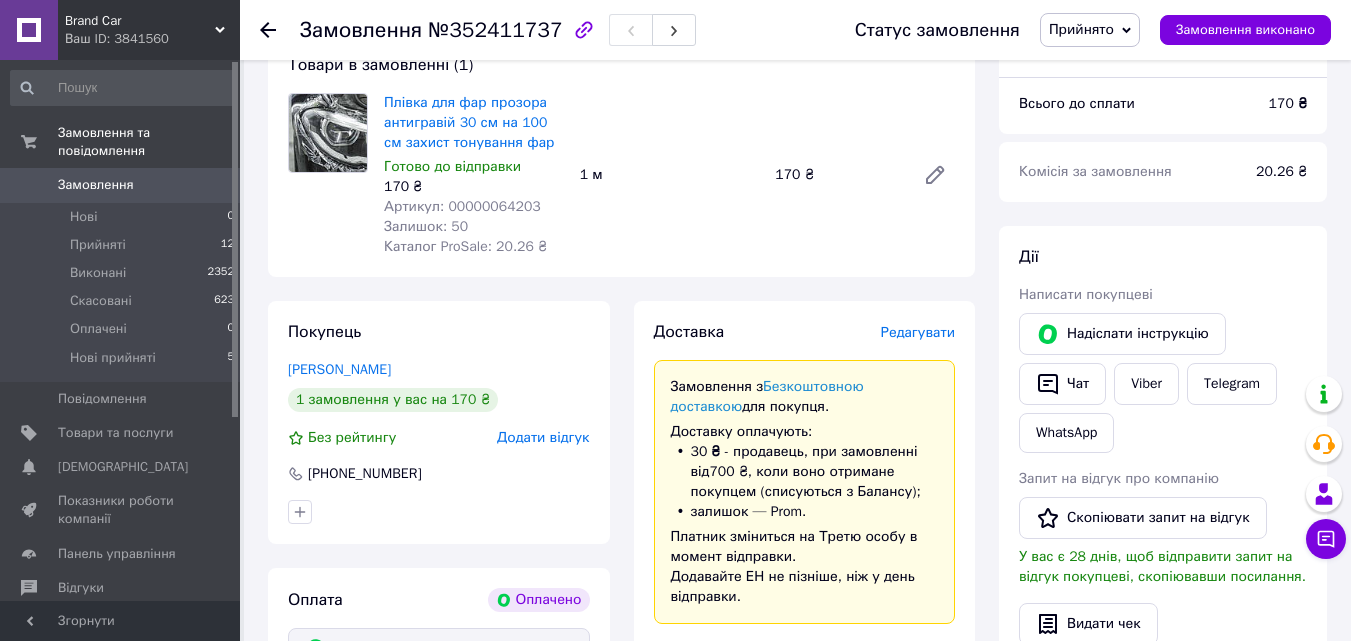 click on "Редагувати" at bounding box center [918, 332] 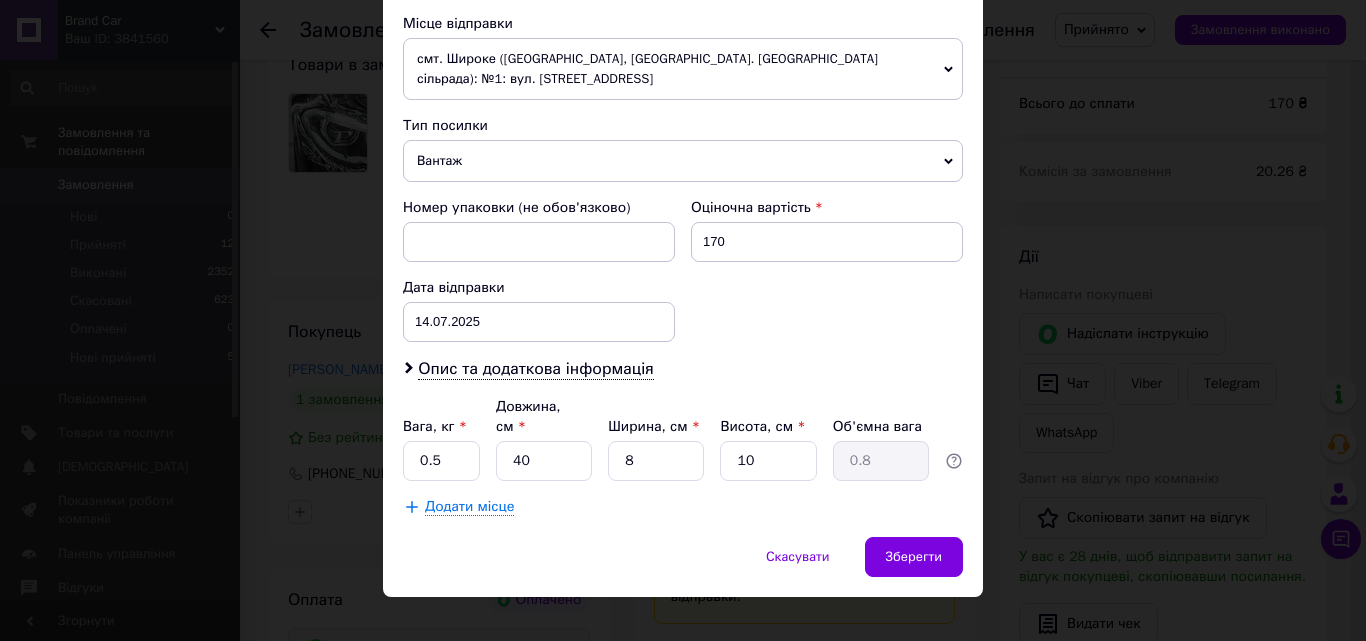 scroll, scrollTop: 707, scrollLeft: 0, axis: vertical 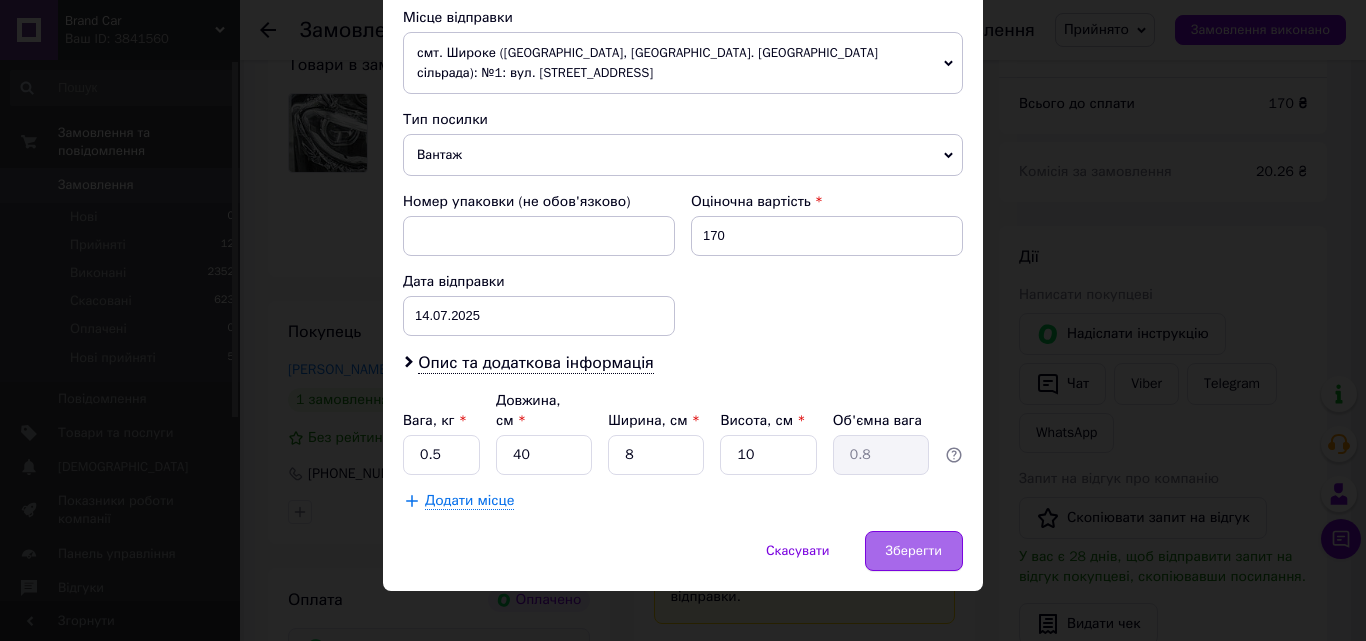 click on "Зберегти" at bounding box center (914, 551) 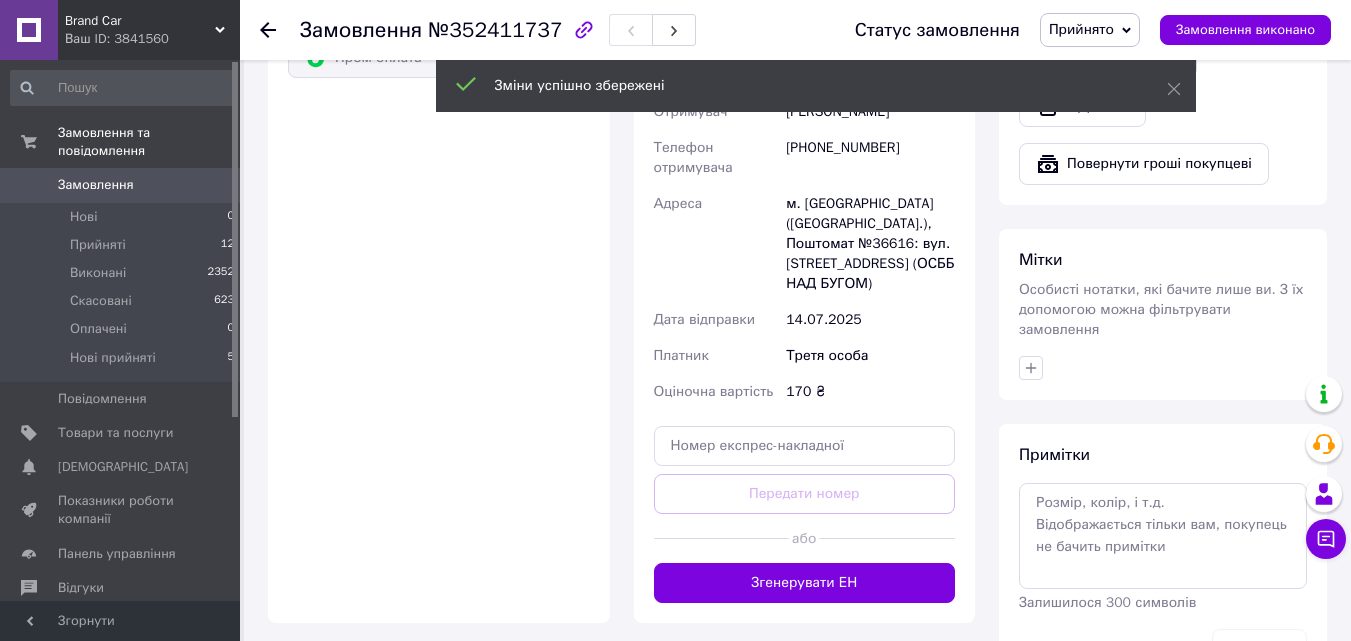 scroll, scrollTop: 800, scrollLeft: 0, axis: vertical 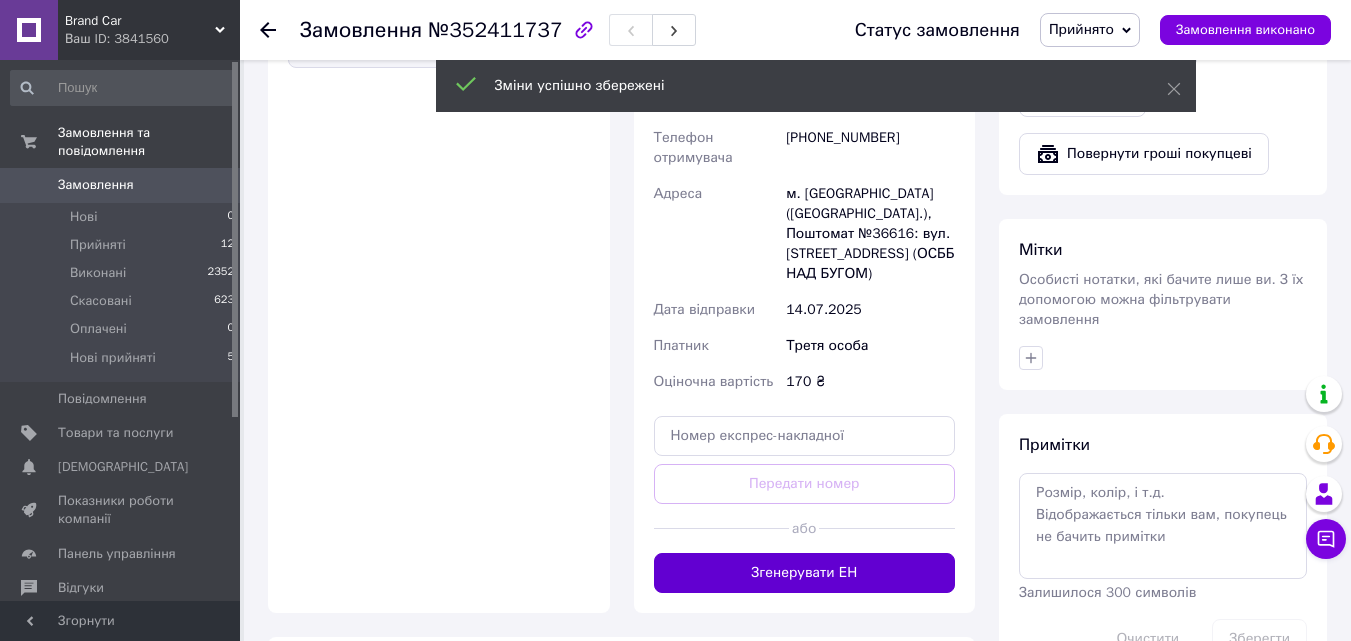 click on "Згенерувати ЕН" at bounding box center (805, 573) 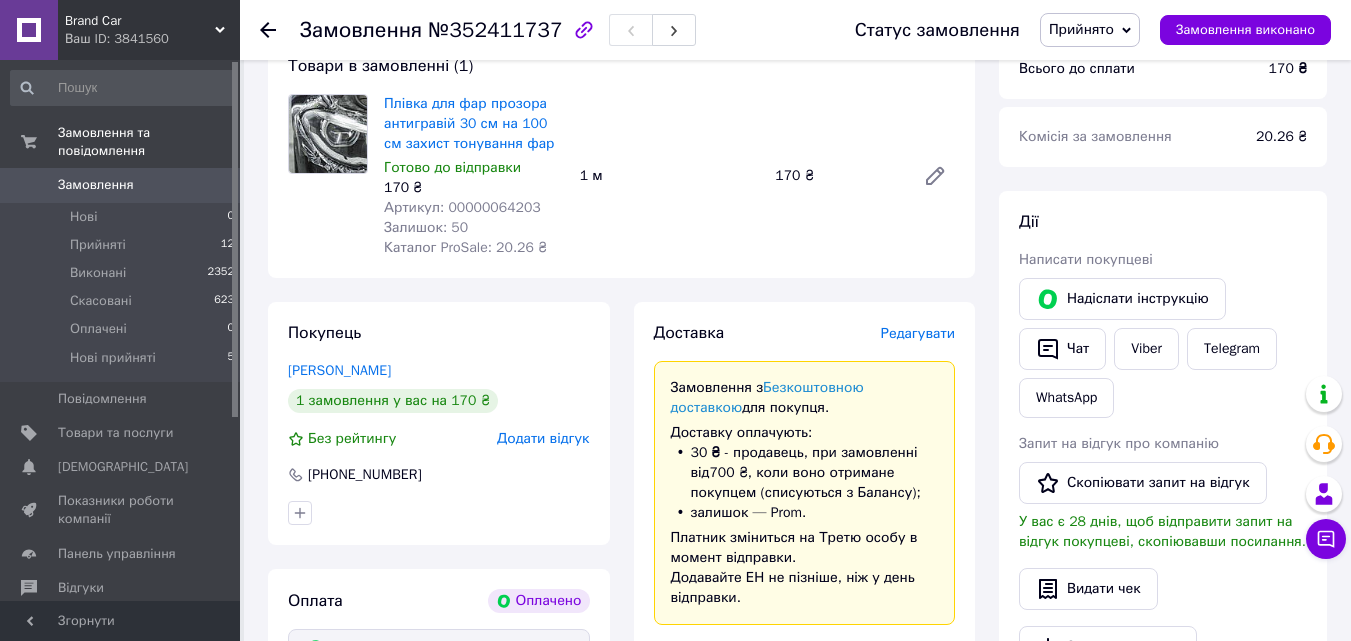 scroll, scrollTop: 0, scrollLeft: 0, axis: both 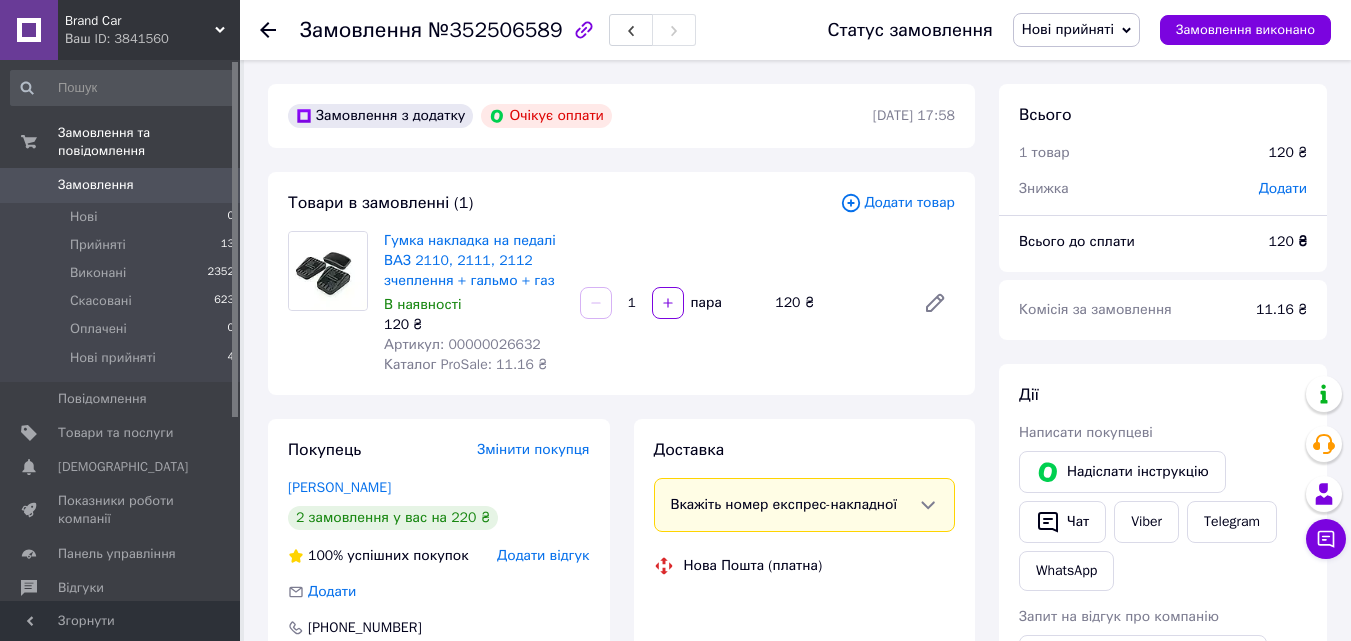 click on "Артикул: 00000026632" at bounding box center (462, 344) 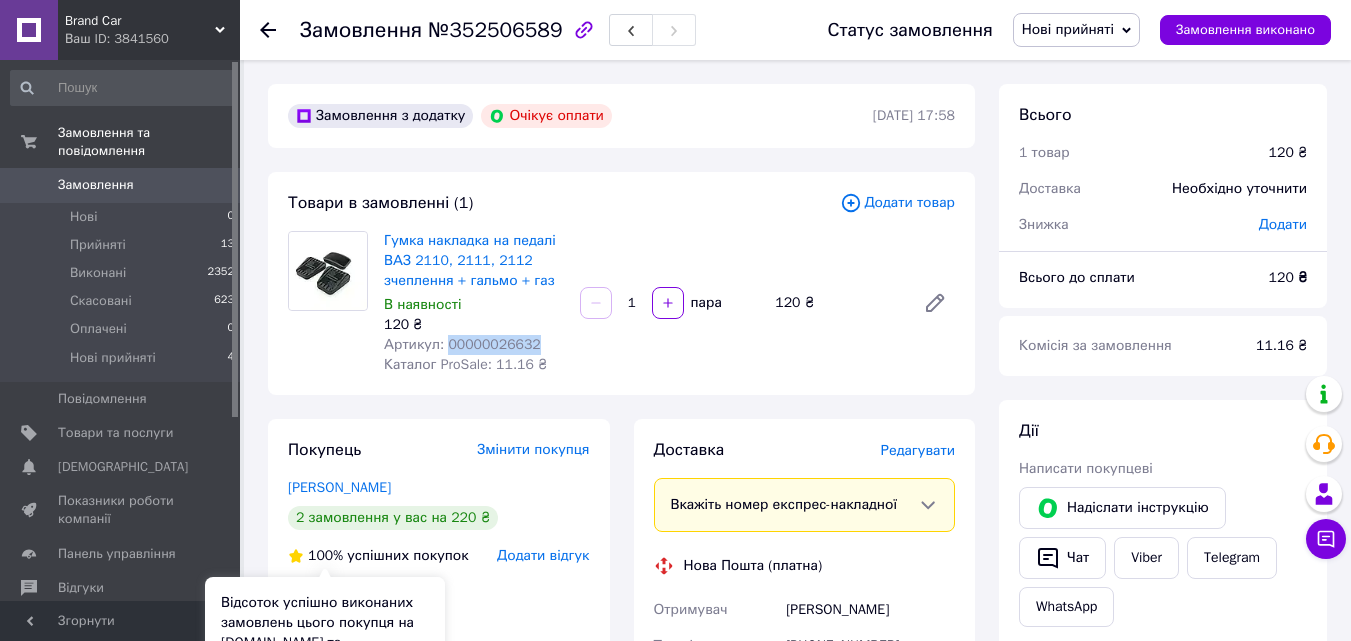 scroll, scrollTop: 300, scrollLeft: 0, axis: vertical 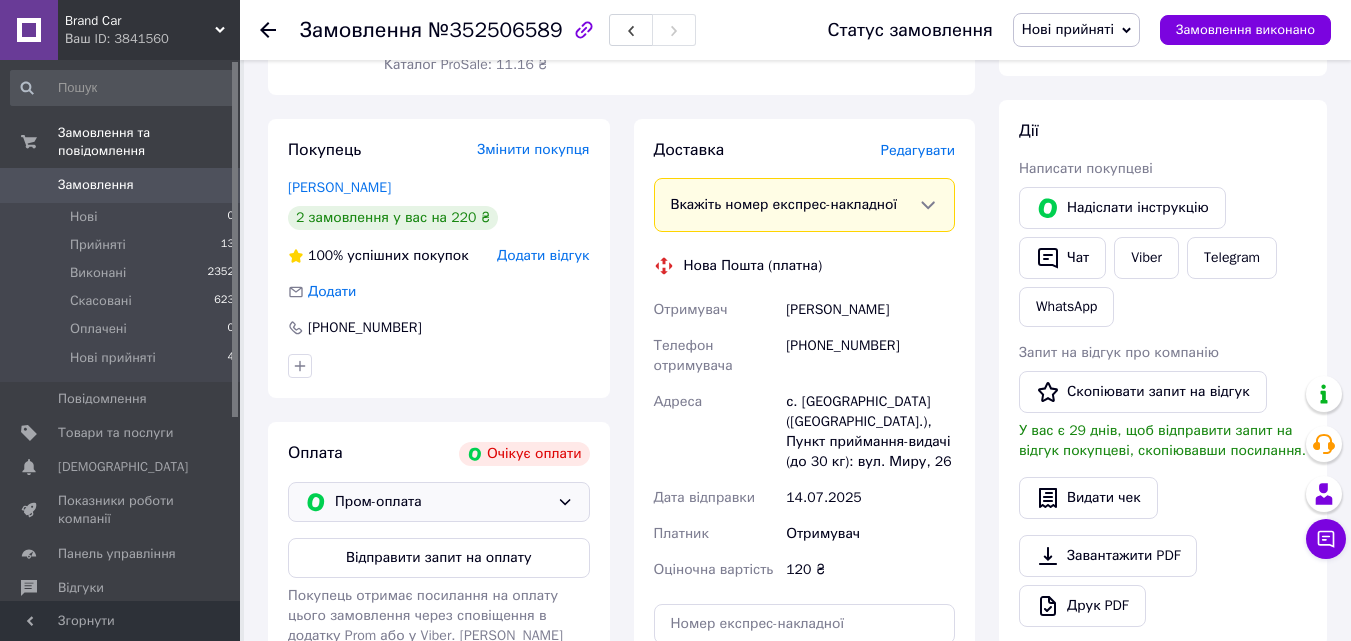 click on "Пром-оплата" at bounding box center [442, 502] 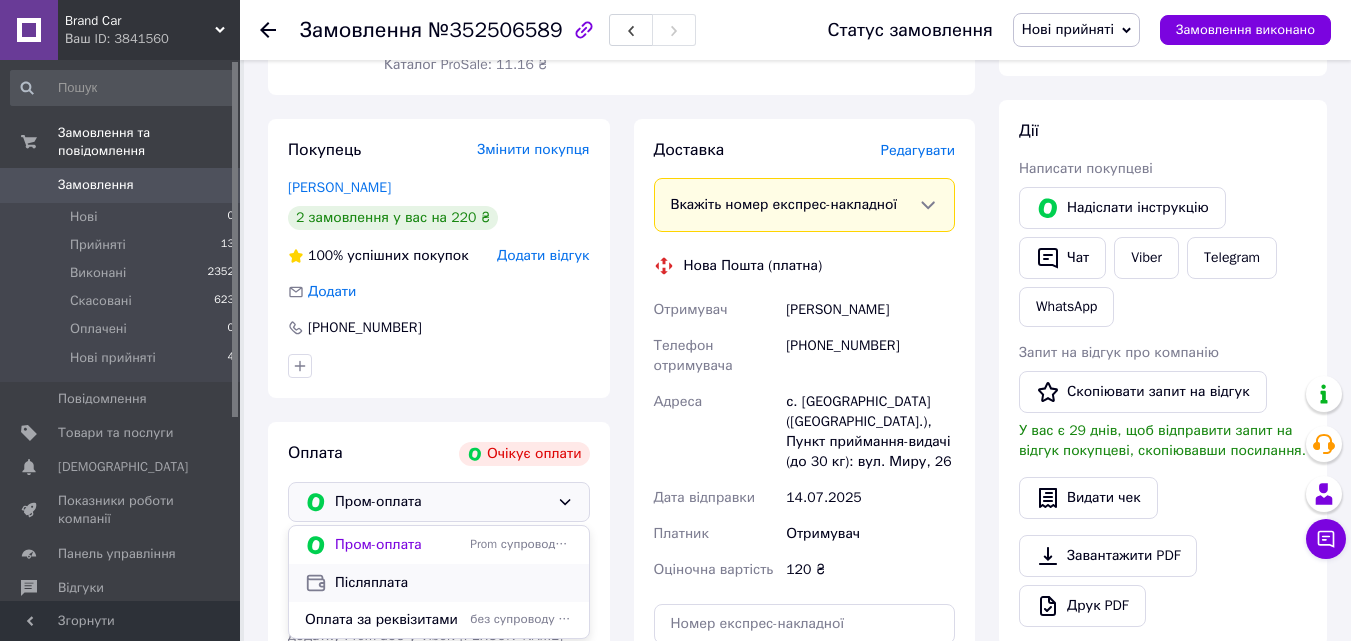 click on "Післяплата" at bounding box center [454, 583] 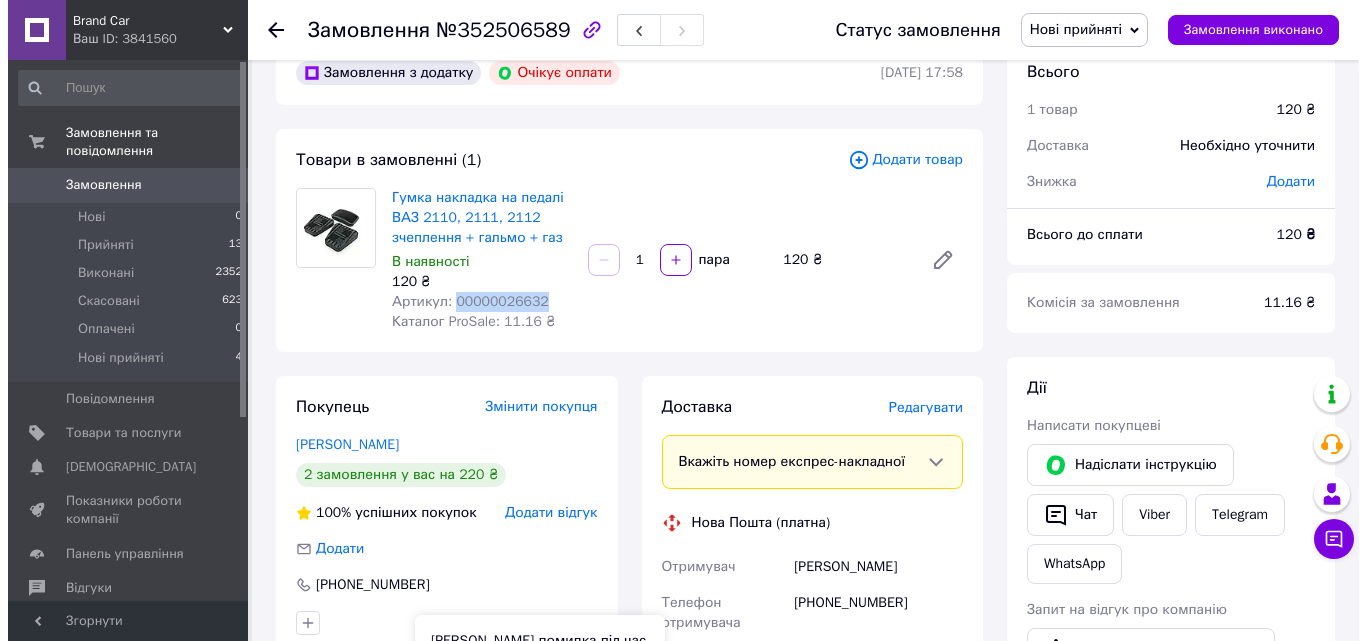 scroll, scrollTop: 0, scrollLeft: 0, axis: both 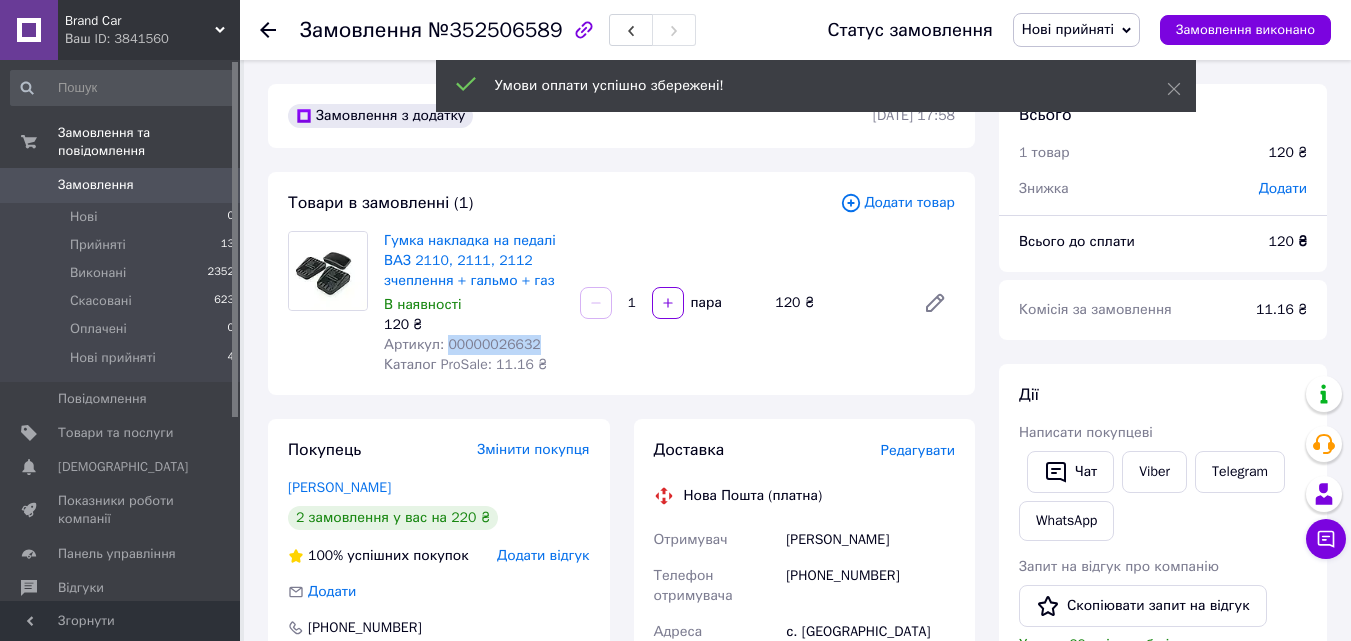 click on "Нові прийняті" at bounding box center (1068, 29) 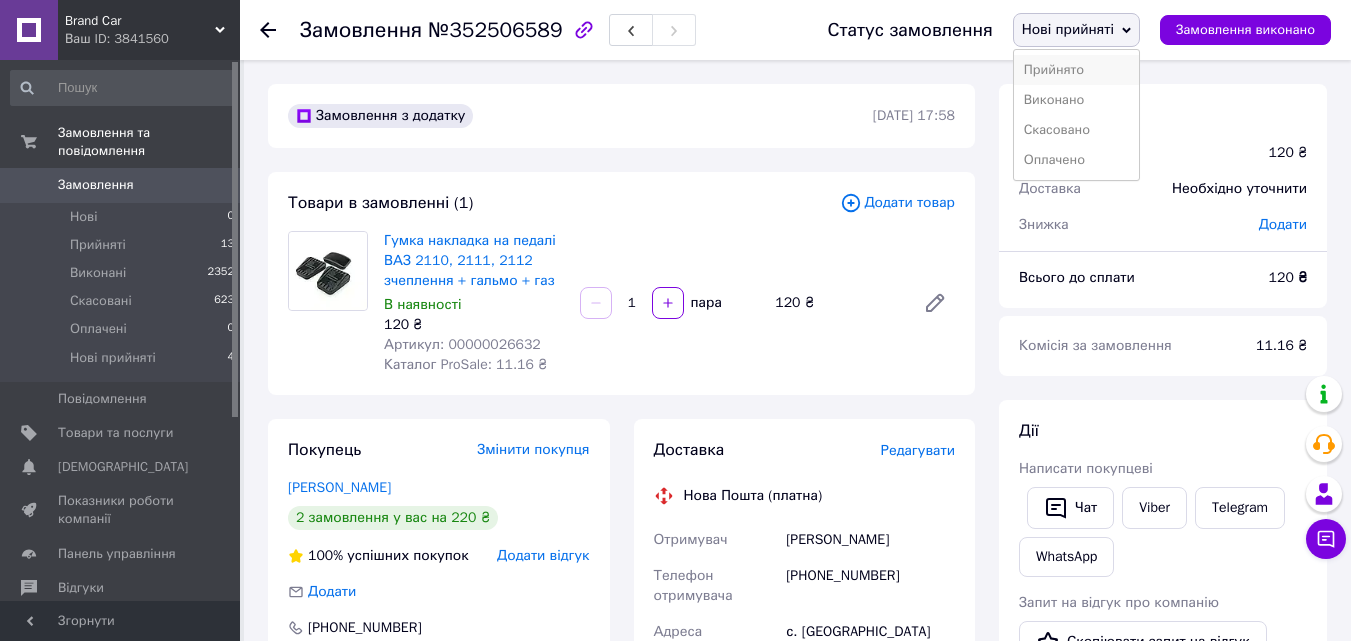 click on "Прийнято" at bounding box center [1076, 70] 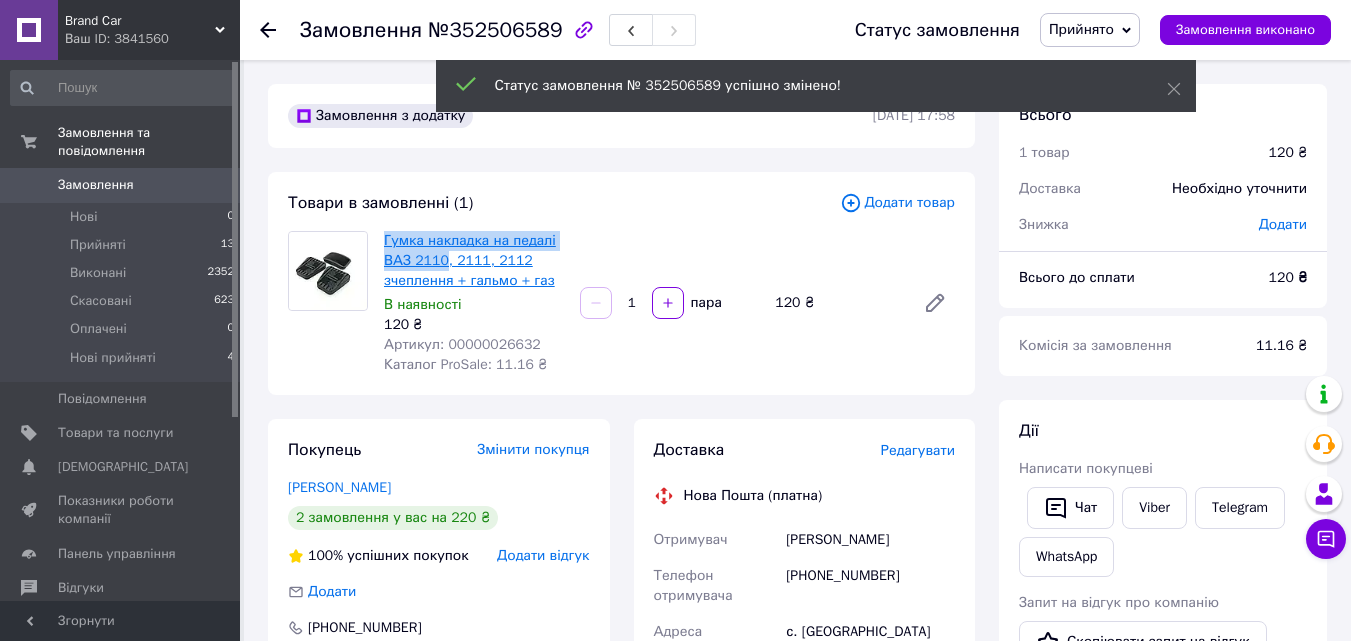 drag, startPoint x: 376, startPoint y: 242, endPoint x: 442, endPoint y: 258, distance: 67.911705 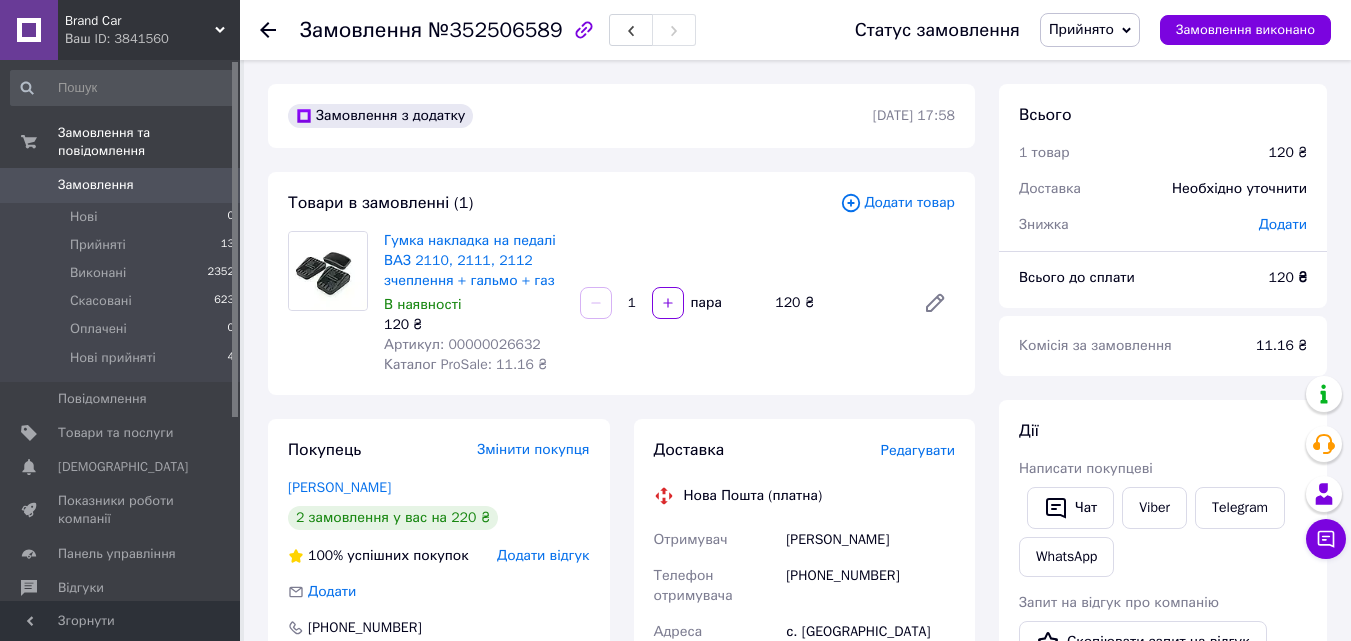 click on "Редагувати" at bounding box center (918, 450) 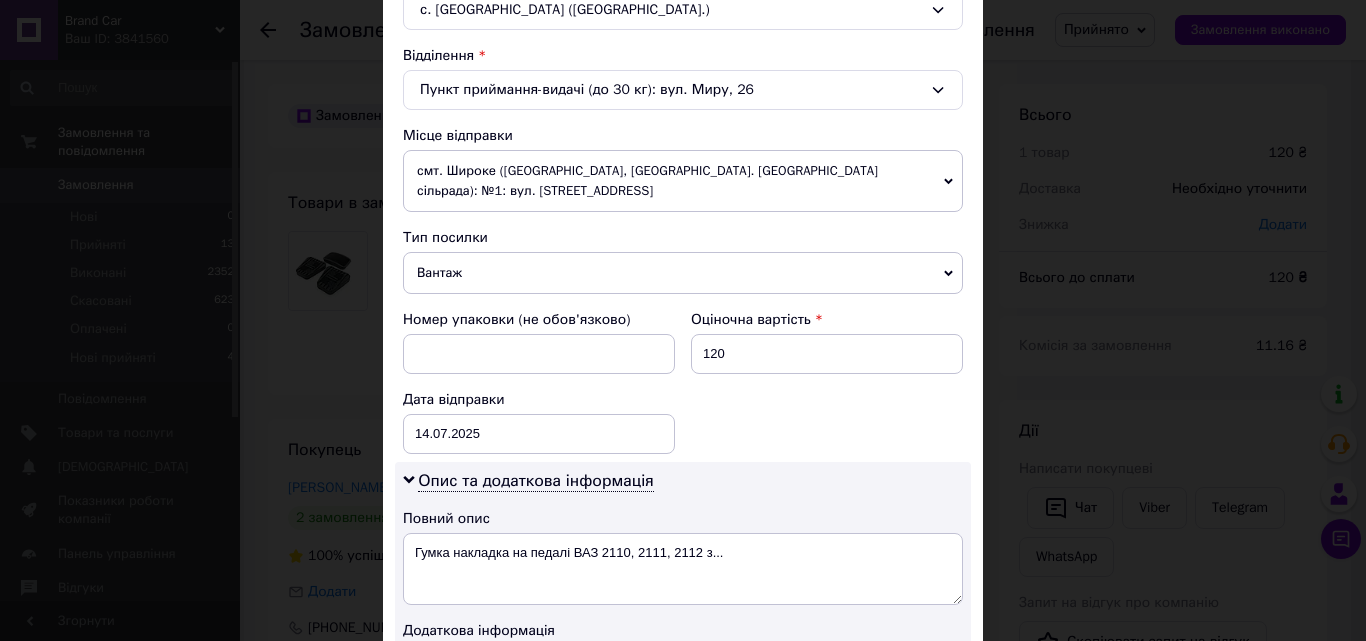 scroll, scrollTop: 700, scrollLeft: 0, axis: vertical 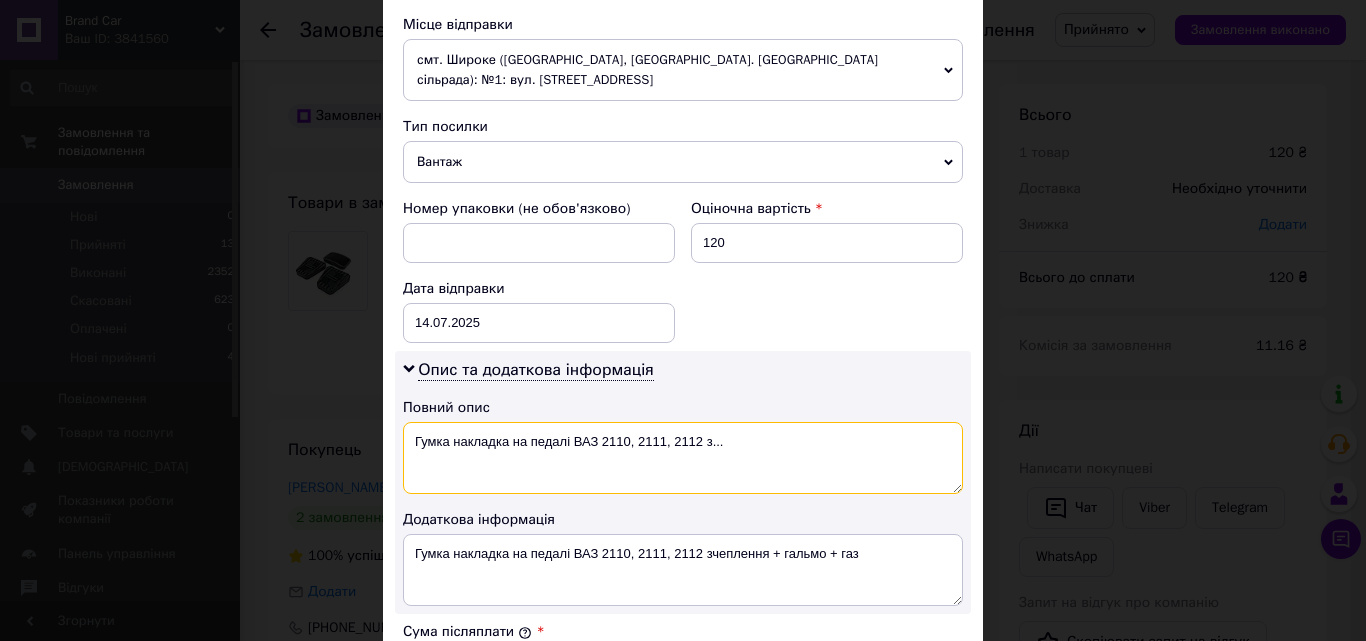 drag, startPoint x: 407, startPoint y: 443, endPoint x: 790, endPoint y: 439, distance: 383.02087 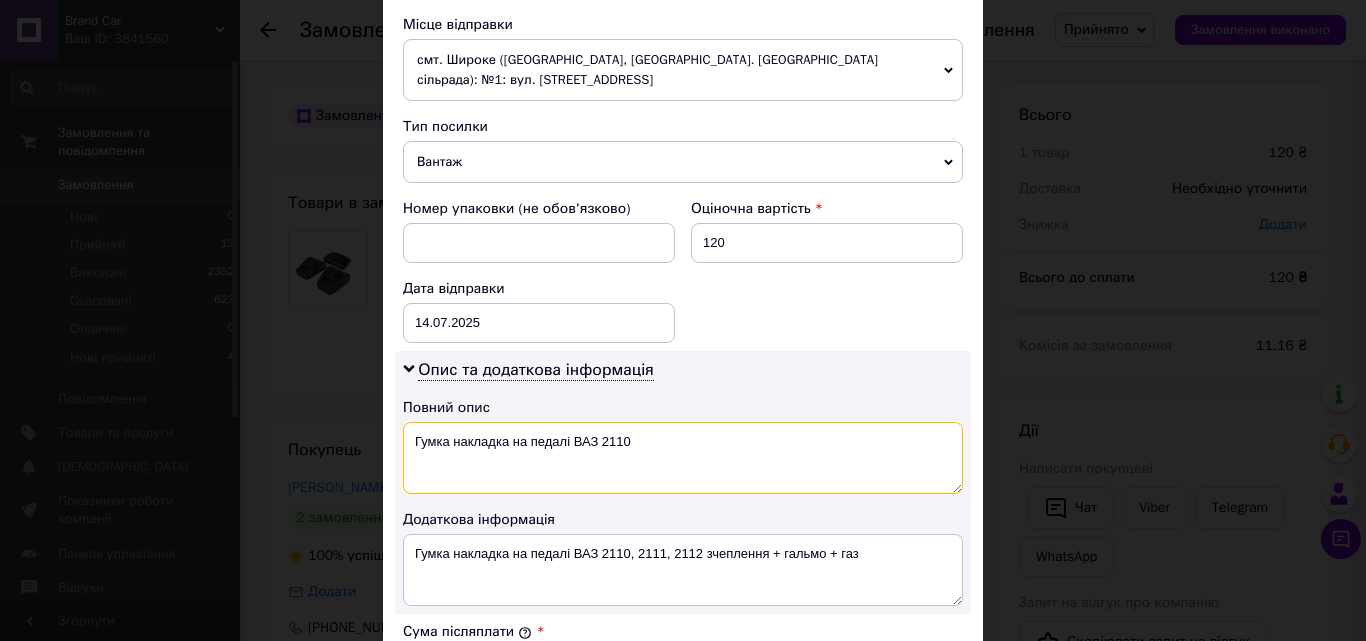type on "Гумка накладка на педалі ВАЗ 2110" 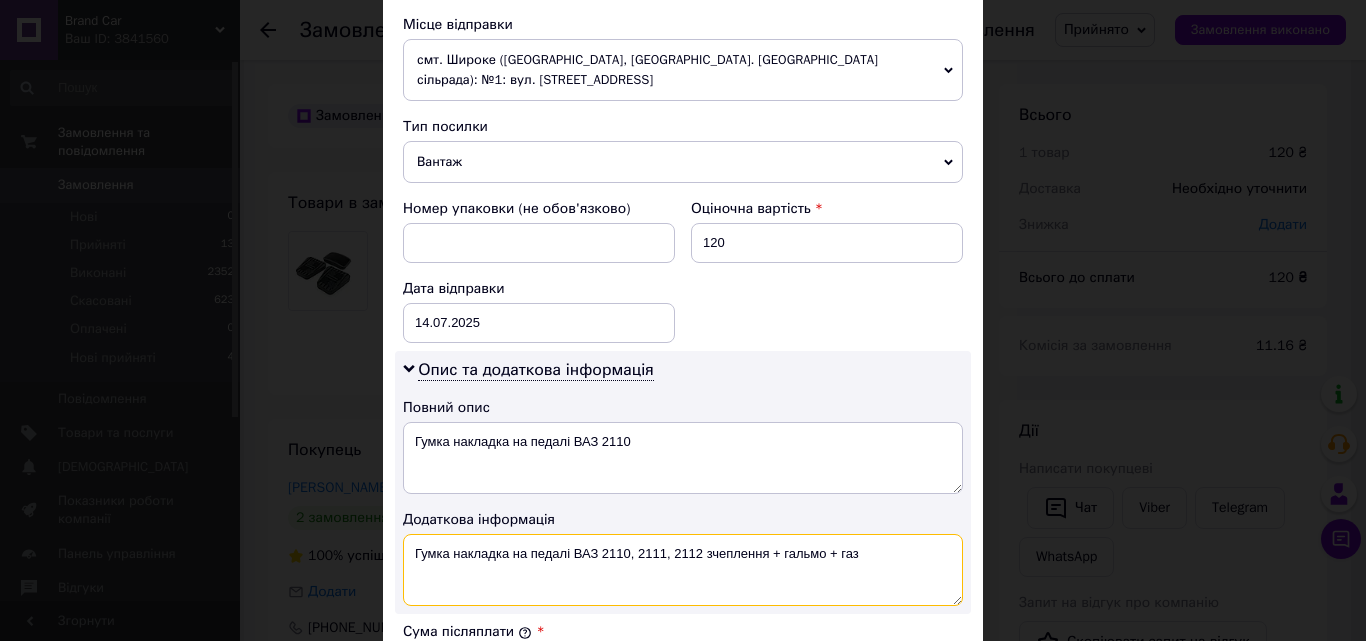 drag, startPoint x: 605, startPoint y: 555, endPoint x: 907, endPoint y: 561, distance: 302.0596 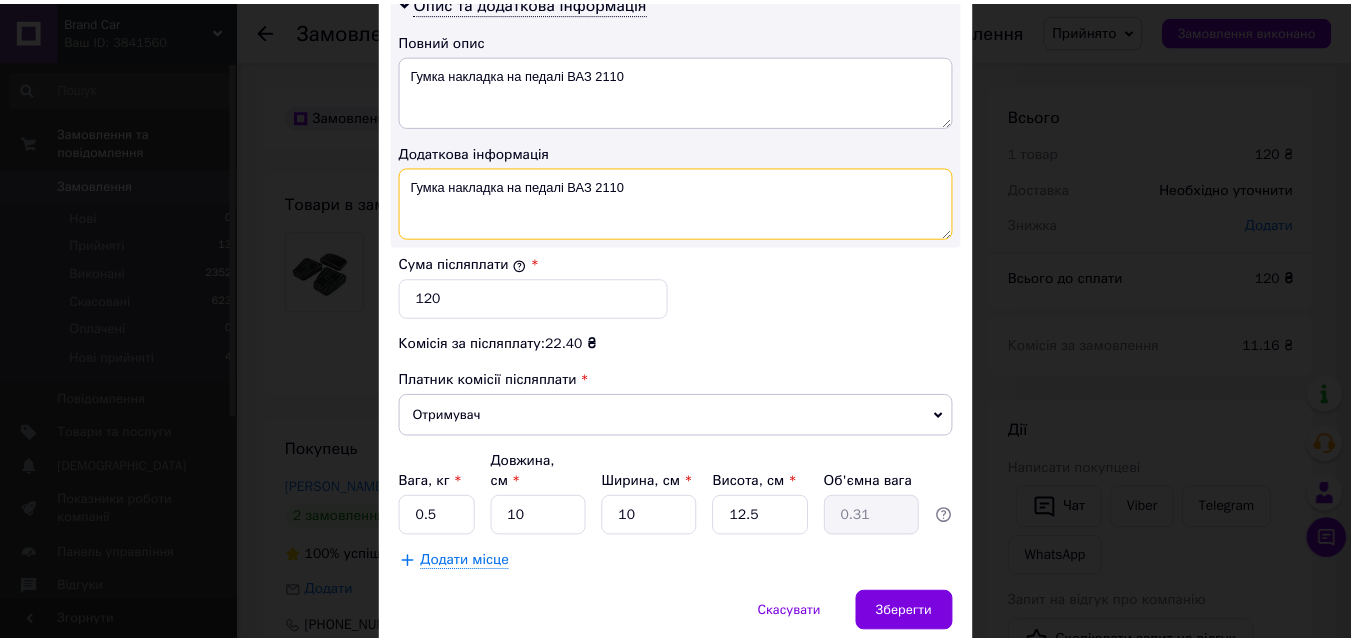 scroll, scrollTop: 1100, scrollLeft: 0, axis: vertical 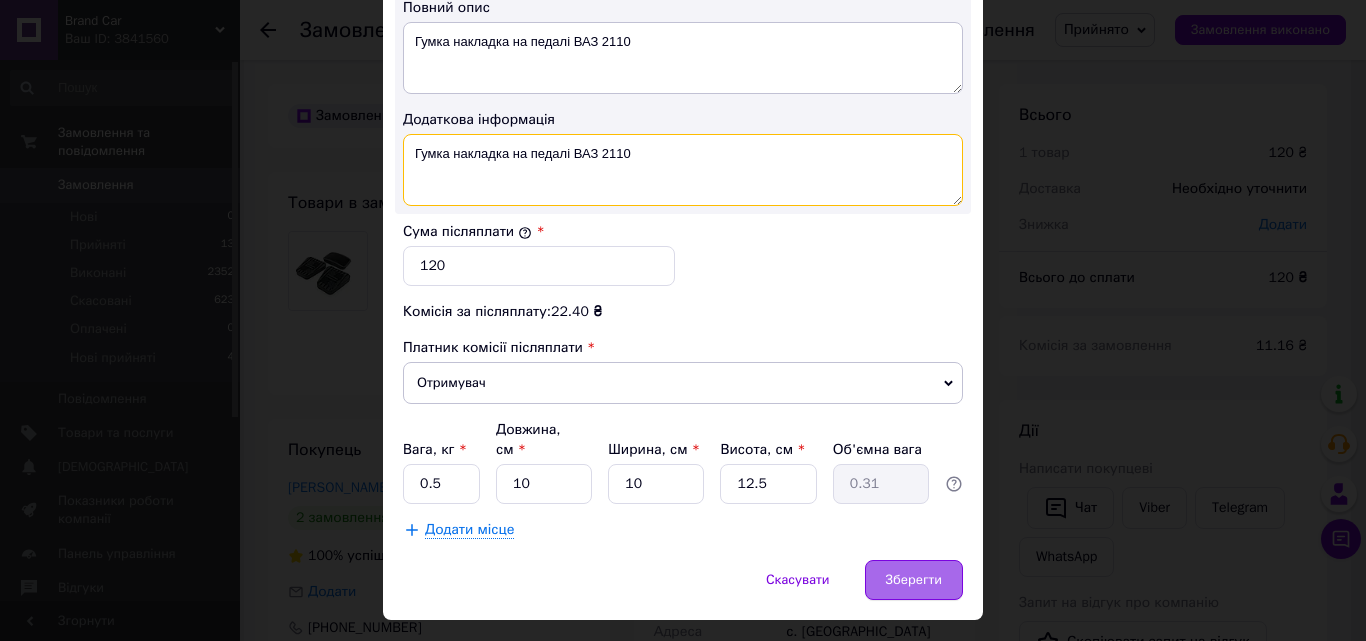type on "Гумка накладка на педалі ВАЗ 2110" 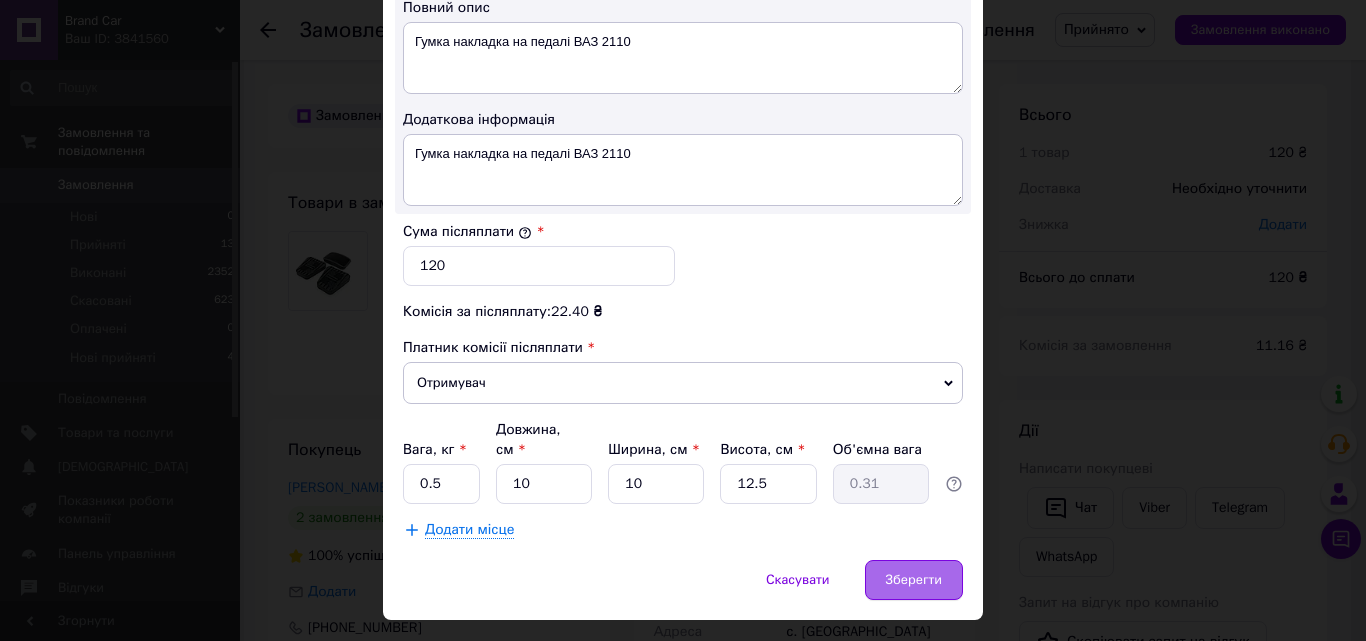 click on "Зберегти" at bounding box center (914, 580) 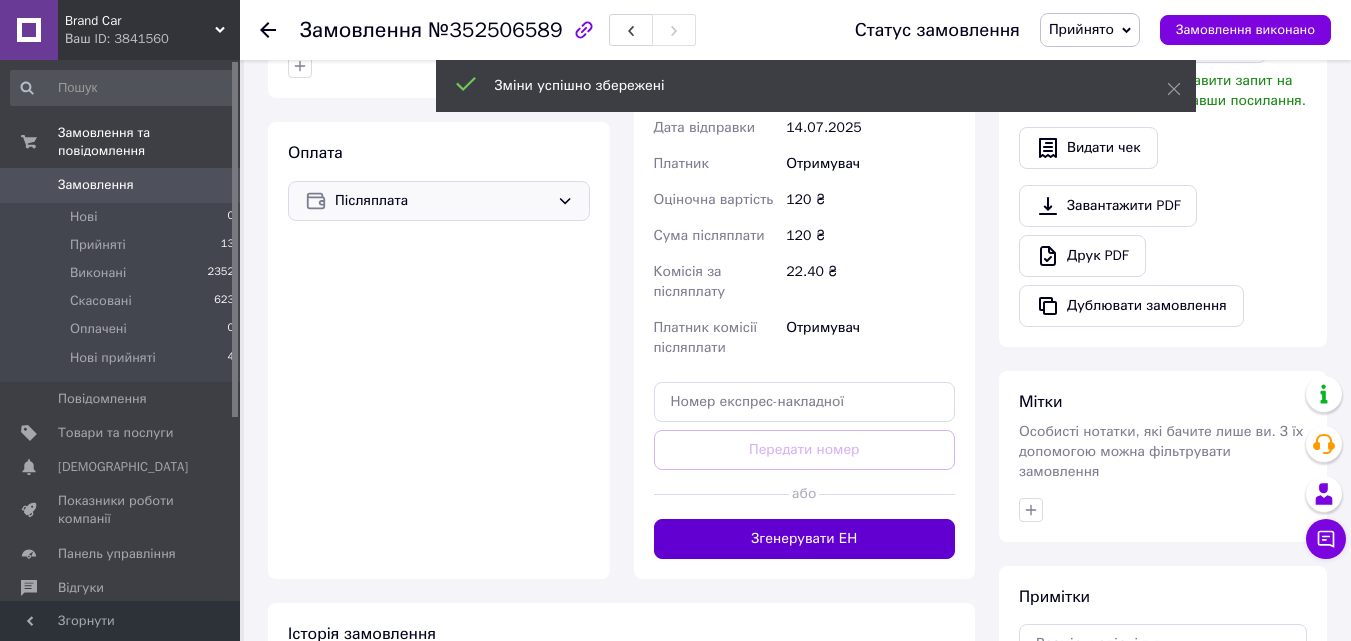scroll, scrollTop: 700, scrollLeft: 0, axis: vertical 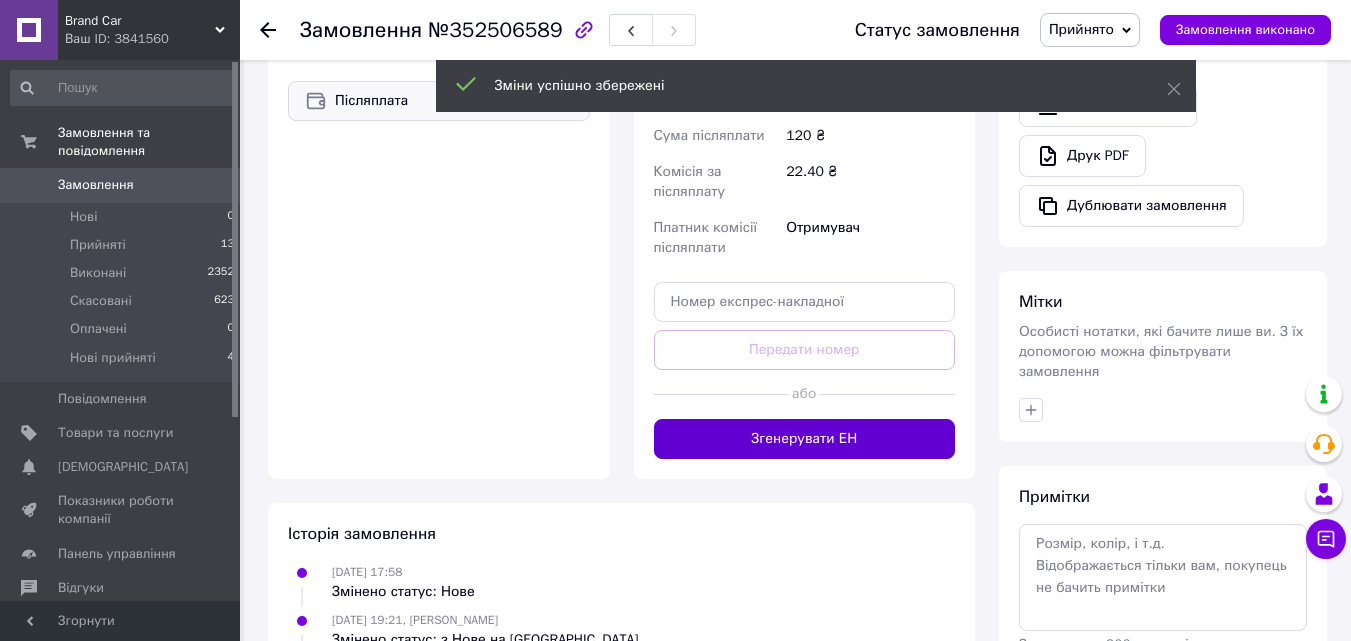 click on "Згенерувати ЕН" at bounding box center (805, 439) 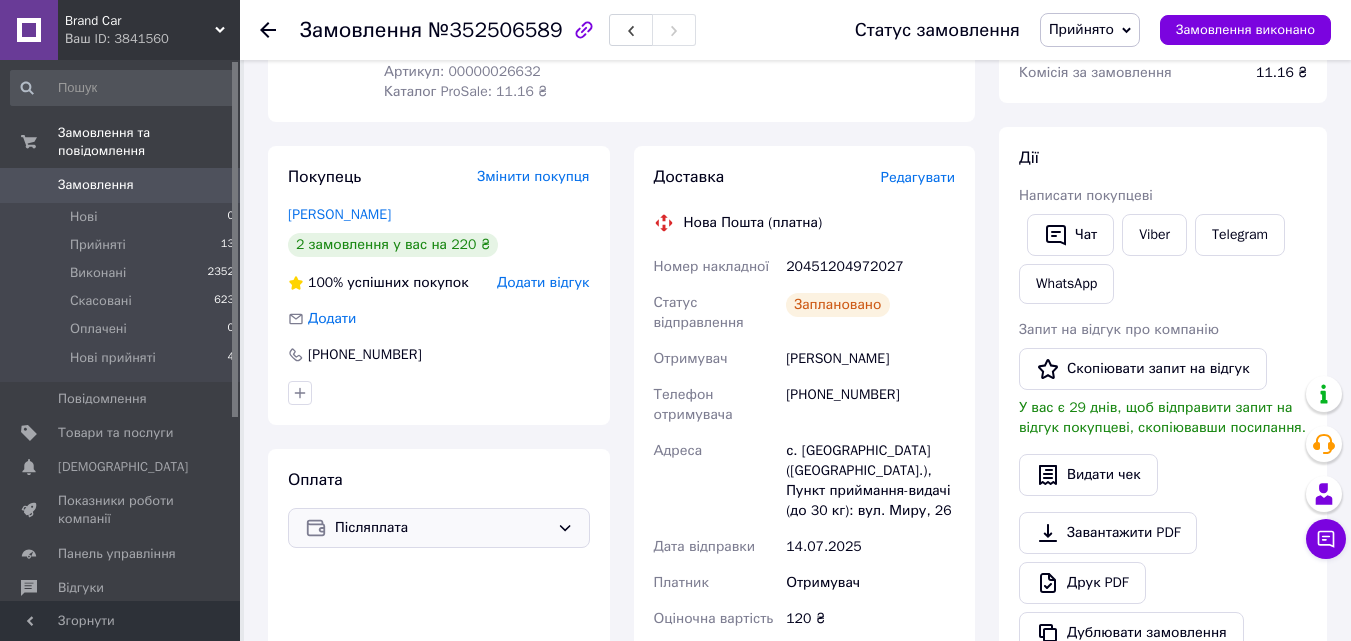scroll, scrollTop: 200, scrollLeft: 0, axis: vertical 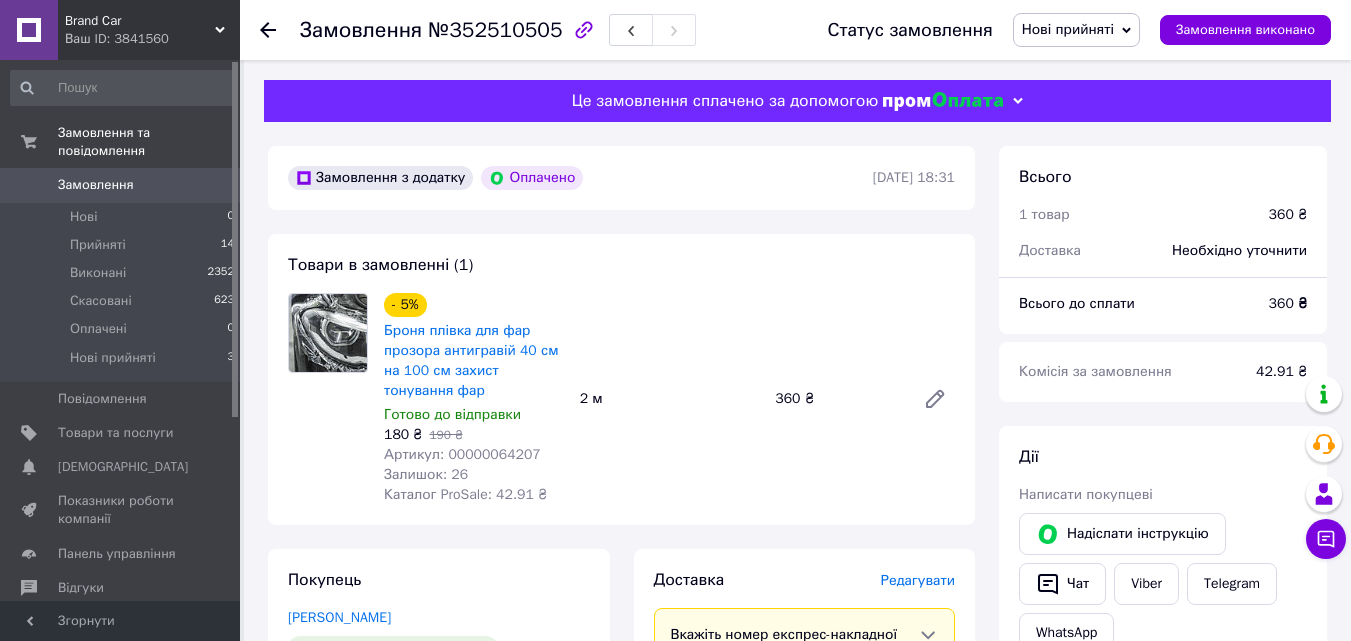 click on "- 5% Броня плівка для фар прозора антигравій 40 см на 100 см захист тонування фар Готово до відправки 180 ₴   190 ₴ Артикул: 00000064207 Залишок: 26 Каталог ProSale: 42.91 ₴  2 м 360 ₴" at bounding box center (669, 399) 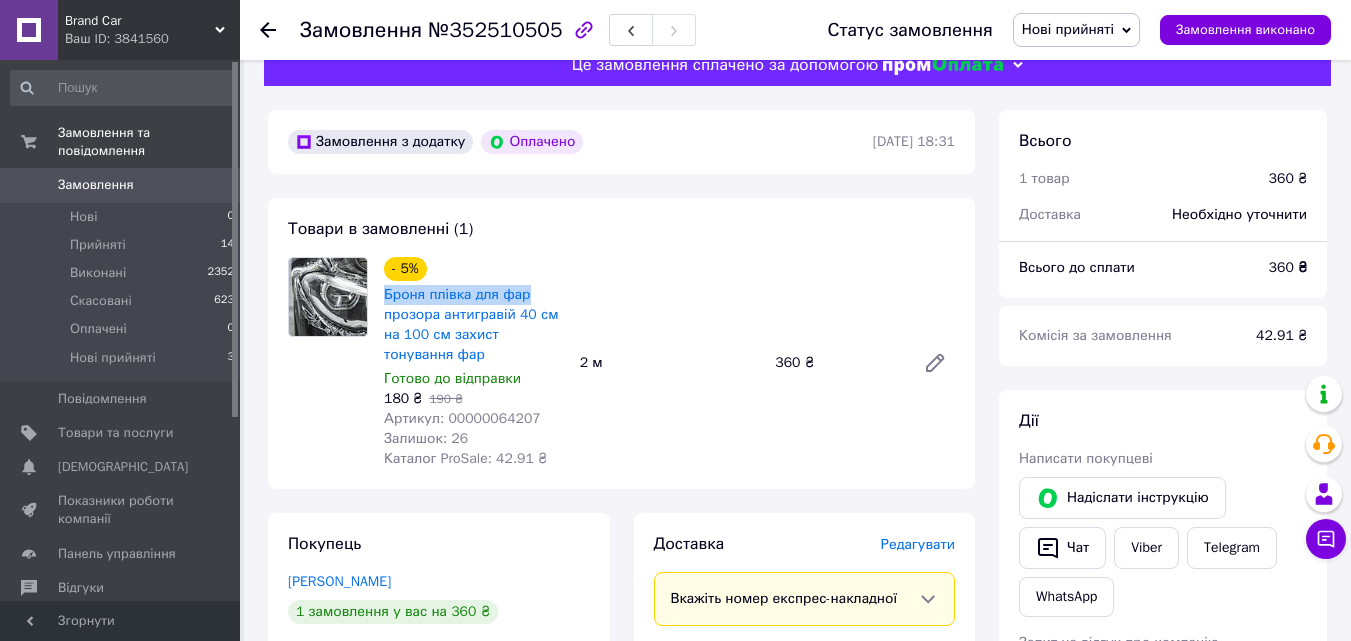 scroll, scrollTop: 100, scrollLeft: 0, axis: vertical 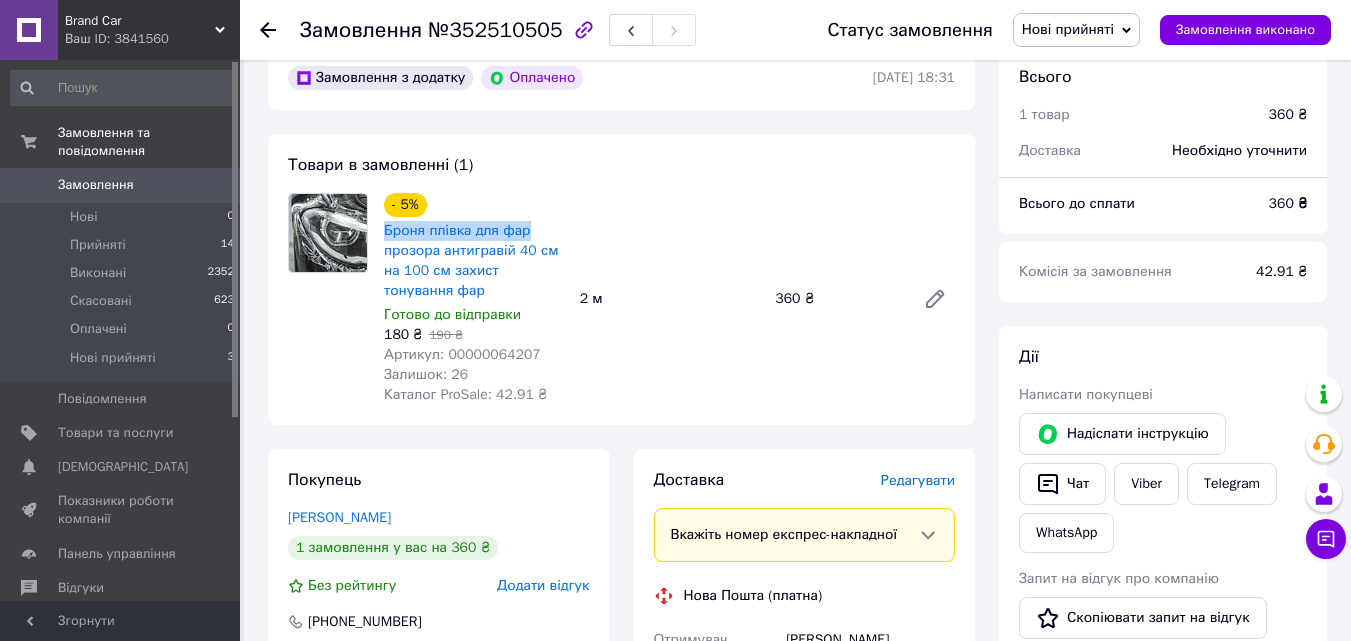 click on "Редагувати" at bounding box center [918, 480] 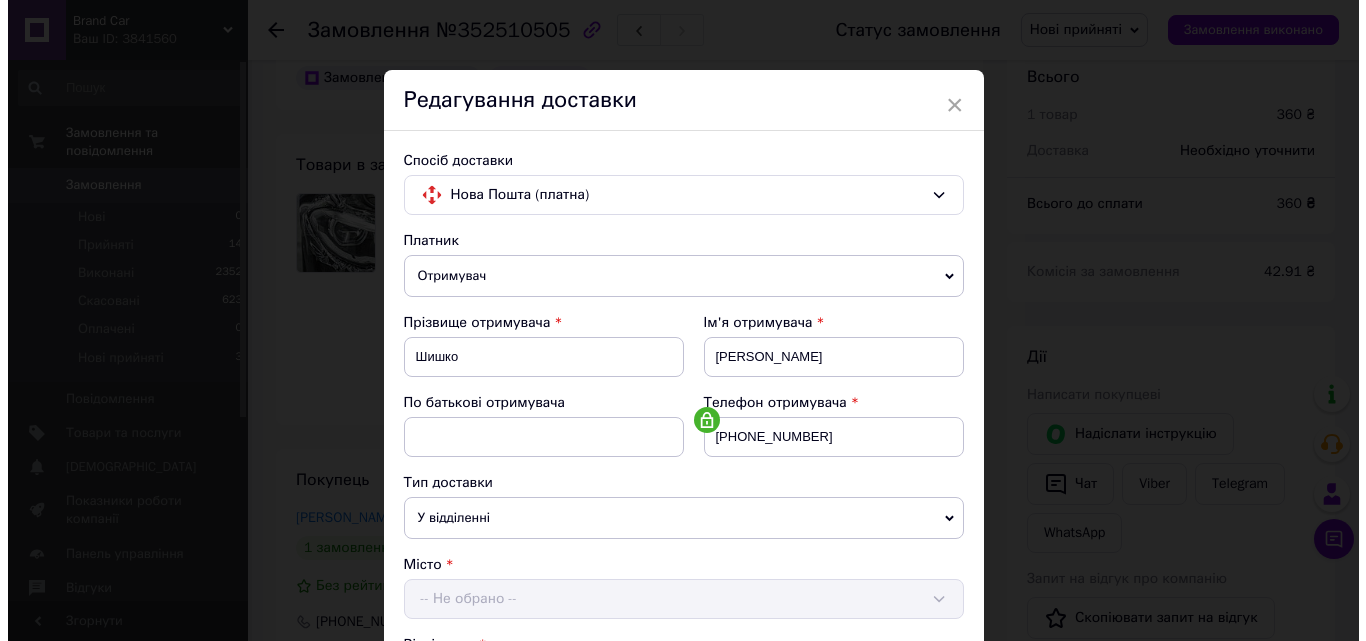 scroll, scrollTop: 600, scrollLeft: 0, axis: vertical 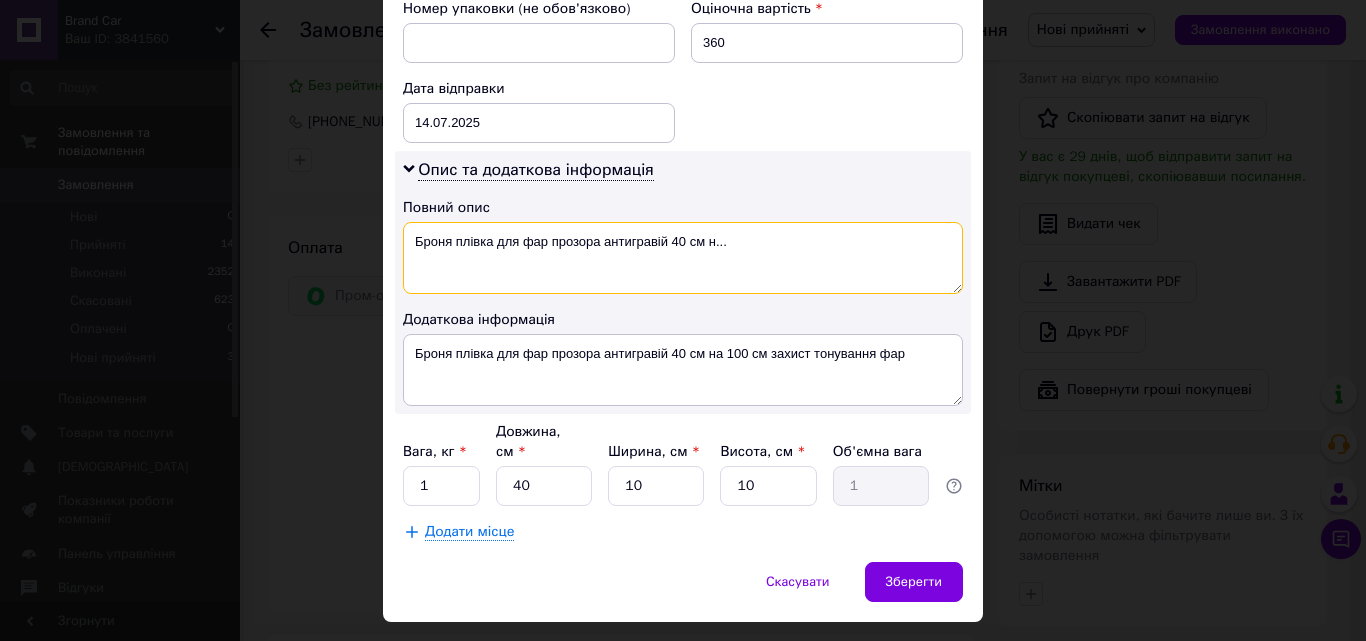 drag, startPoint x: 403, startPoint y: 242, endPoint x: 912, endPoint y: 257, distance: 509.22098 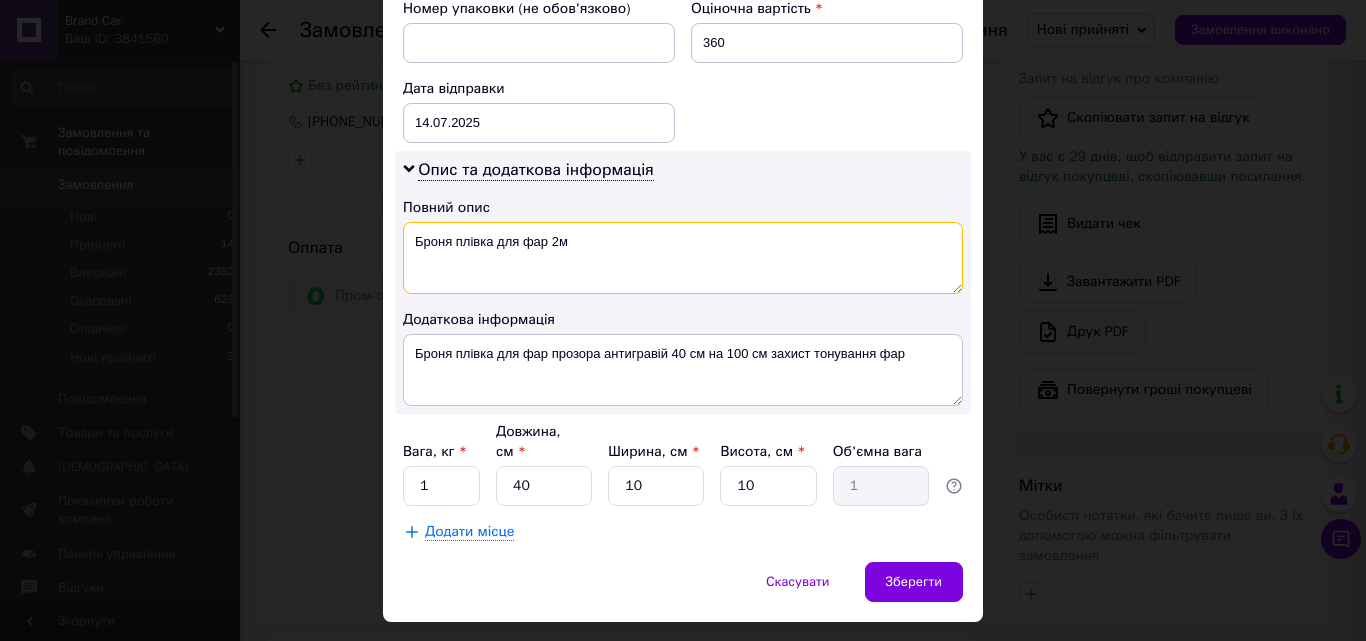 type on "Броня плівка для фар 2м" 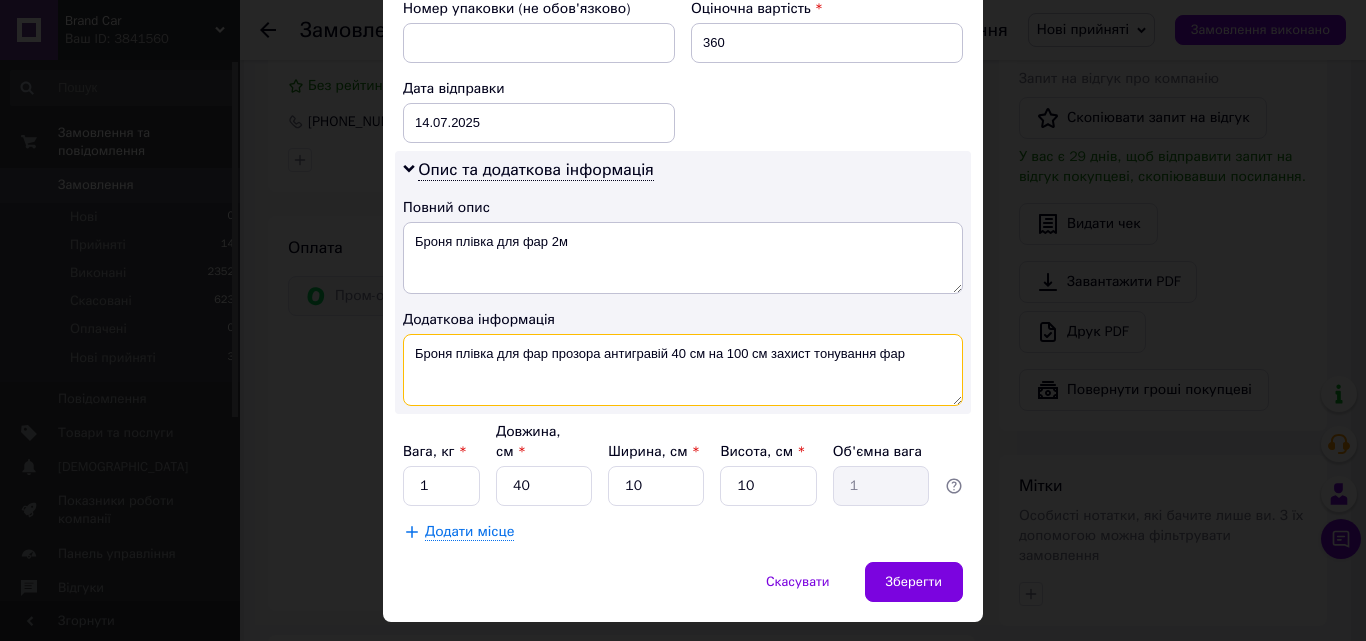 drag, startPoint x: 406, startPoint y: 346, endPoint x: 919, endPoint y: 351, distance: 513.02435 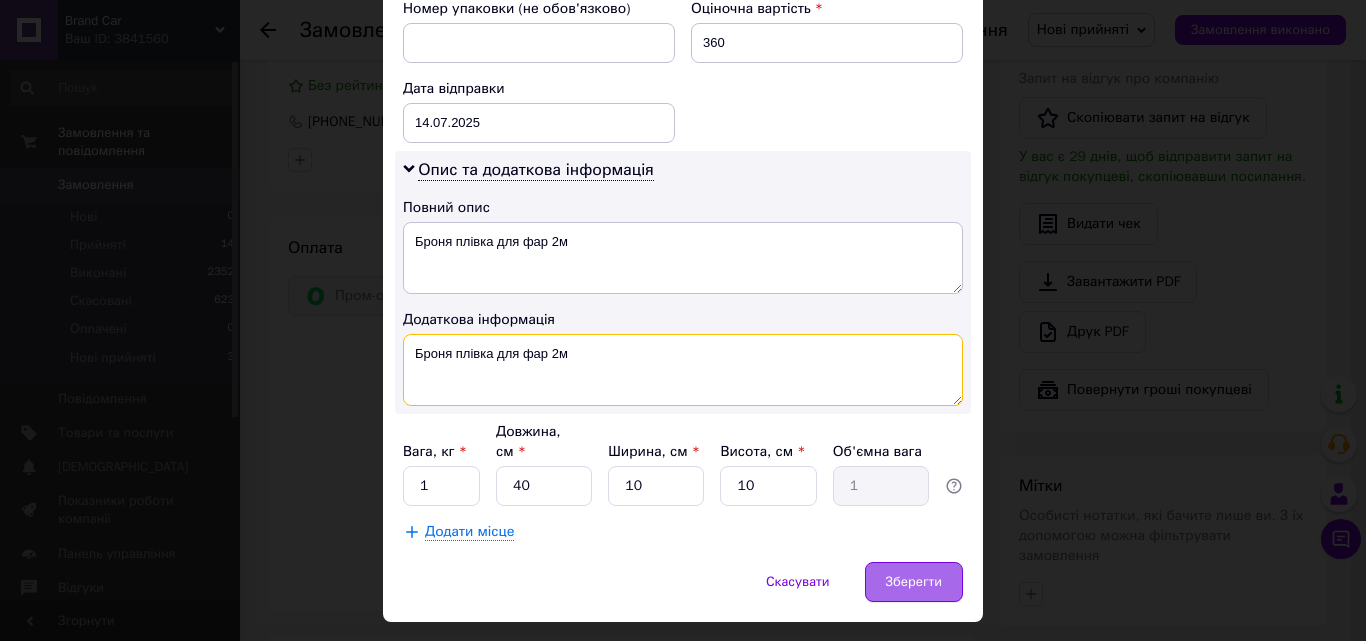type on "Броня плівка для фар 2м" 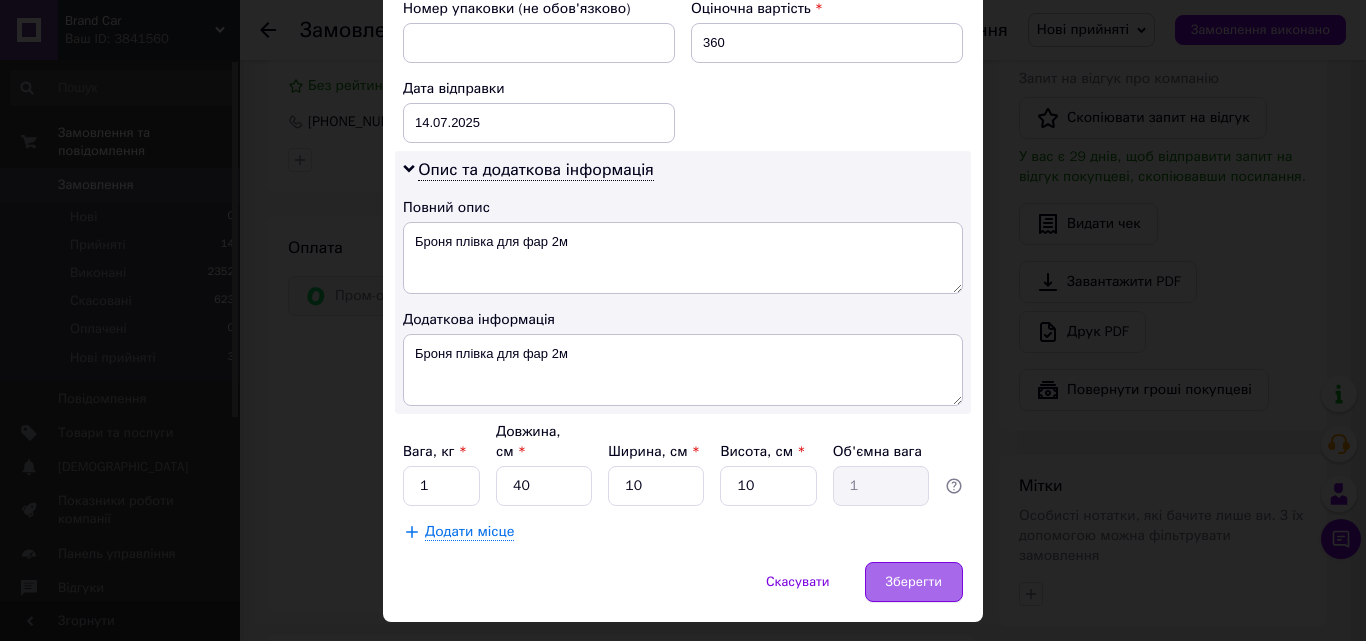 click on "Зберегти" at bounding box center (914, 582) 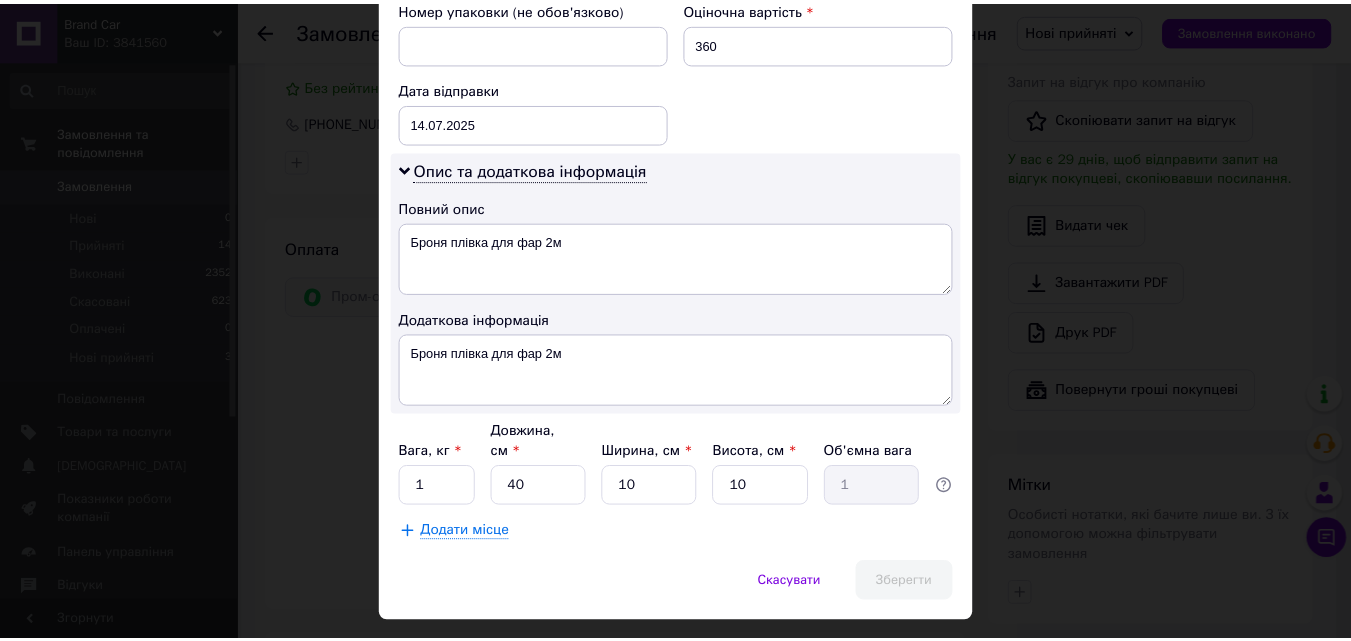 scroll, scrollTop: 931, scrollLeft: 0, axis: vertical 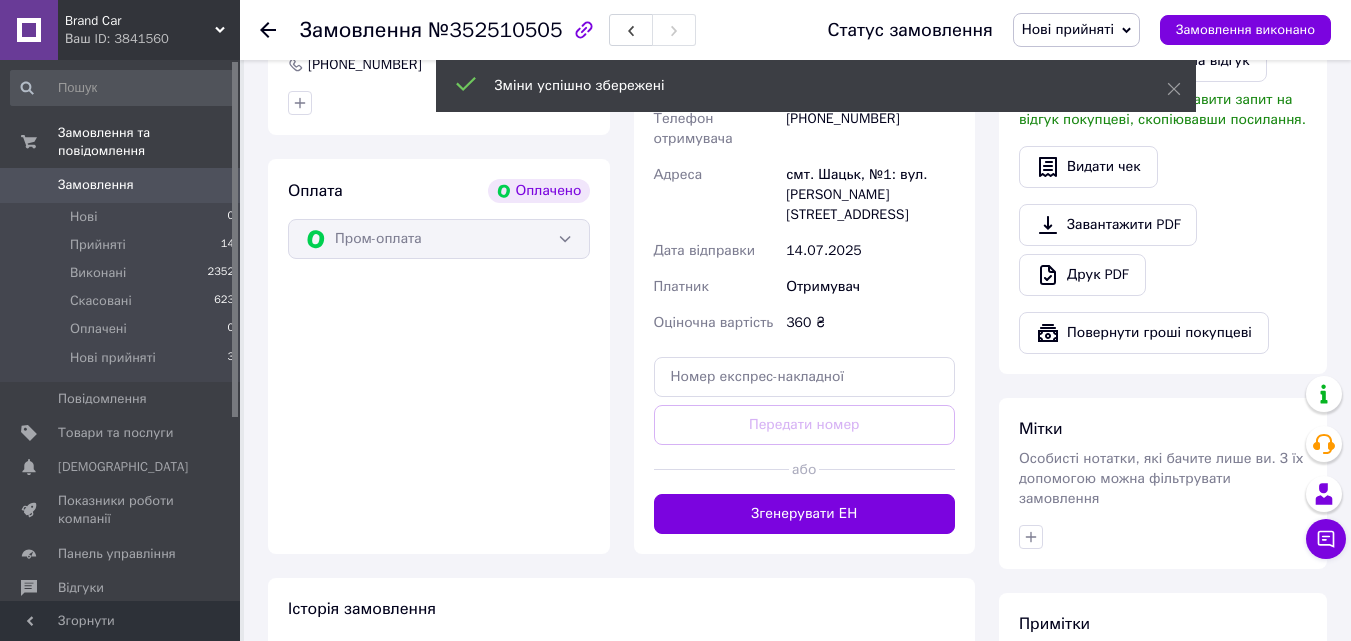click on "Згенерувати ЕН" at bounding box center (805, 514) 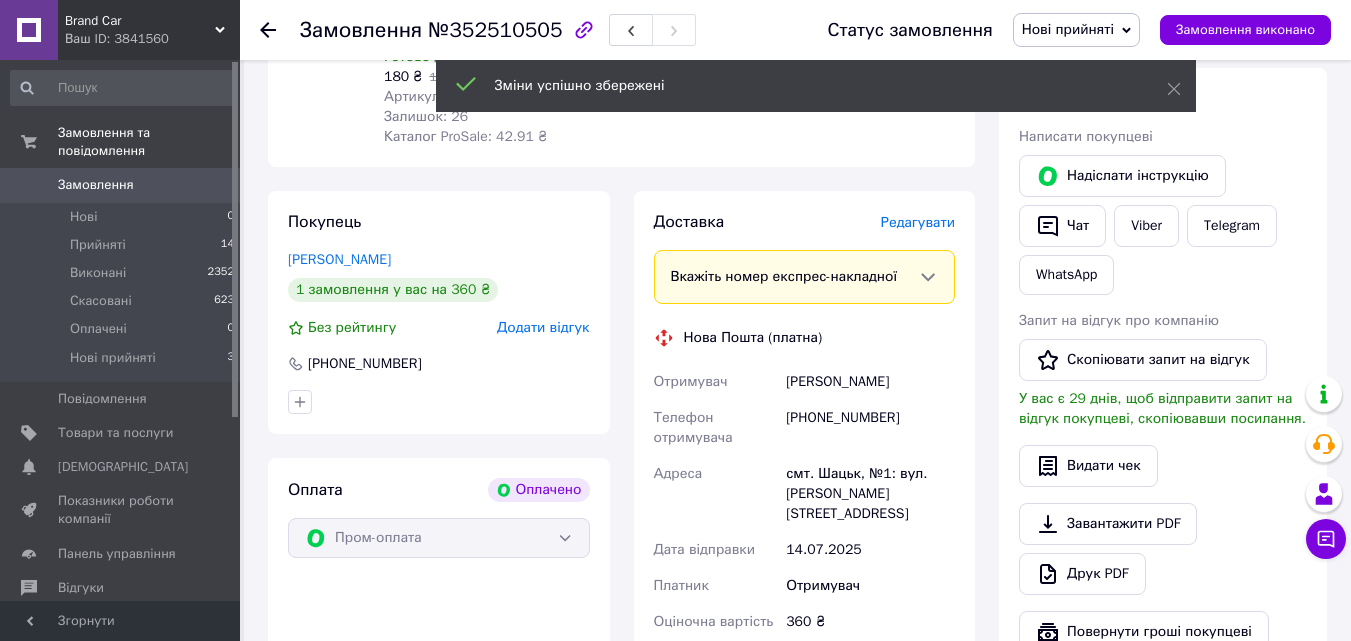 scroll, scrollTop: 357, scrollLeft: 0, axis: vertical 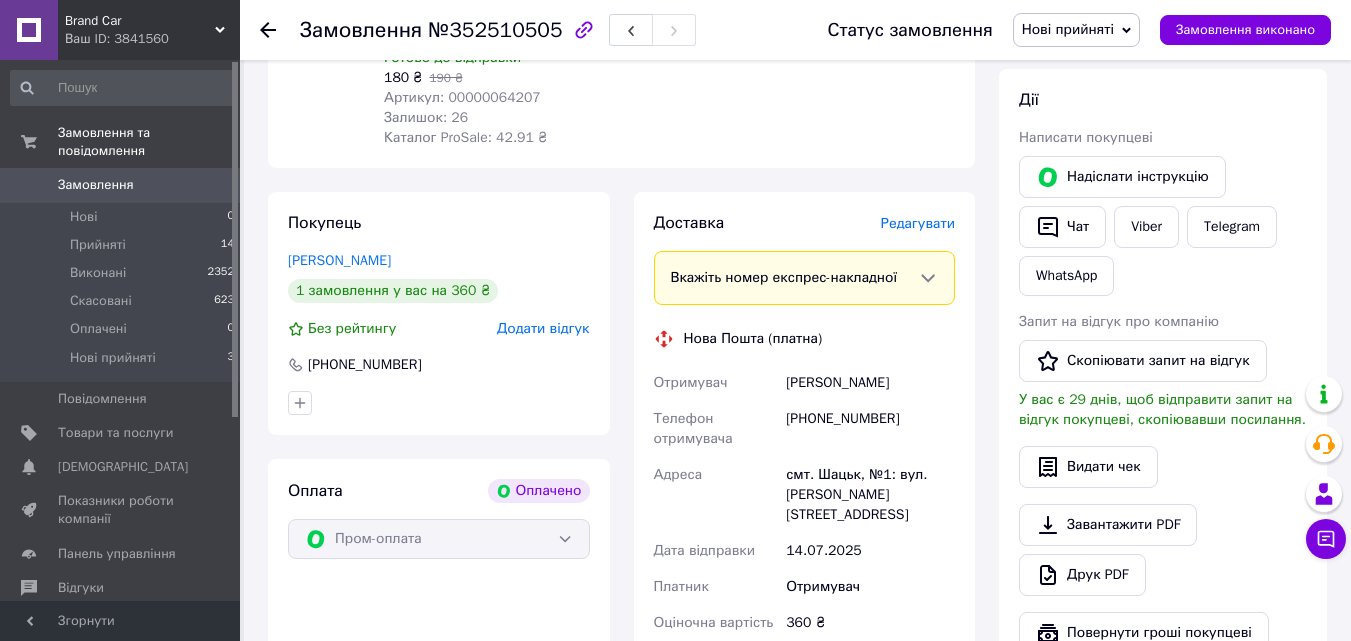 click on "Нові прийняті" at bounding box center [1068, 29] 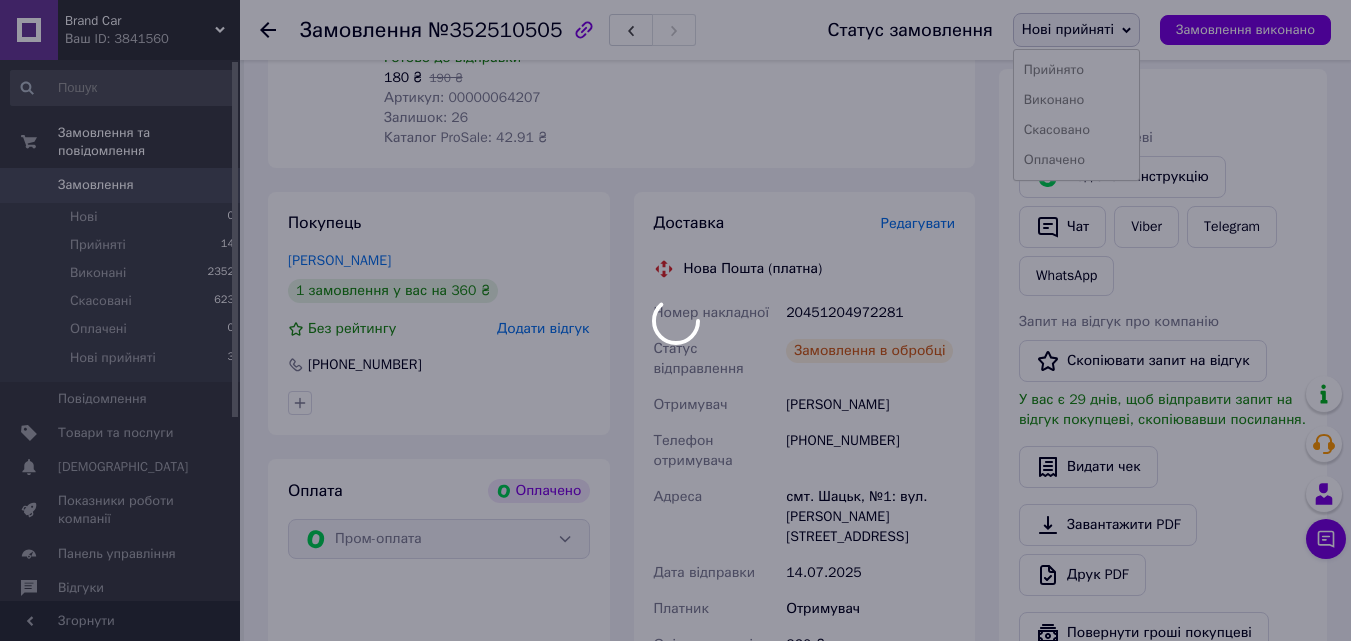click on "Brand Car Ваш ID: 3841560 Сайт Brand Car Кабінет покупця Перевірити стан системи Сторінка на порталі Довідка Вийти Замовлення та повідомлення Замовлення 0 Нові 0 Прийняті 14 Виконані 2352 Скасовані 623 Оплачені 0 Нові прийняті 3 Повідомлення 0 Товари та послуги Сповіщення 0 0 Показники роботи компанії Панель управління Відгуки Покупці Каталог ProSale Аналітика Управління сайтом Гаманець компанії Маркет Налаштування Тарифи та рахунки Prom топ Згорнути
Замовлення №352510505 Статус замовлення Нові прийняті Прийнято - 5% 180 ₴ <" at bounding box center (675, 496) 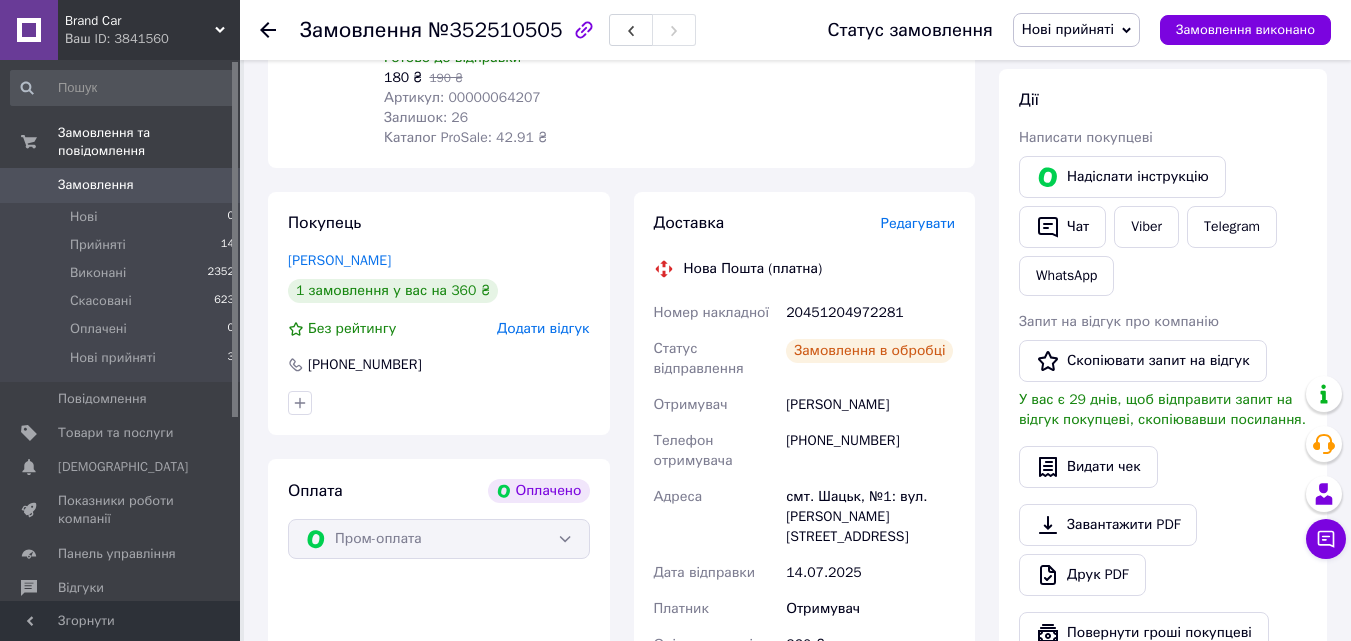click on "Нові прийняті" at bounding box center [1068, 29] 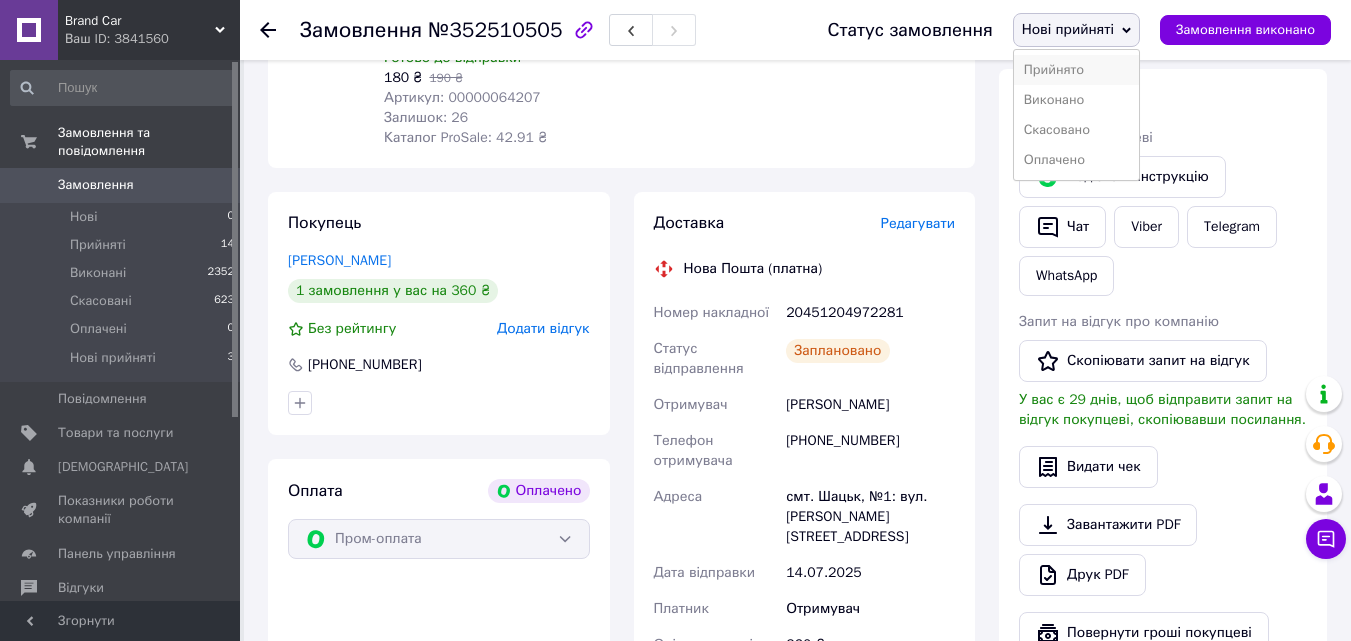 click on "Прийнято" at bounding box center [1076, 70] 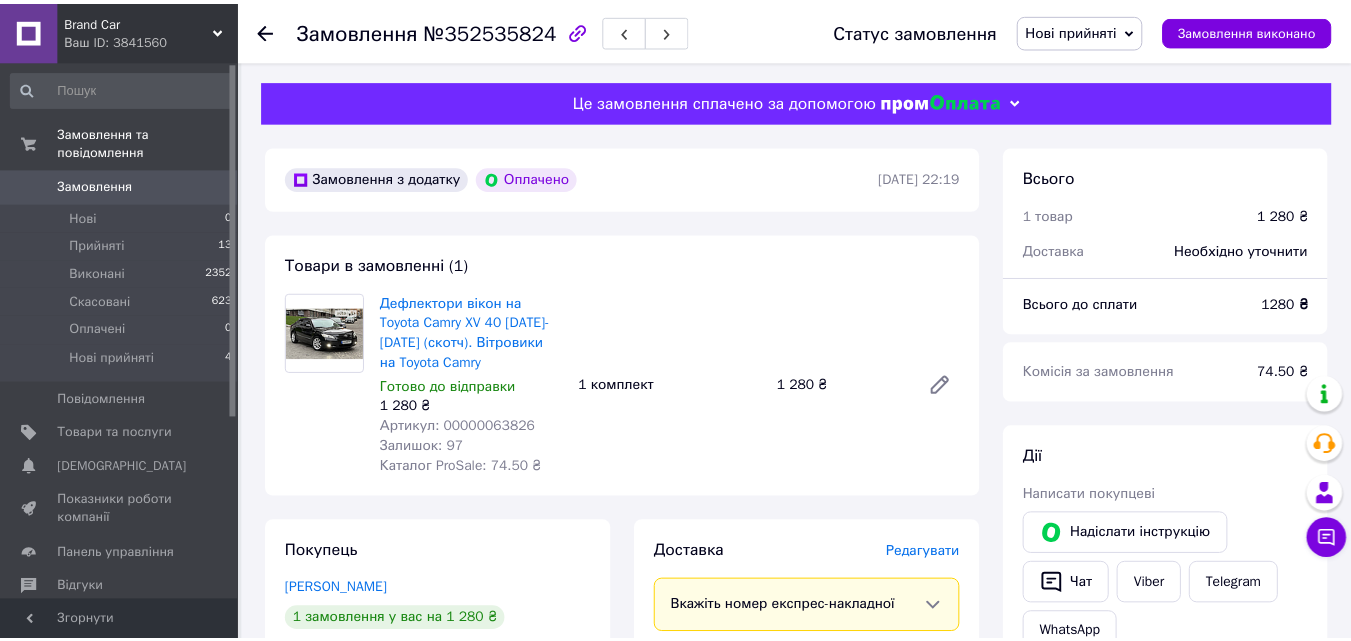 scroll, scrollTop: 0, scrollLeft: 0, axis: both 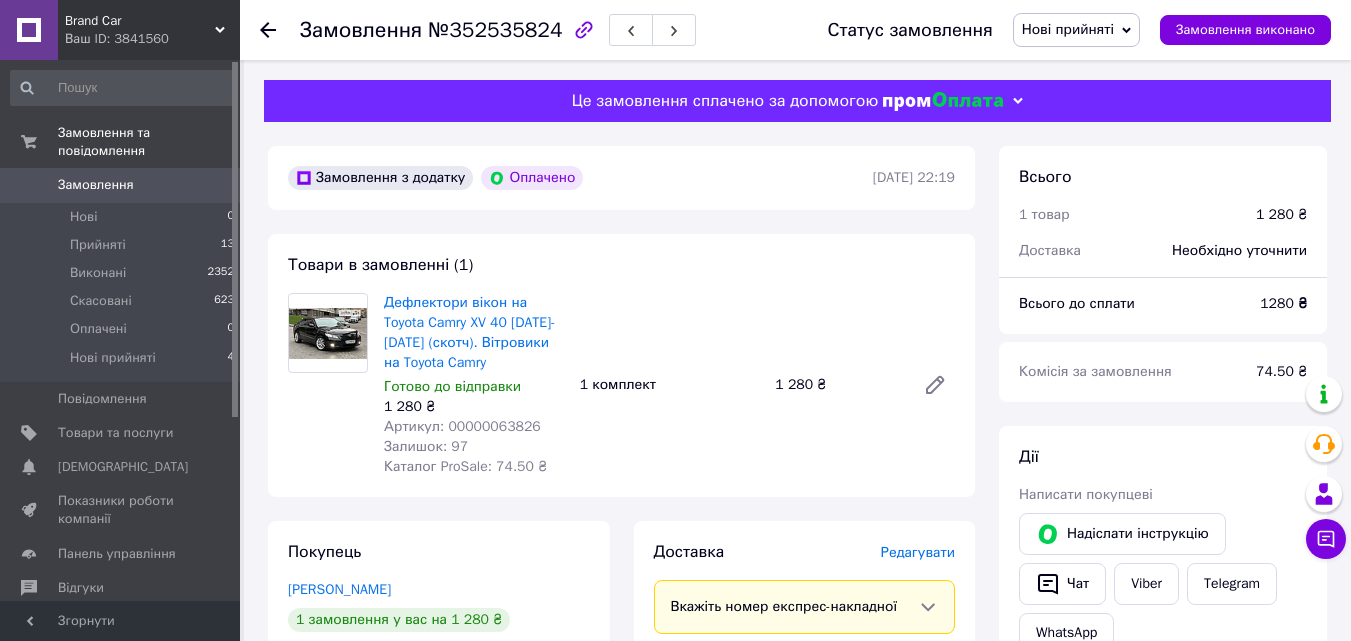 click on "Артикул: 00000063826" at bounding box center [462, 426] 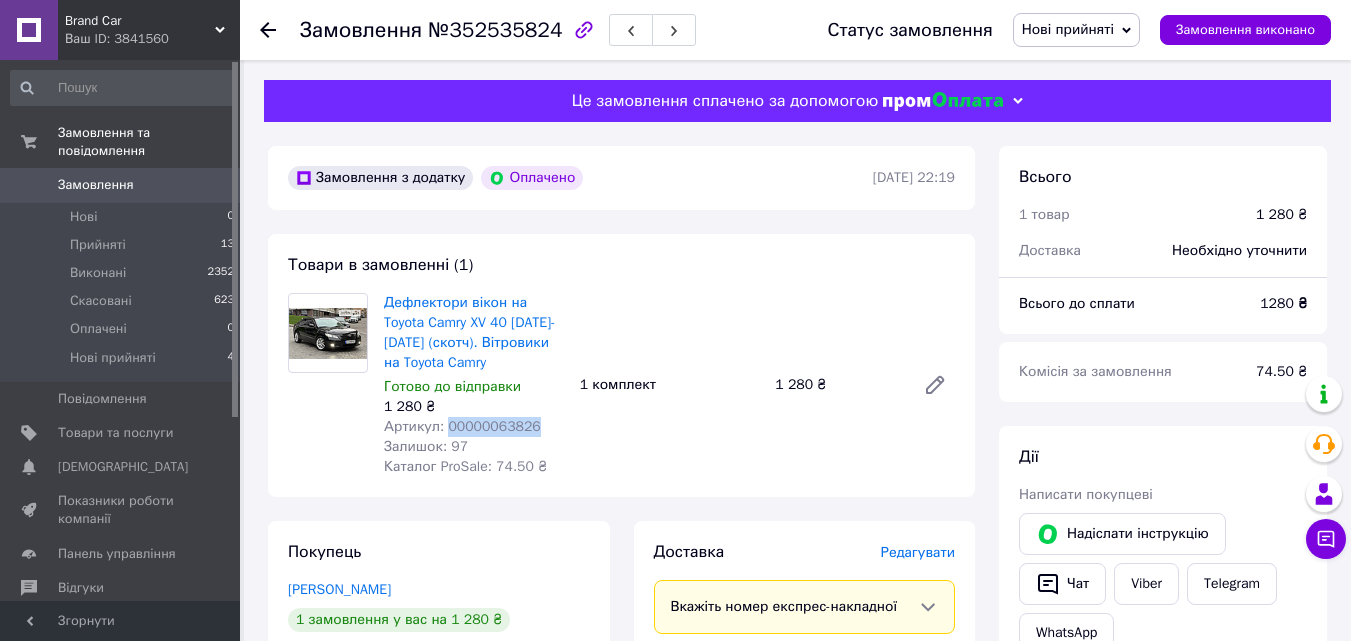 click on "Артикул: 00000063826" at bounding box center [462, 426] 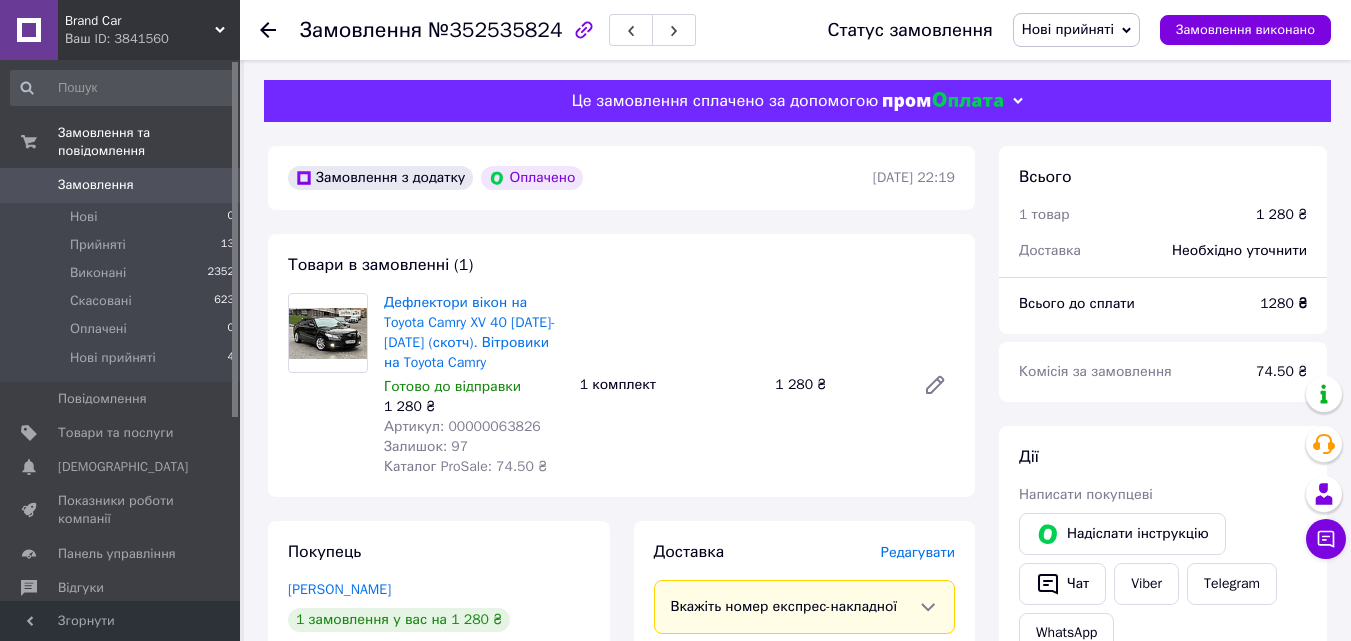 click on "Статус замовлення Нові прийняті Прийнято Виконано Скасовано Оплачено Замовлення виконано" at bounding box center [1059, 30] 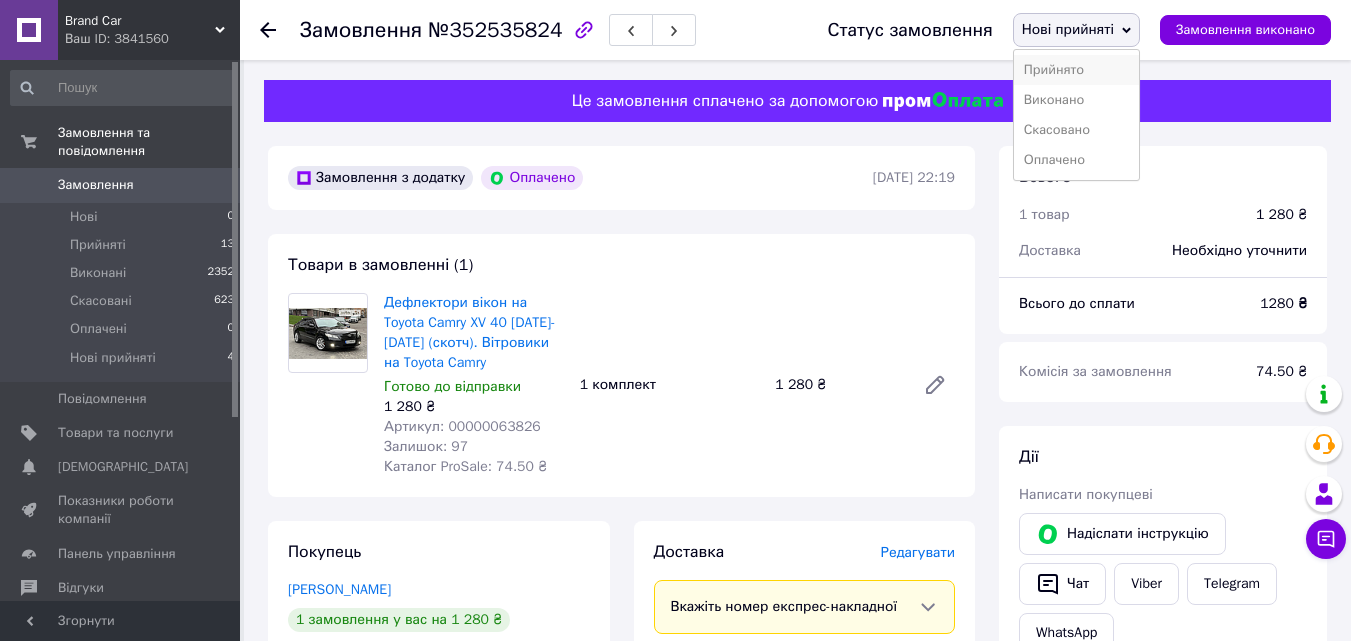 click on "Прийнято" at bounding box center (1076, 70) 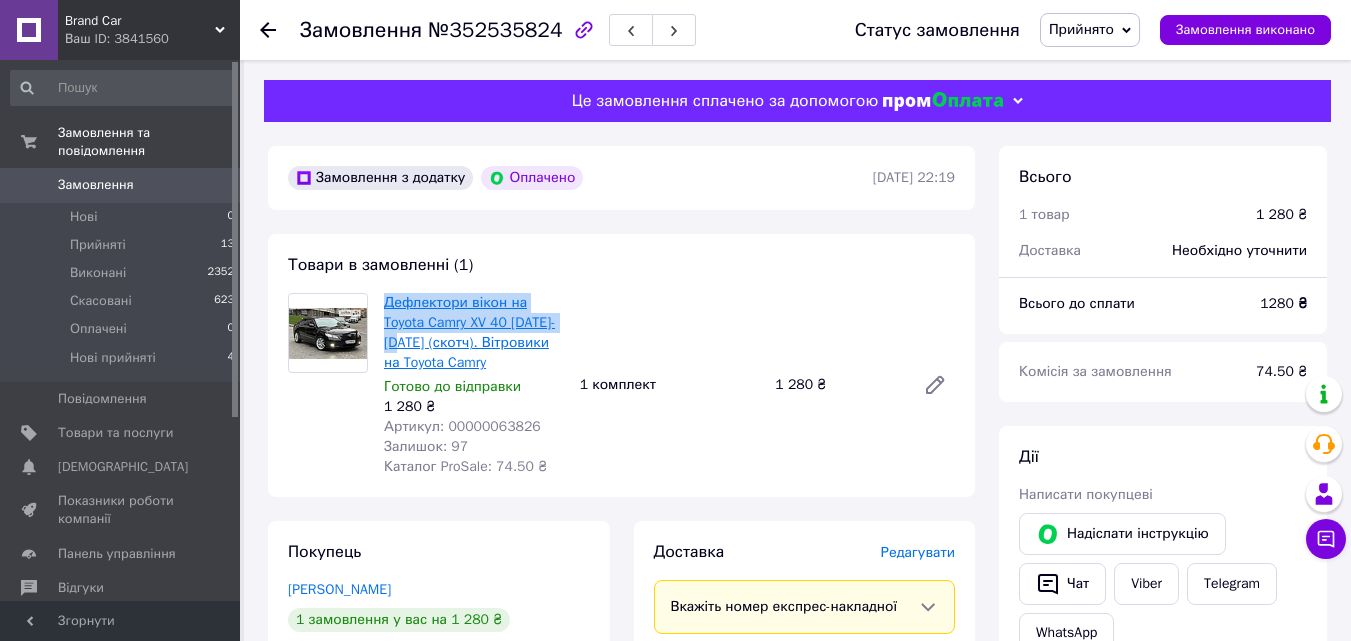 drag, startPoint x: 379, startPoint y: 303, endPoint x: 416, endPoint y: 342, distance: 53.75872 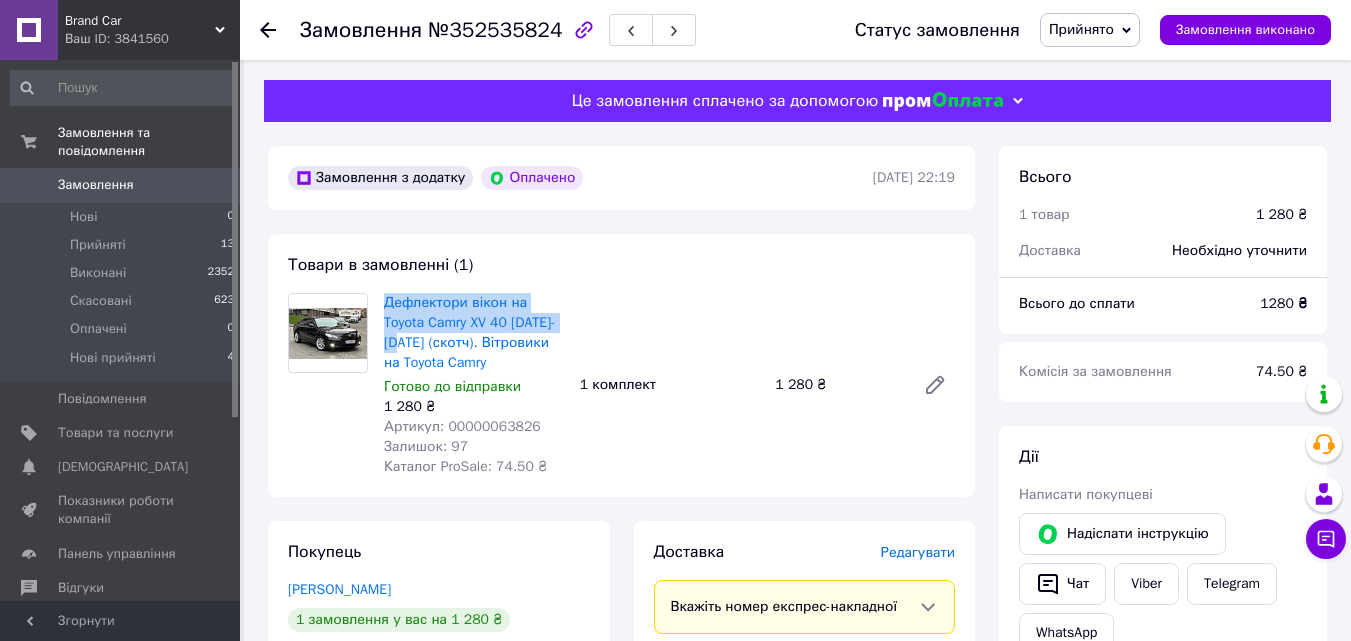 scroll, scrollTop: 100, scrollLeft: 0, axis: vertical 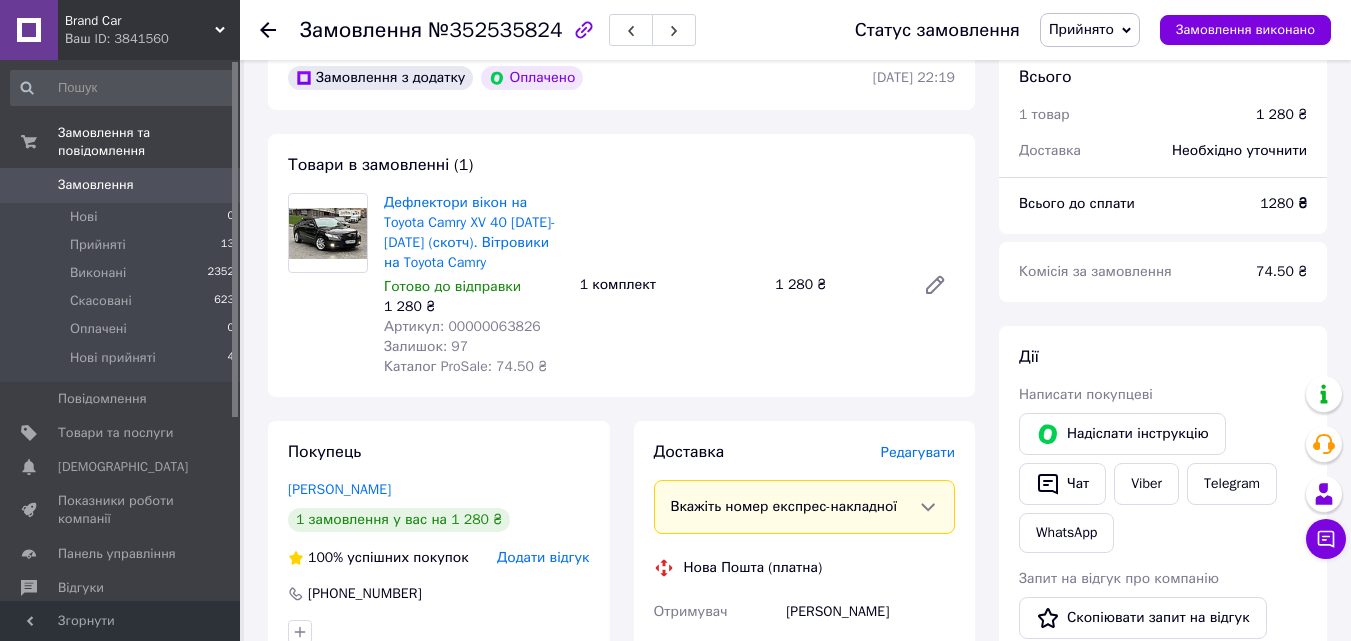 click on "Редагувати" at bounding box center [918, 452] 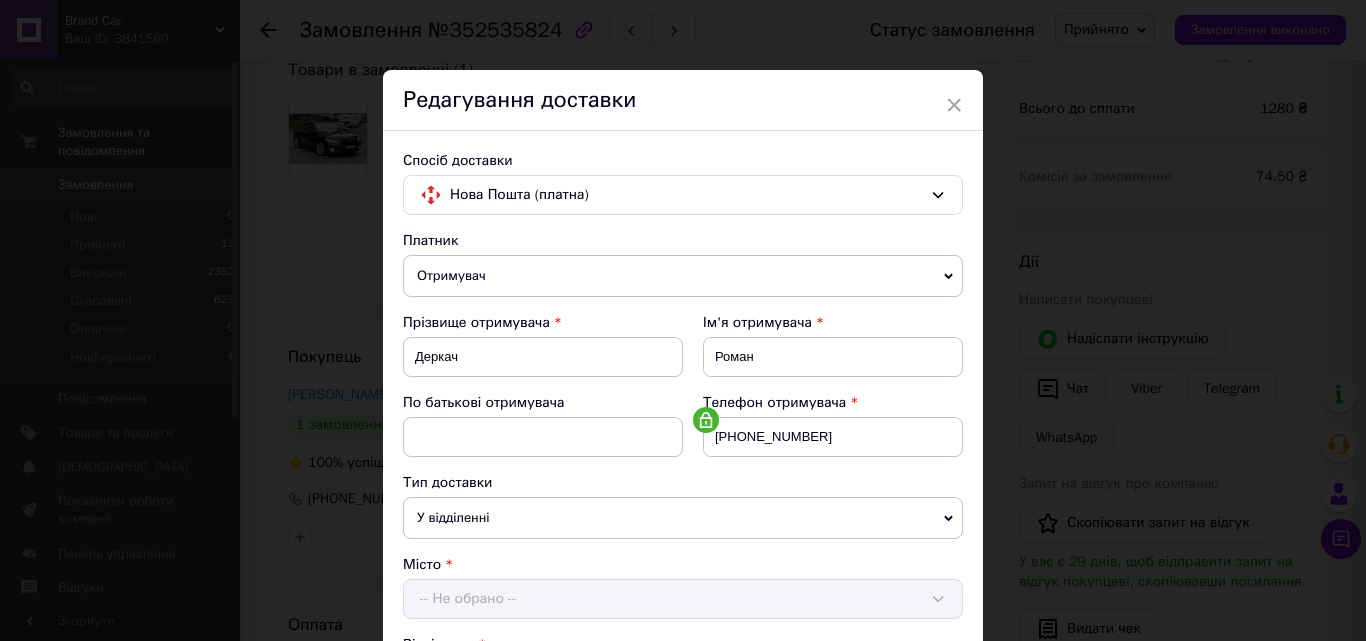 scroll, scrollTop: 200, scrollLeft: 0, axis: vertical 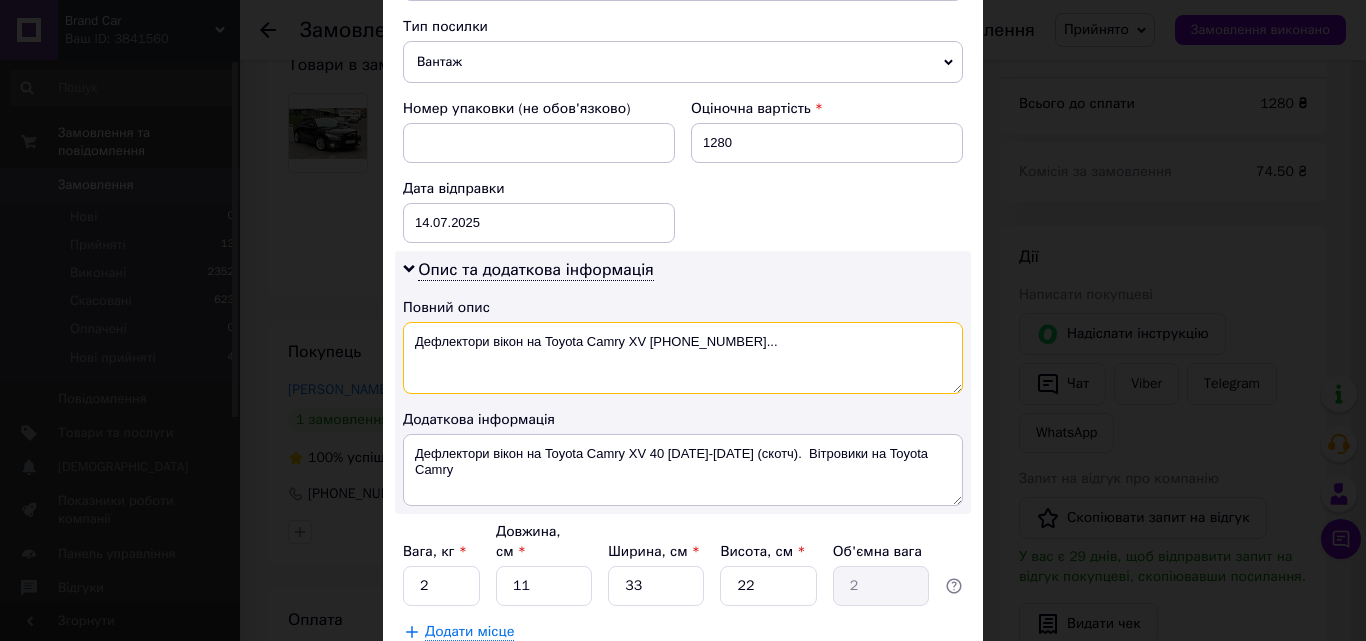 drag, startPoint x: 698, startPoint y: 343, endPoint x: 831, endPoint y: 367, distance: 135.14807 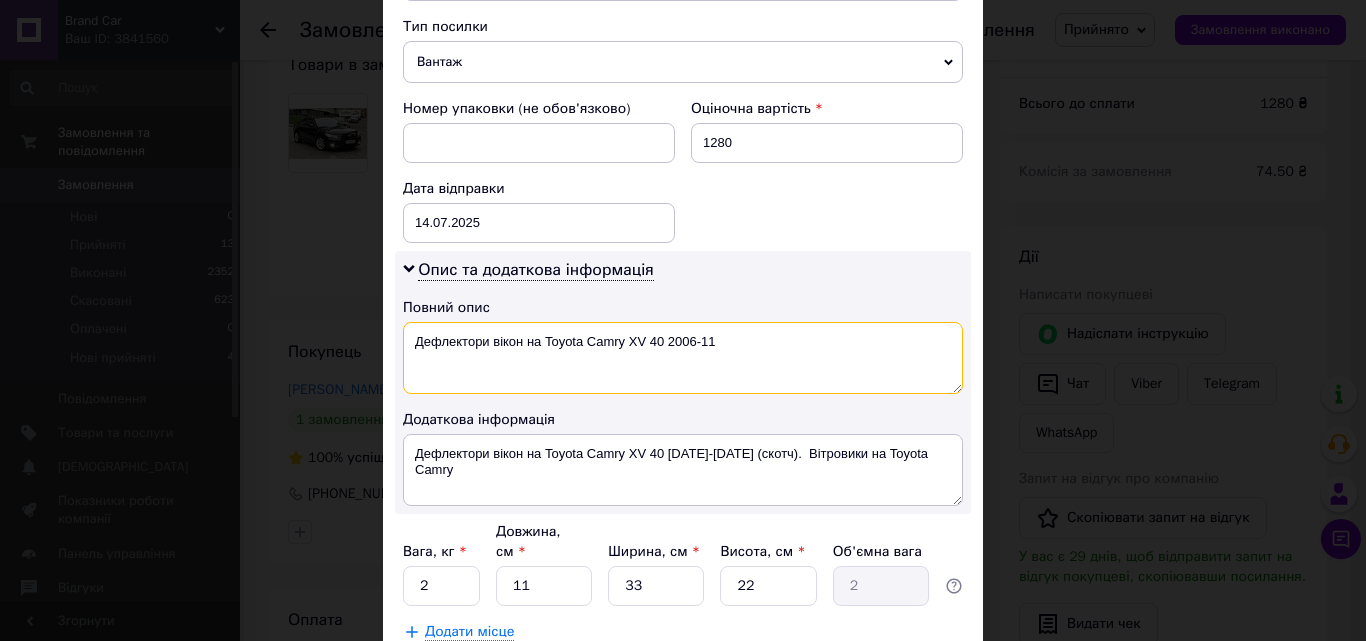 drag, startPoint x: 405, startPoint y: 352, endPoint x: 796, endPoint y: 362, distance: 391.12787 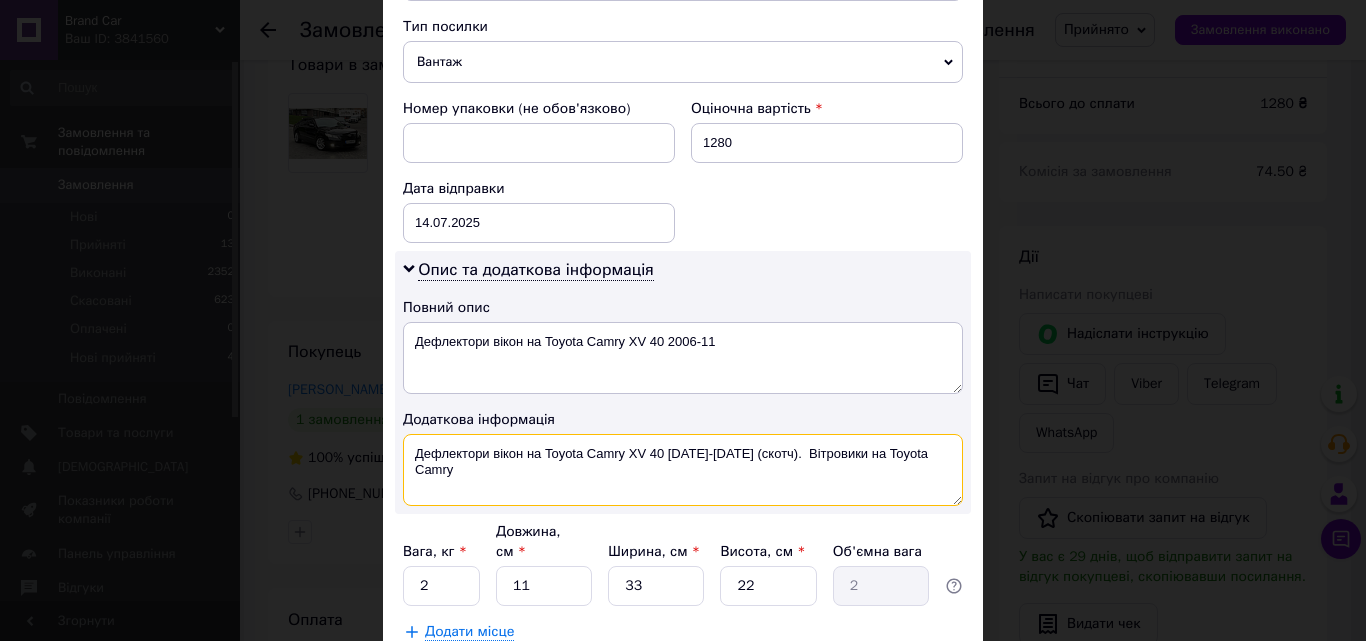 drag, startPoint x: 400, startPoint y: 447, endPoint x: 950, endPoint y: 453, distance: 550.0327 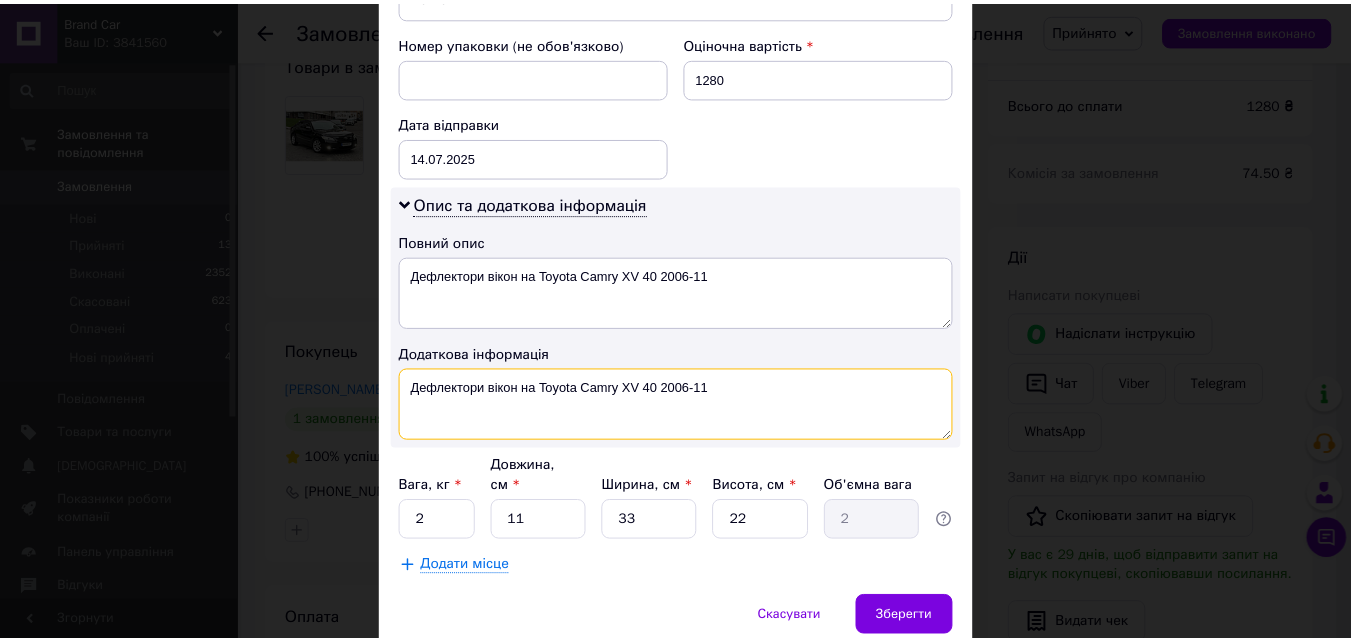 scroll, scrollTop: 931, scrollLeft: 0, axis: vertical 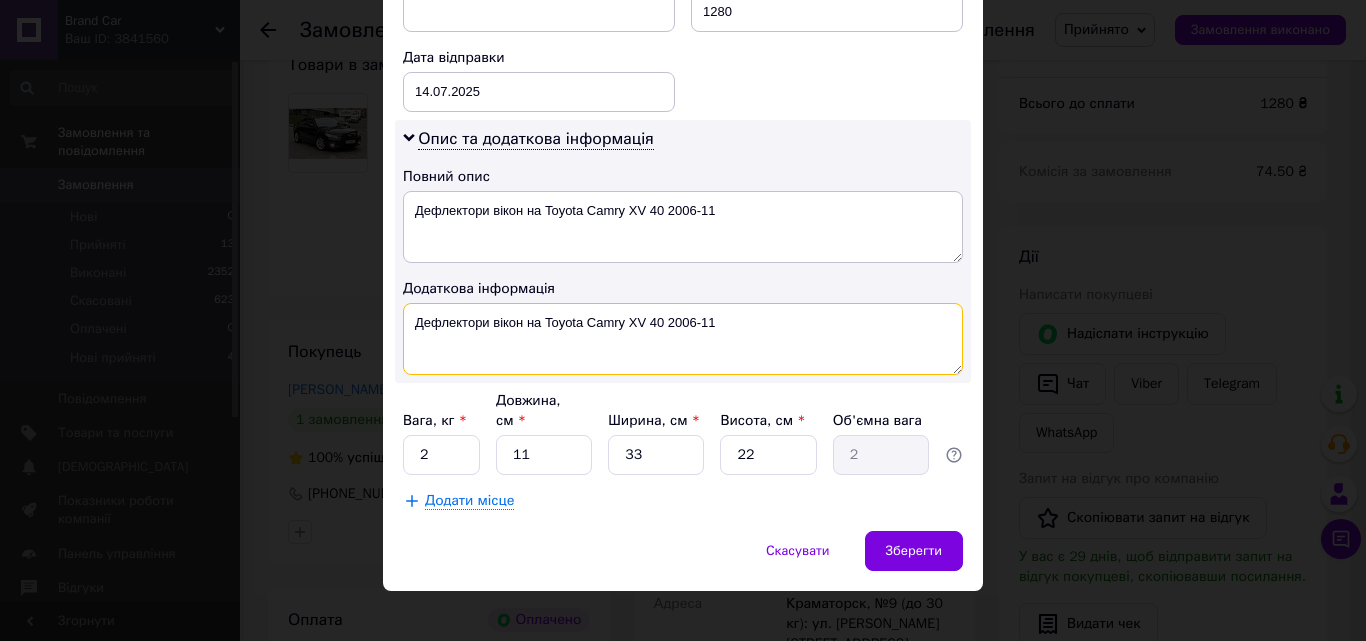 type on "Дефлектори вікон на Toyota Camry XV 40 2006-11" 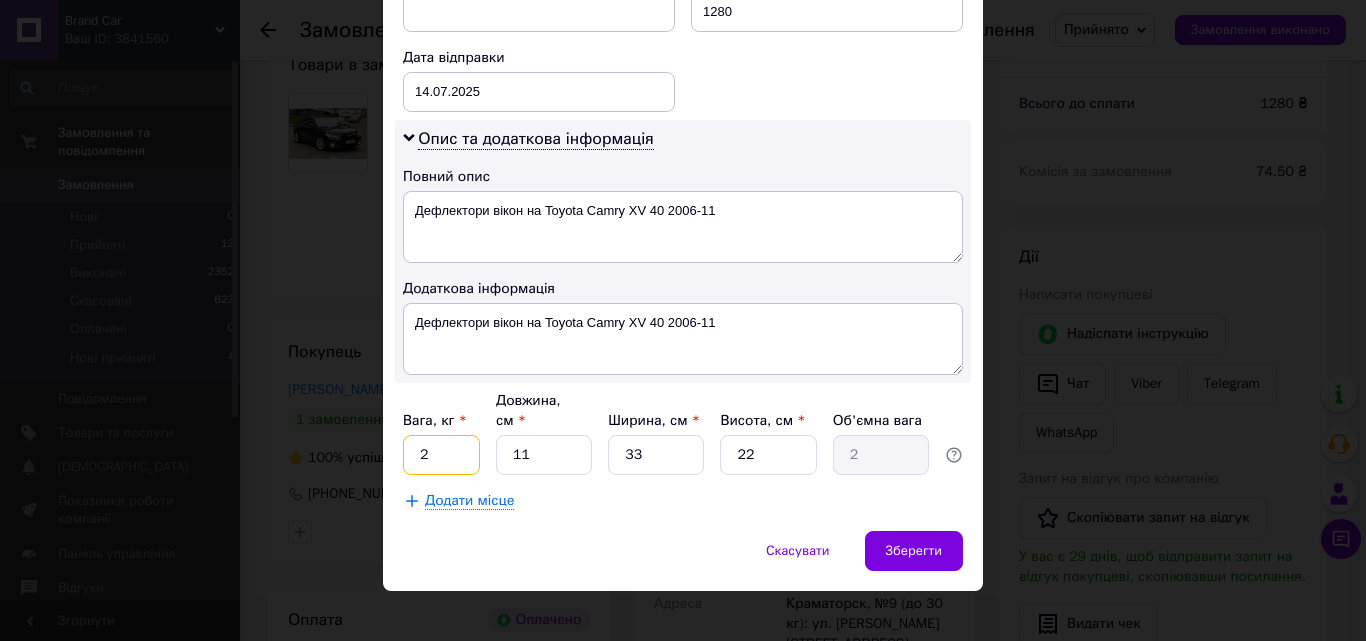drag, startPoint x: 421, startPoint y: 427, endPoint x: 448, endPoint y: 425, distance: 27.073973 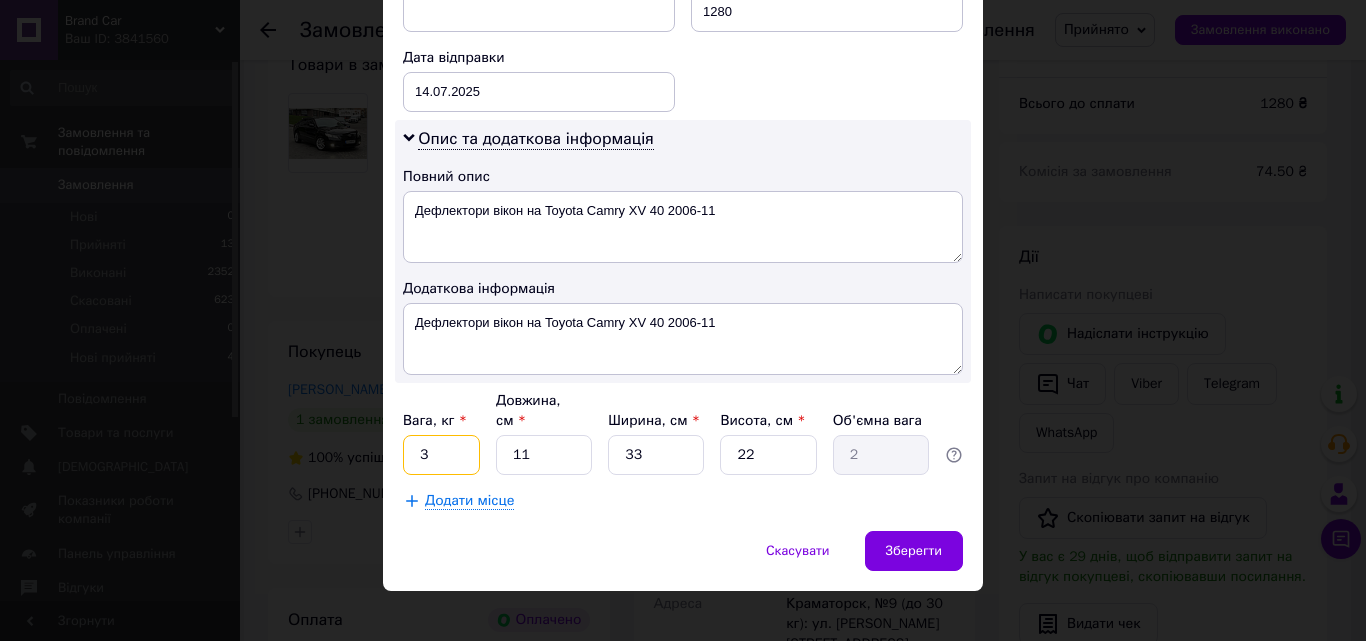 type on "3" 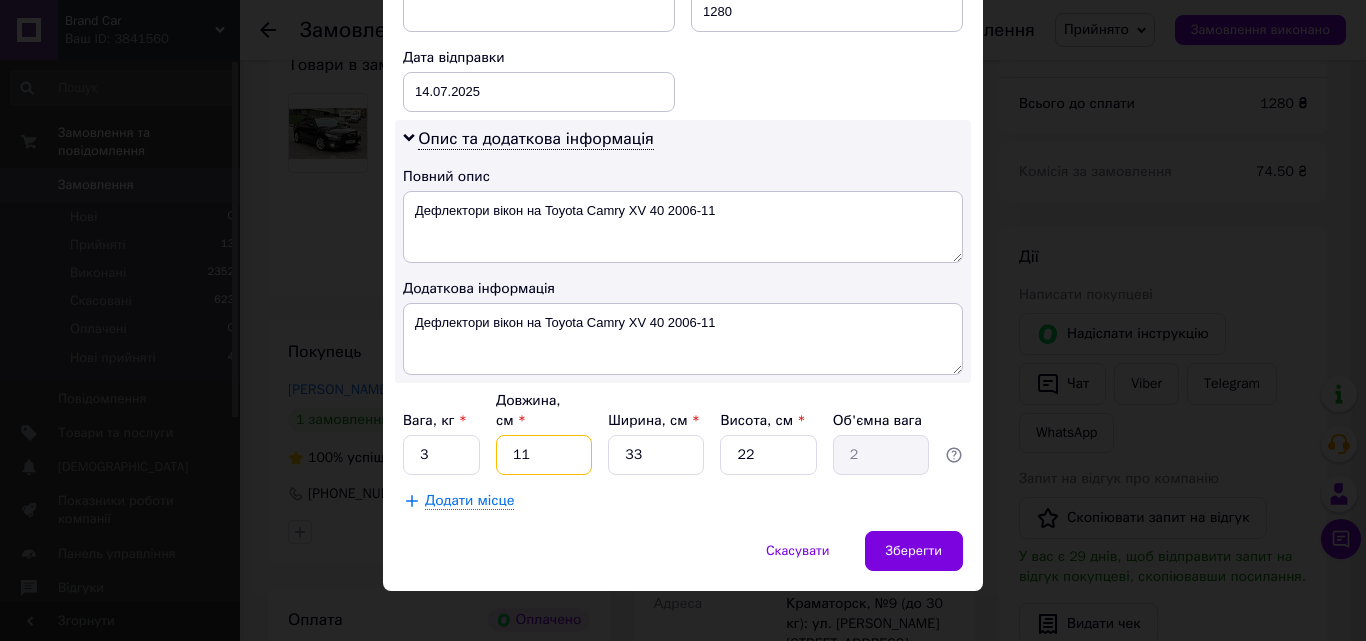 click on "11" at bounding box center [544, 455] 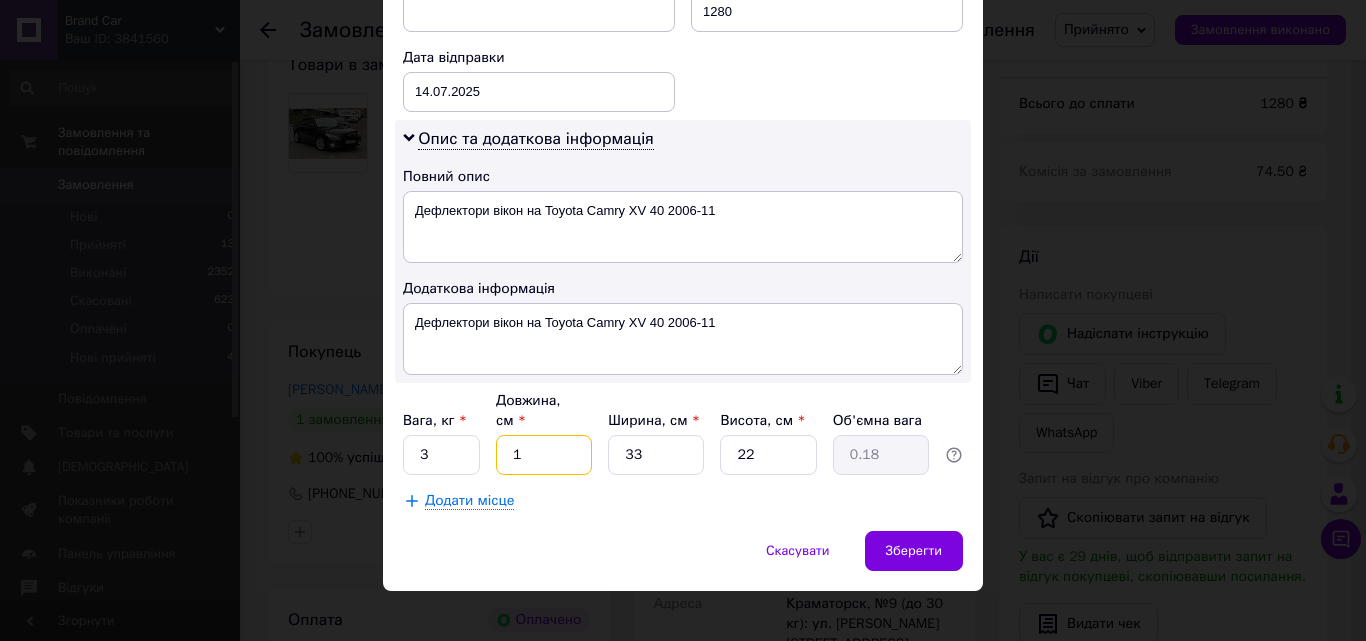 type 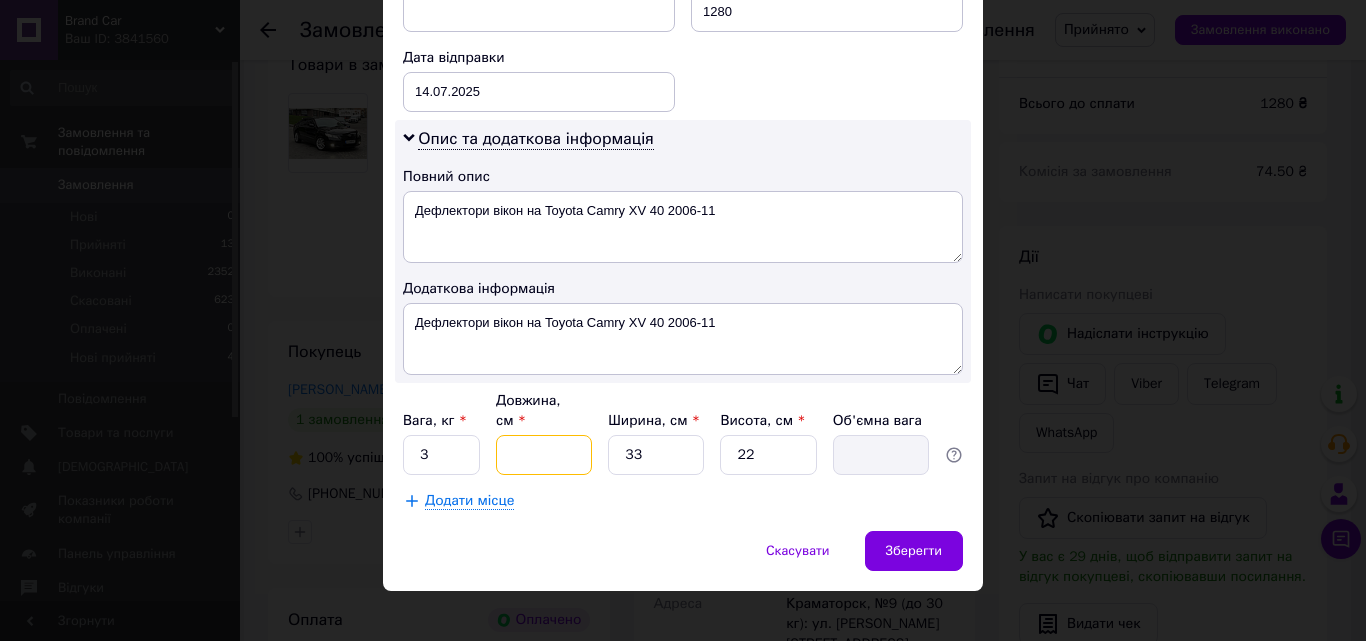 type on "1" 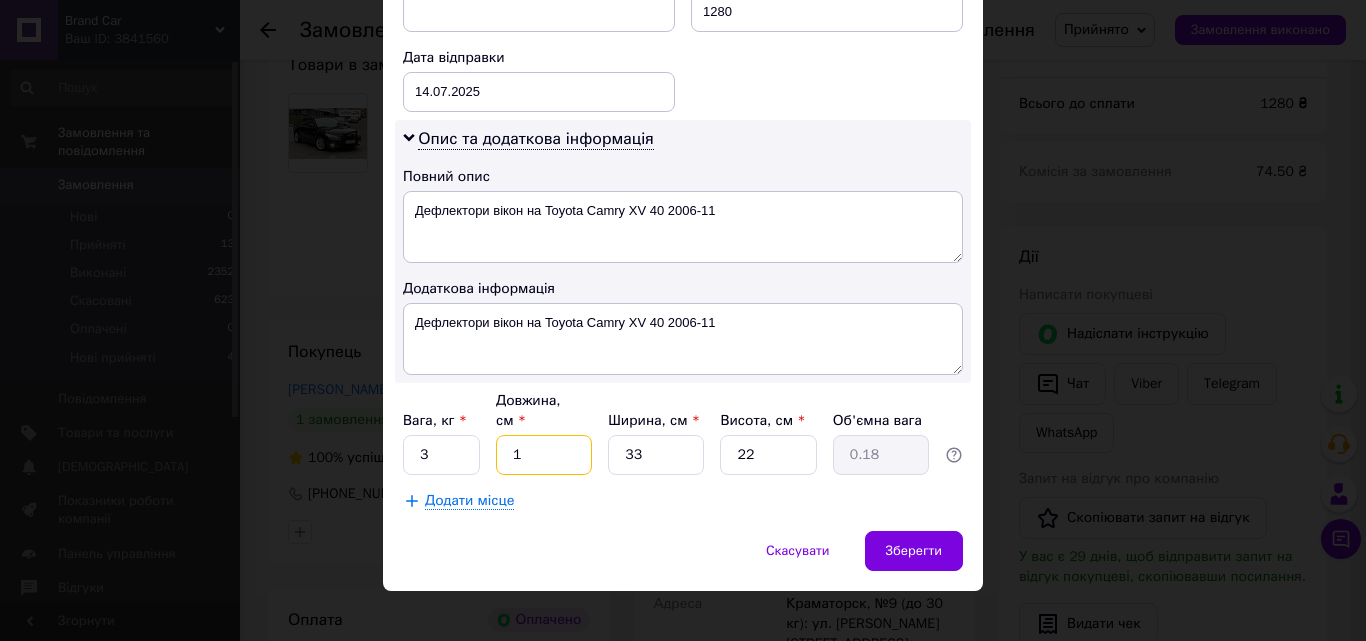 type on "12" 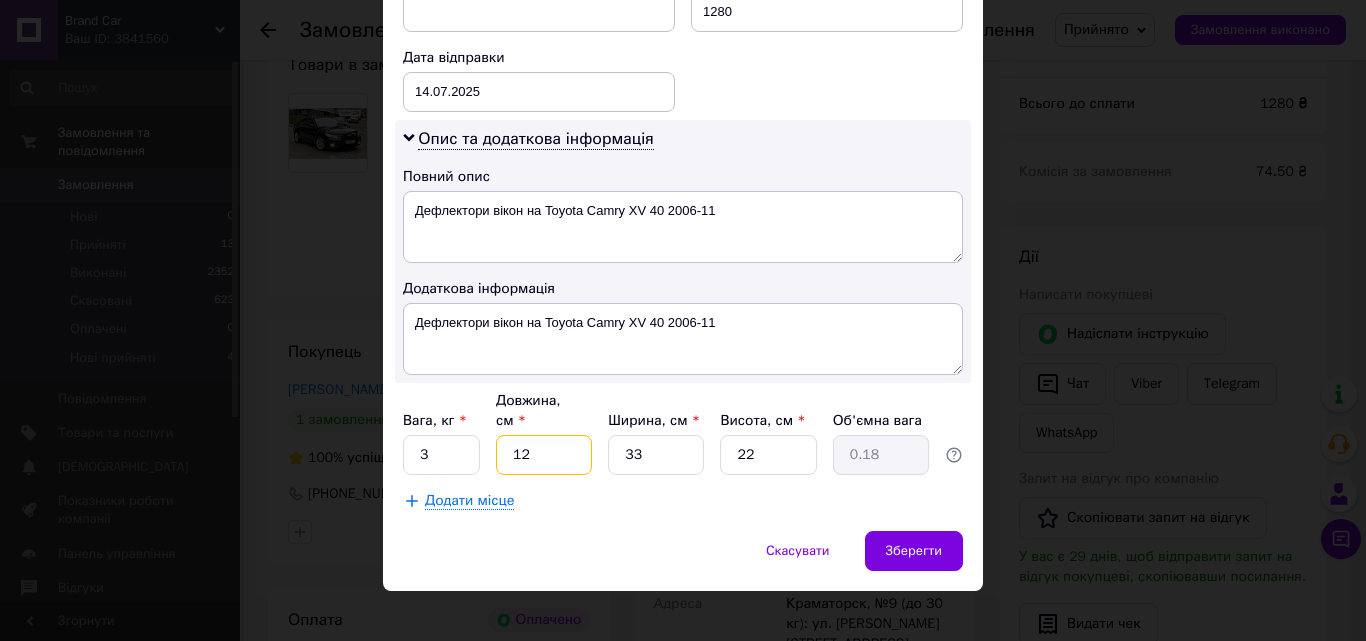 type on "2.18" 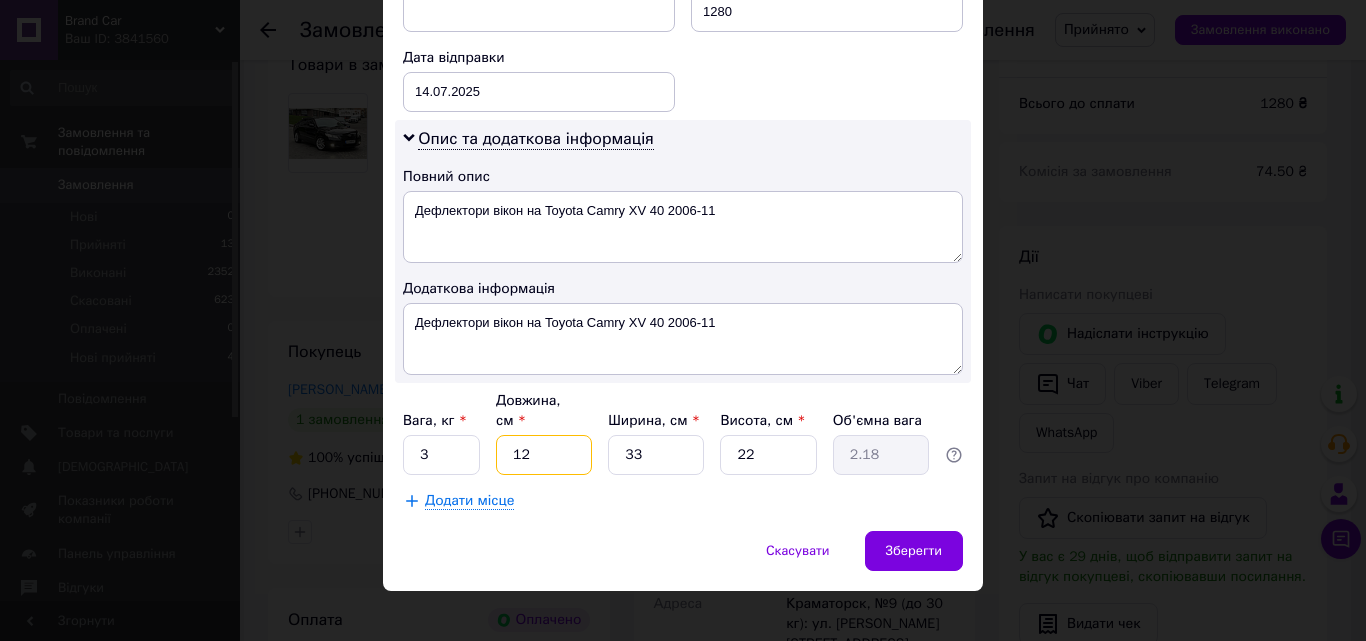 type on "120" 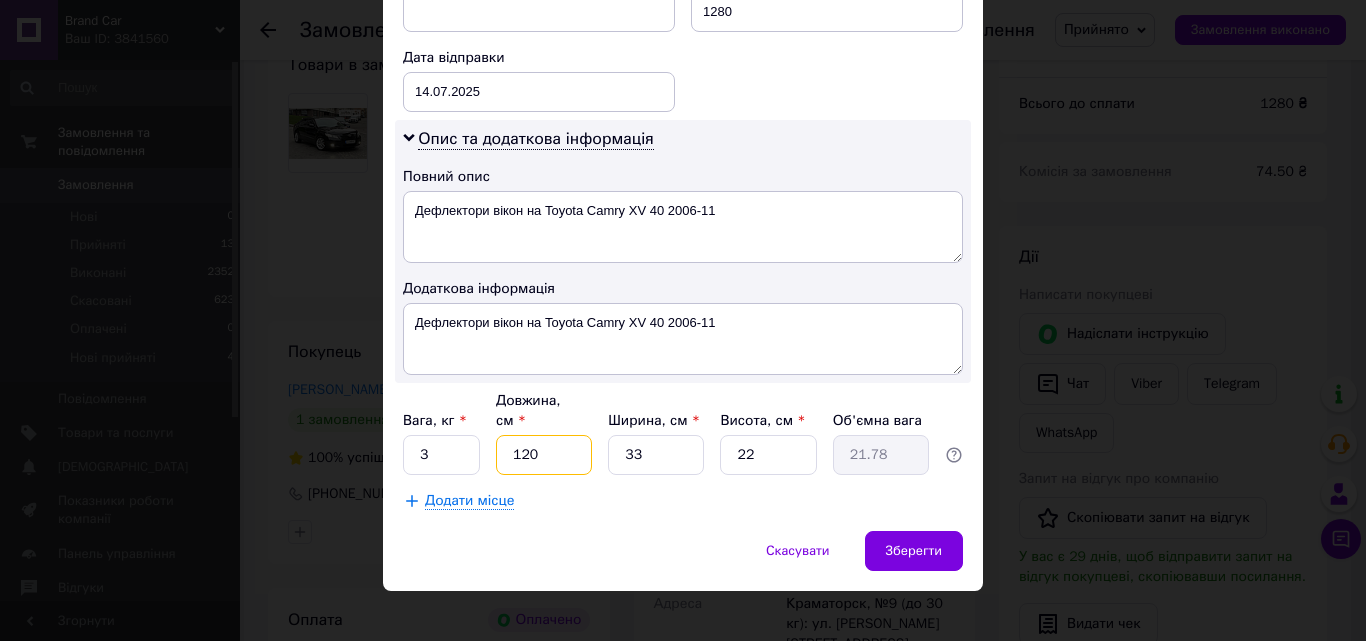 type on "120" 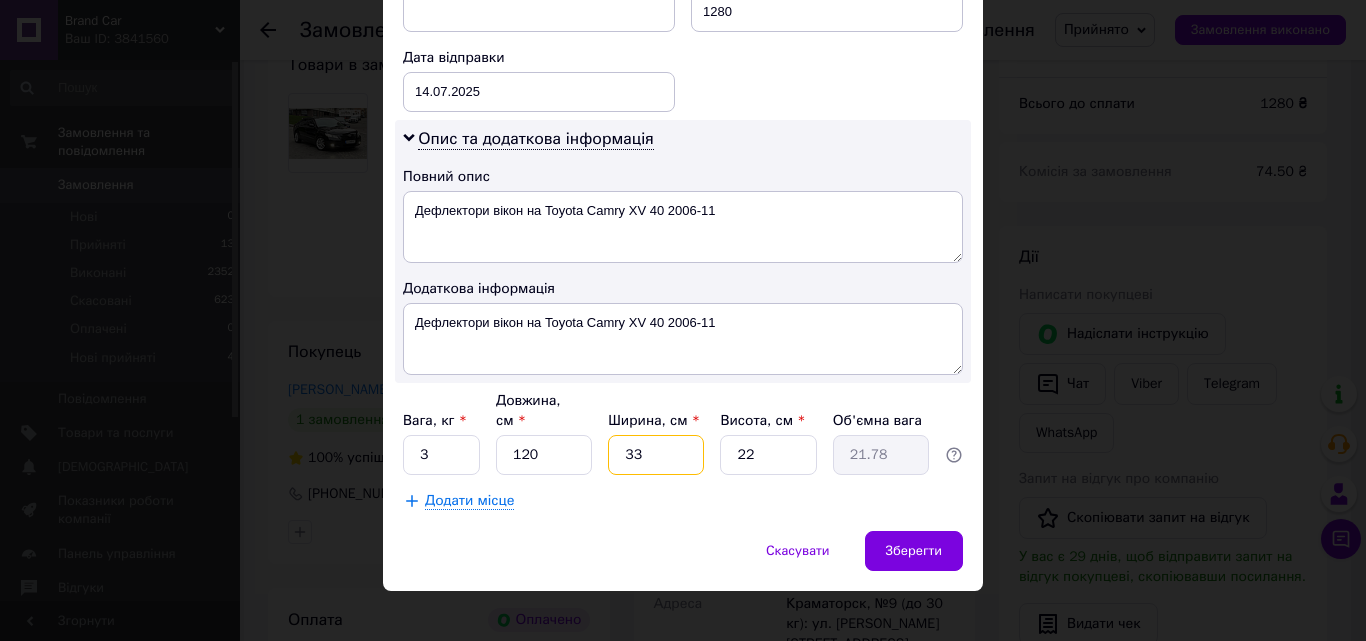 click on "33" at bounding box center [656, 455] 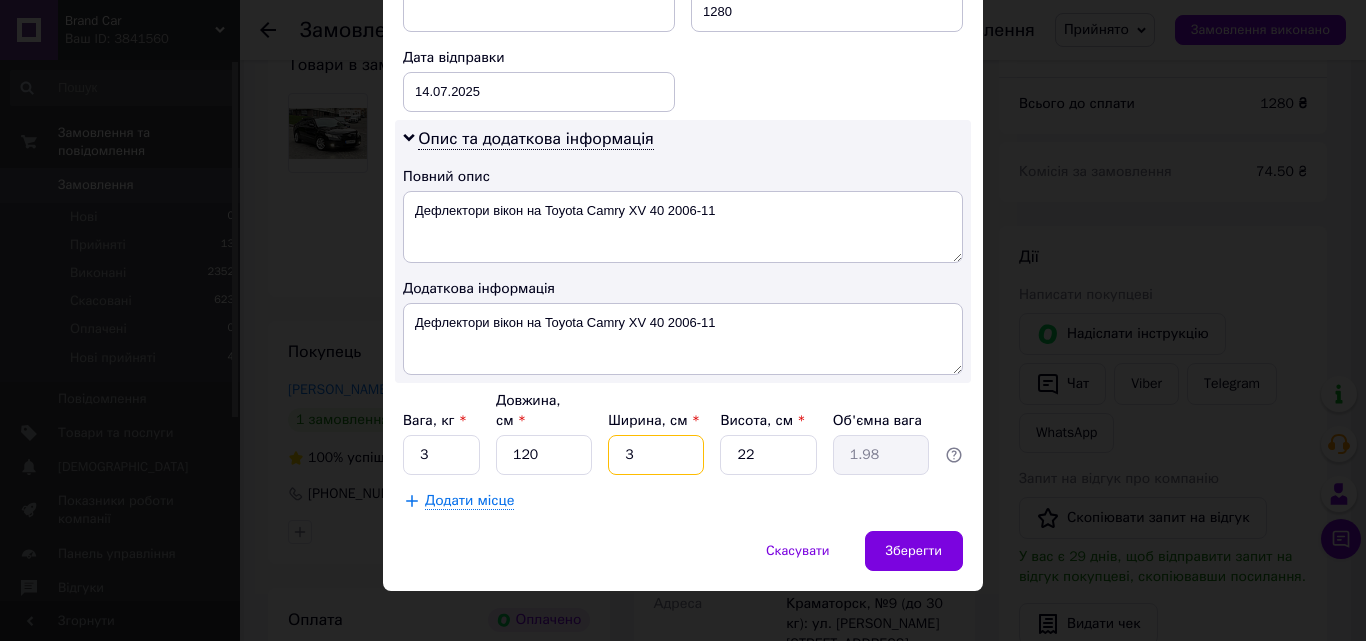 type 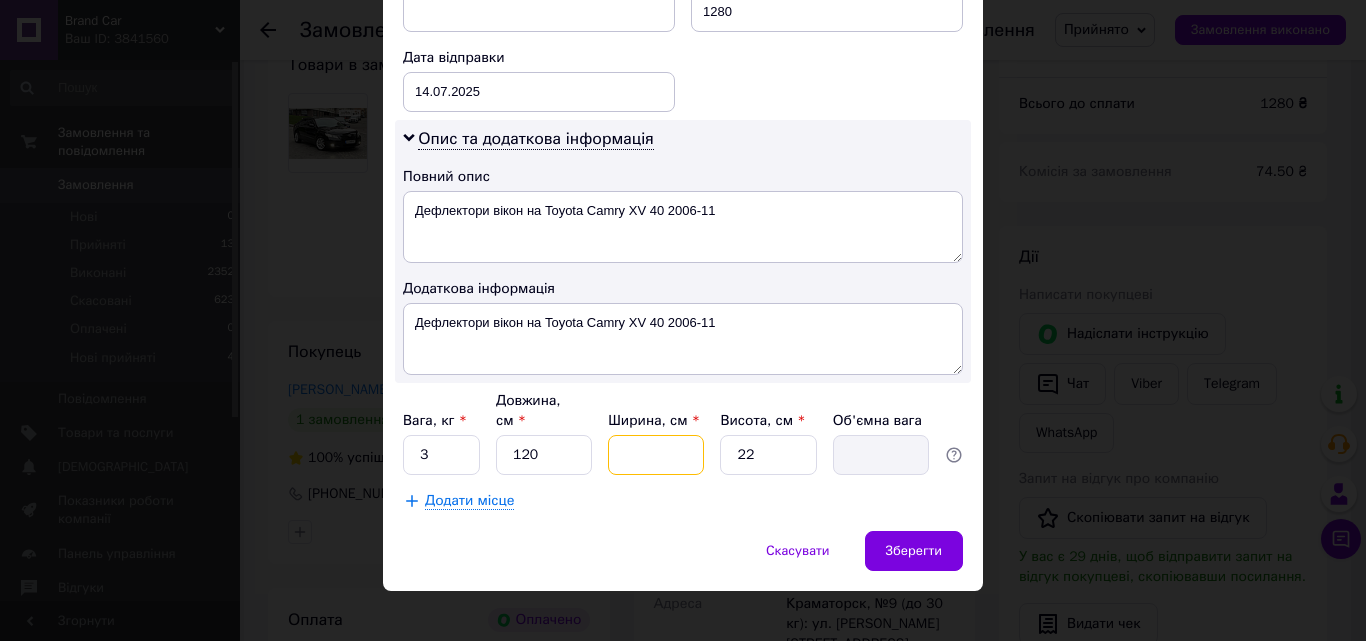 type on "1" 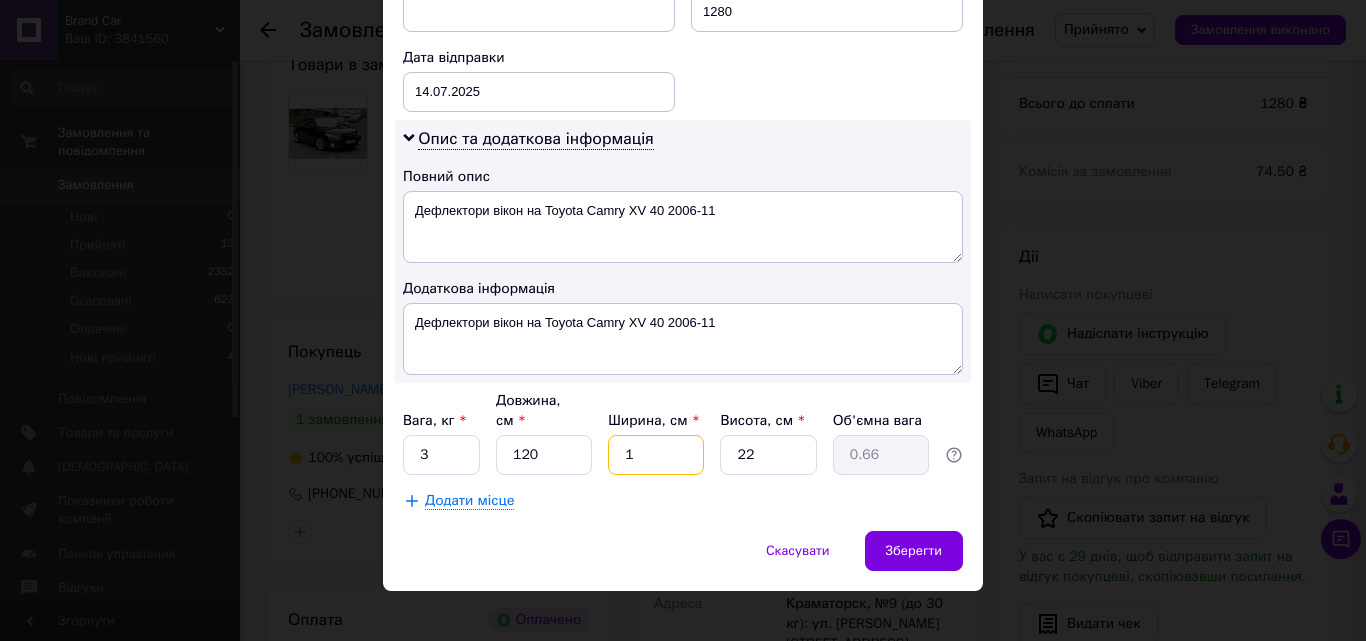 type on "10" 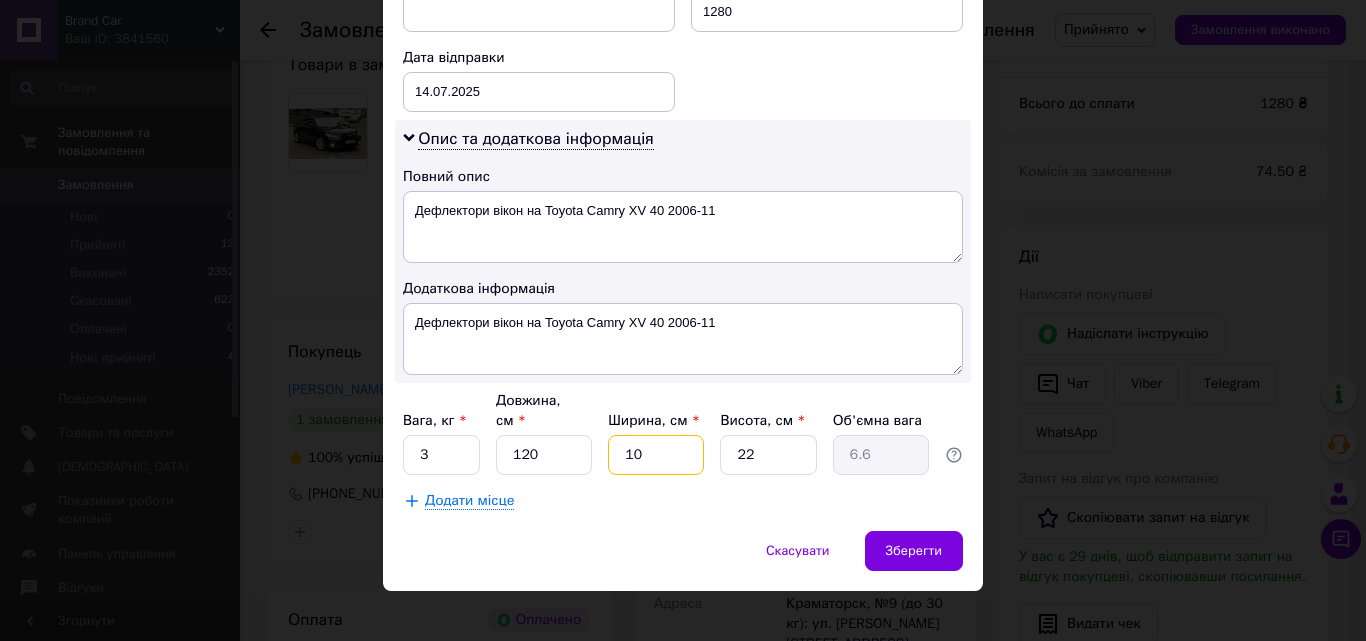 type on "10" 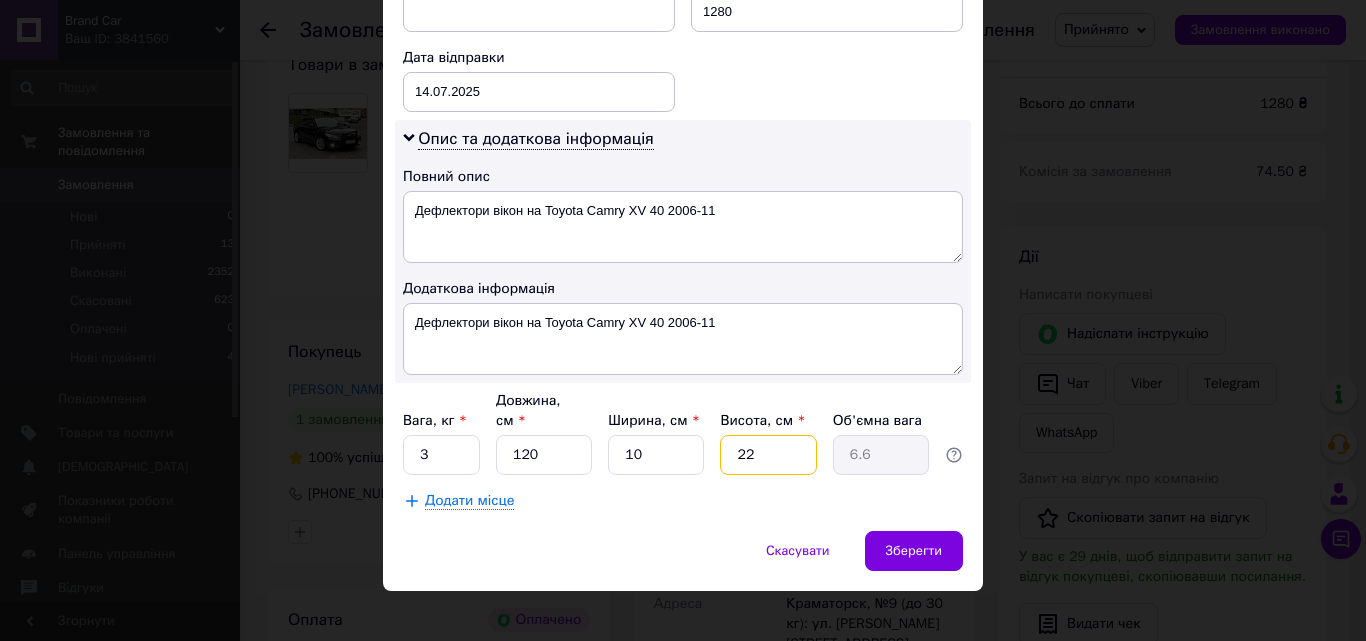 click on "22" at bounding box center (768, 455) 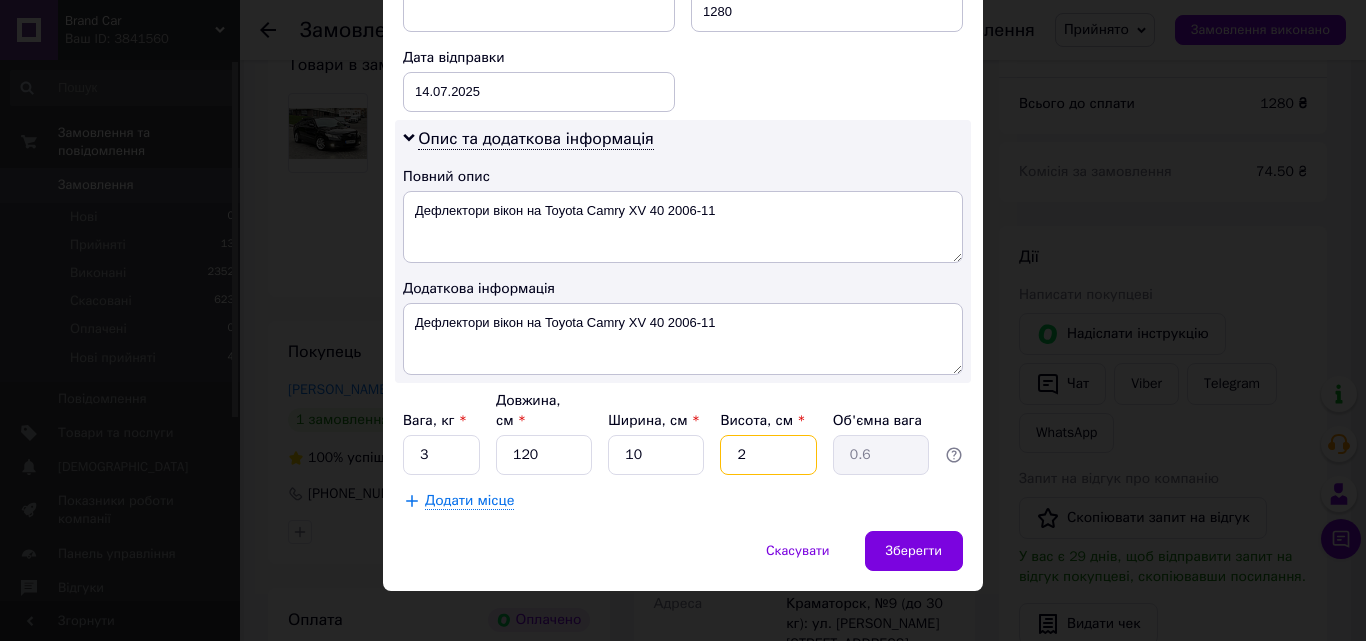 type 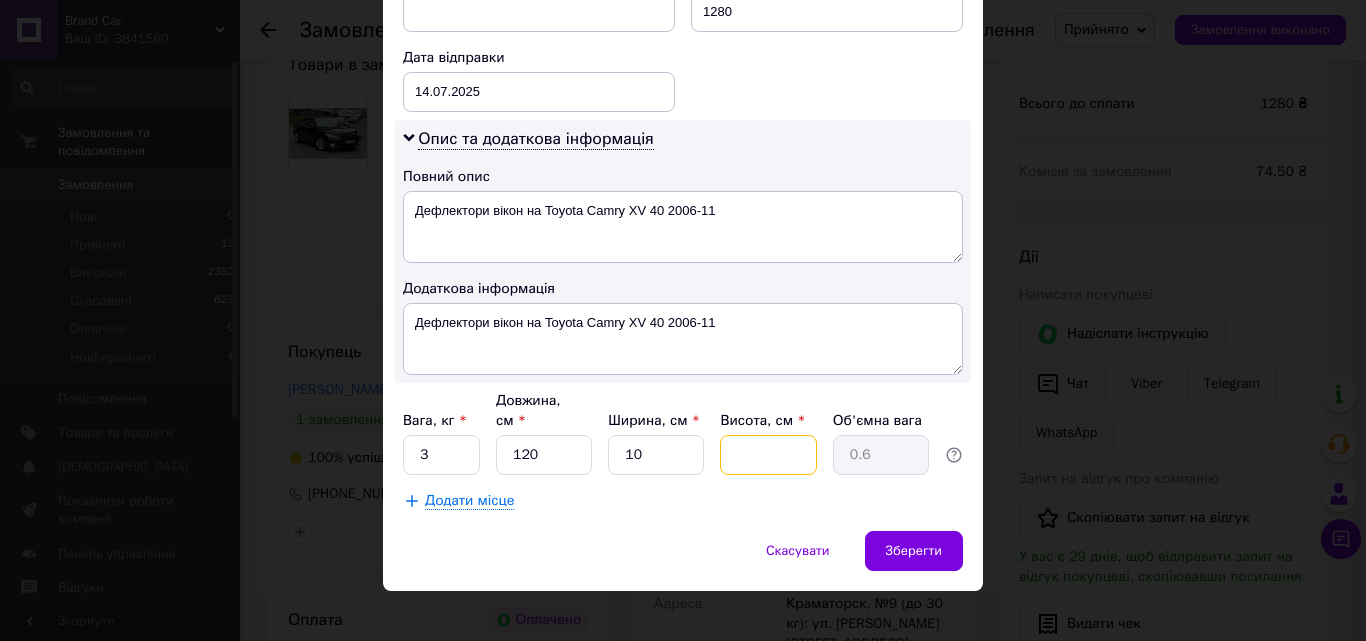 type 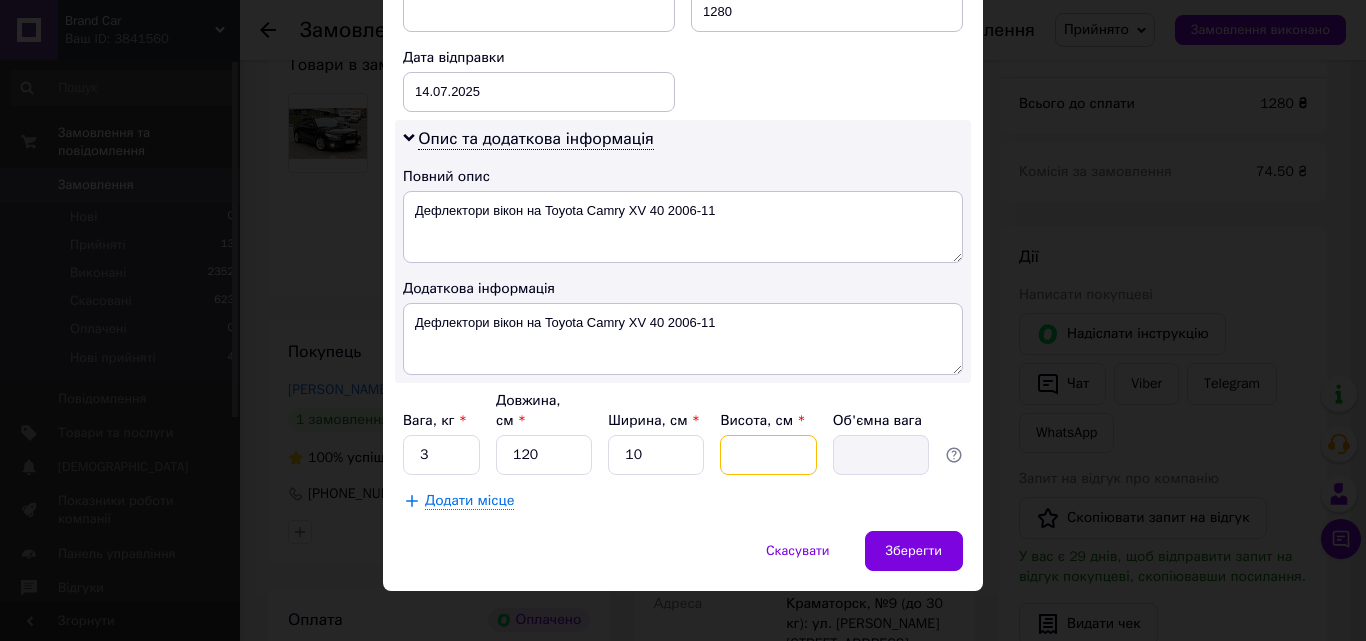 type on "1" 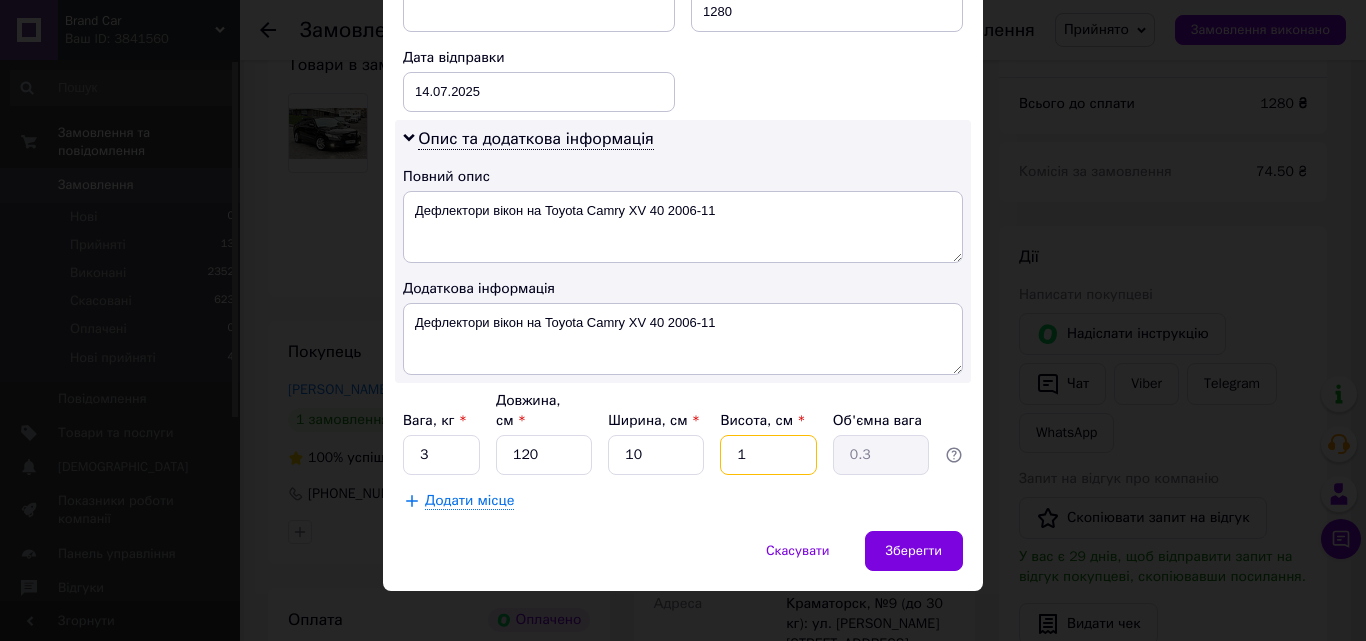 type on "15" 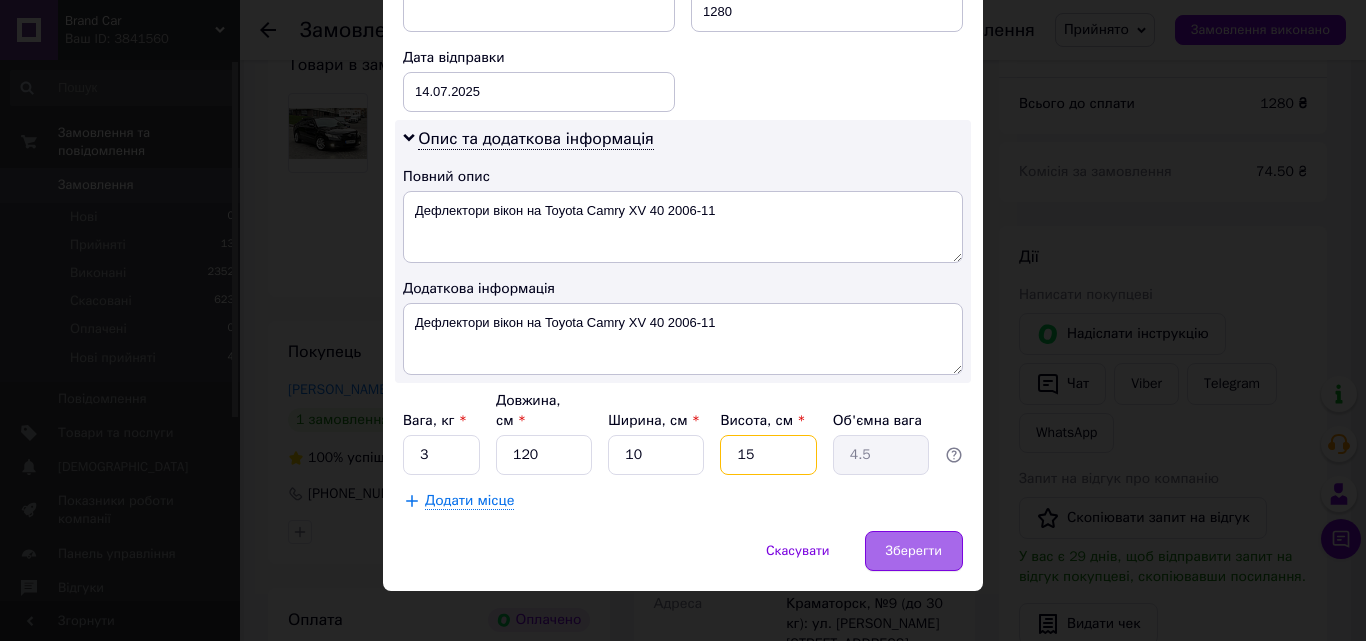 type on "15" 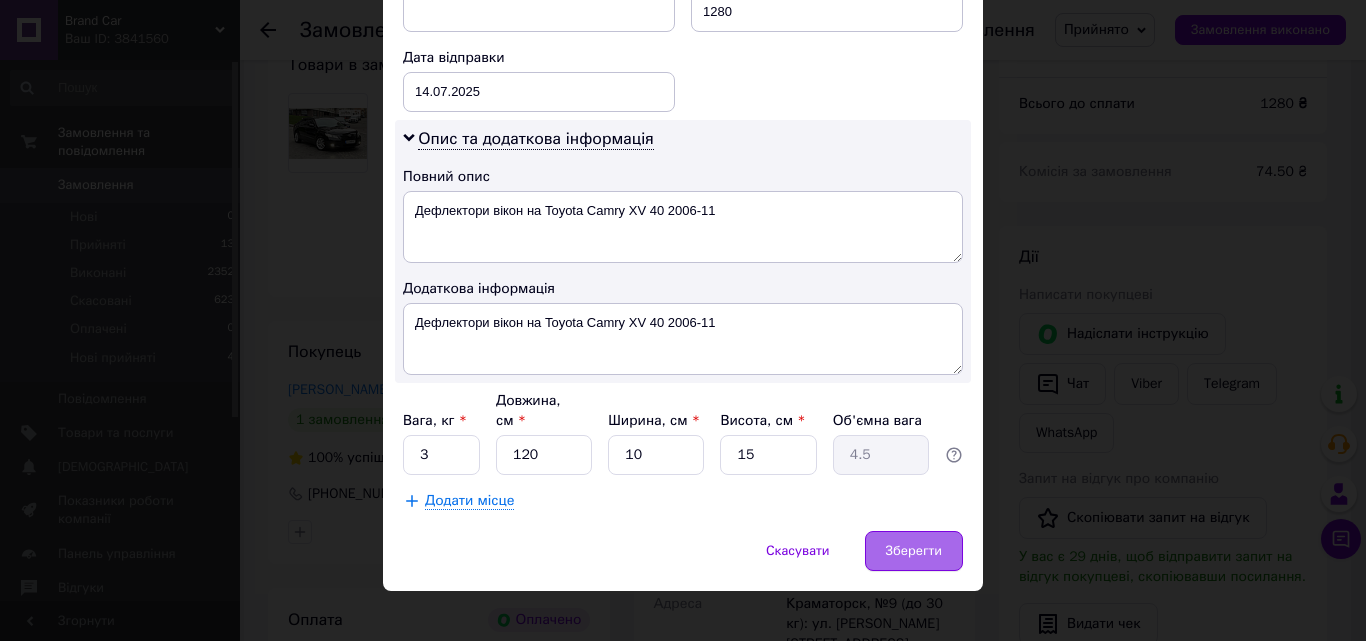 click on "Зберегти" at bounding box center [914, 551] 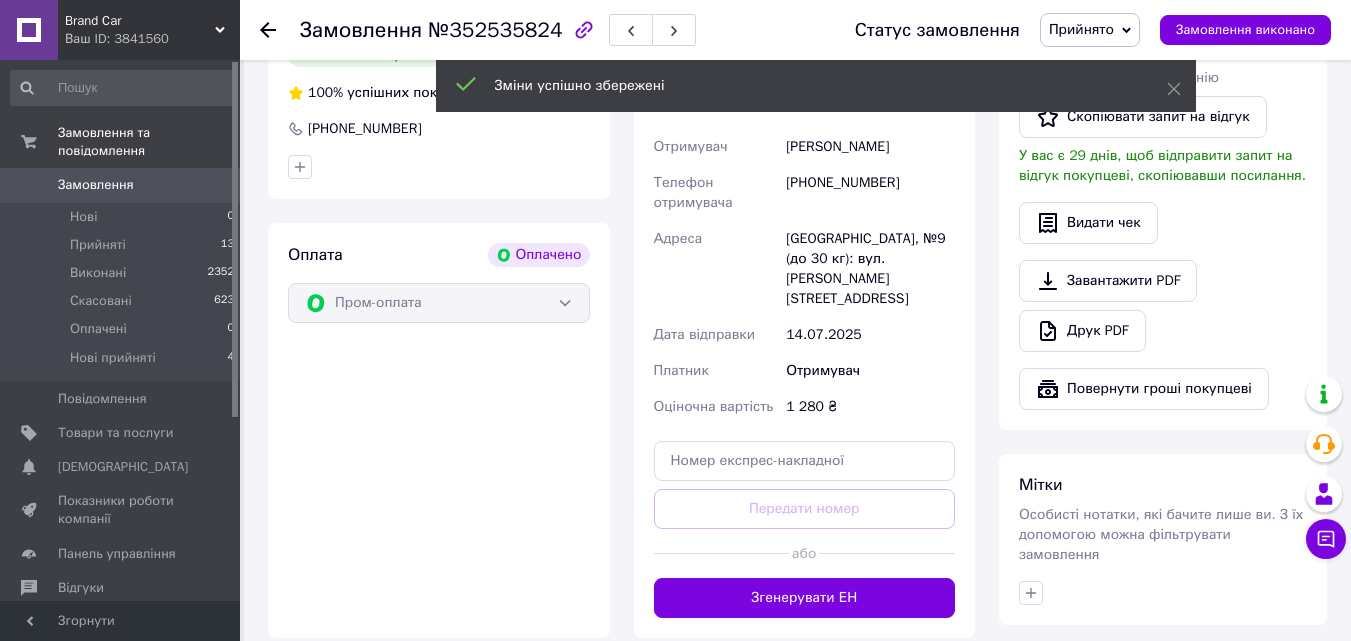 scroll, scrollTop: 600, scrollLeft: 0, axis: vertical 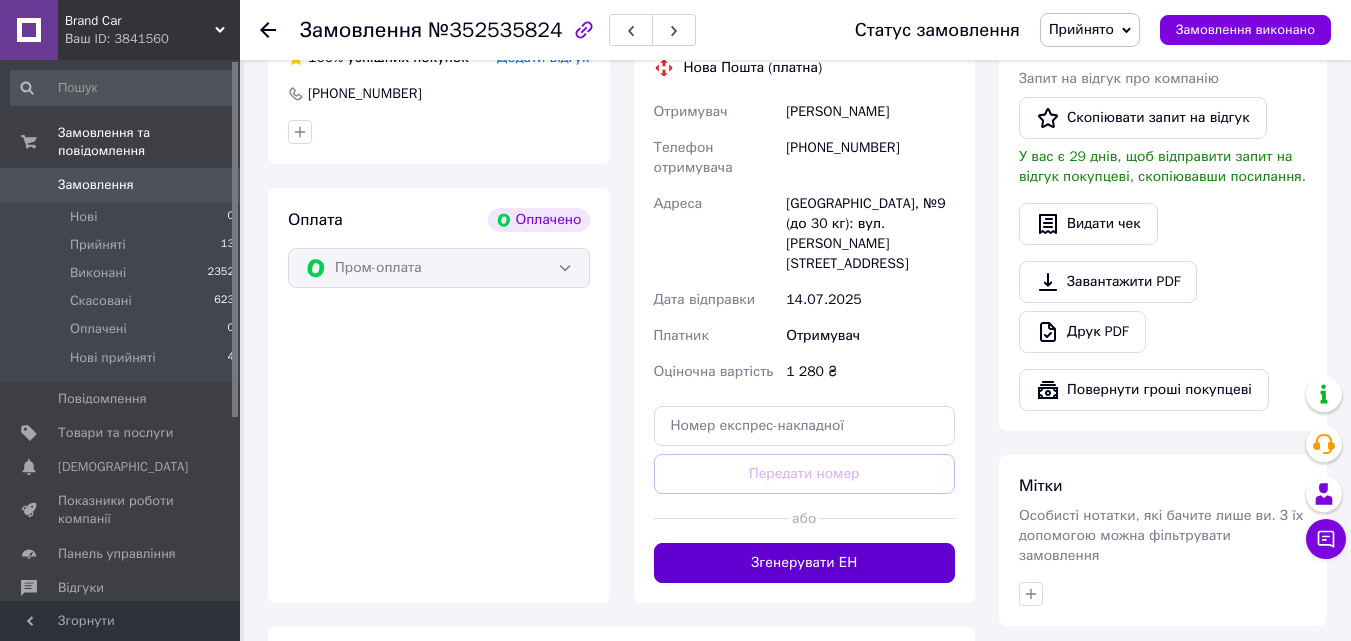 click on "Згенерувати ЕН" at bounding box center (805, 563) 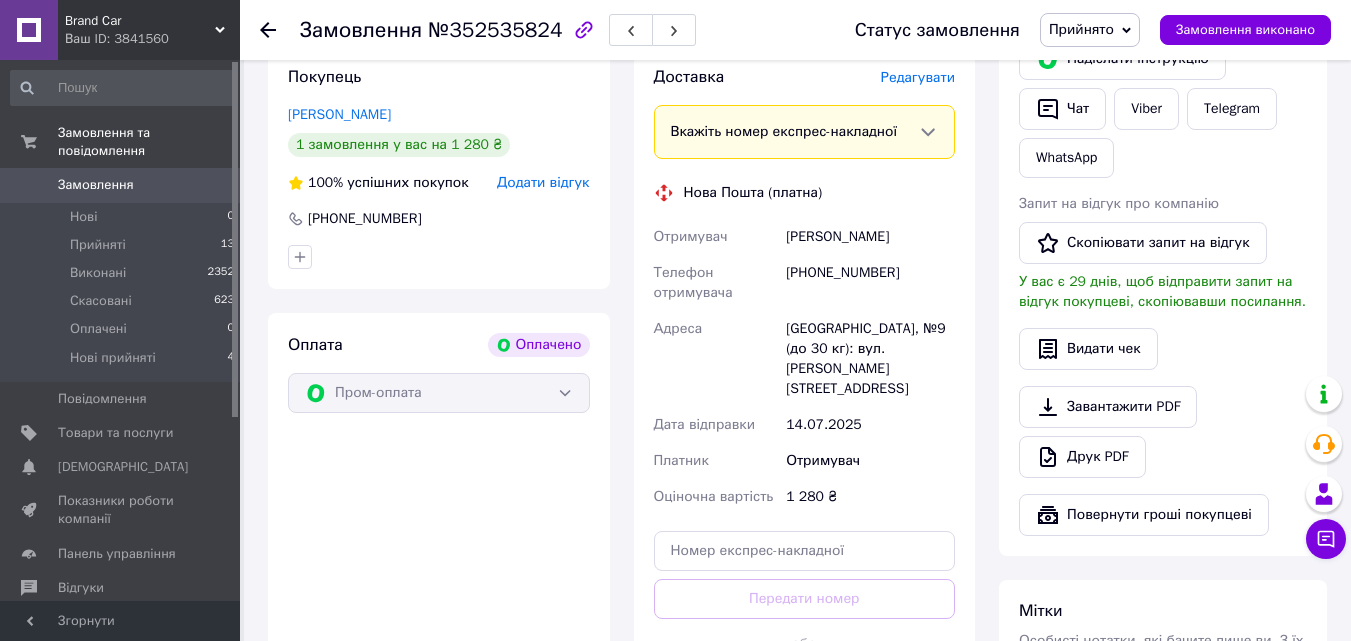 scroll, scrollTop: 400, scrollLeft: 0, axis: vertical 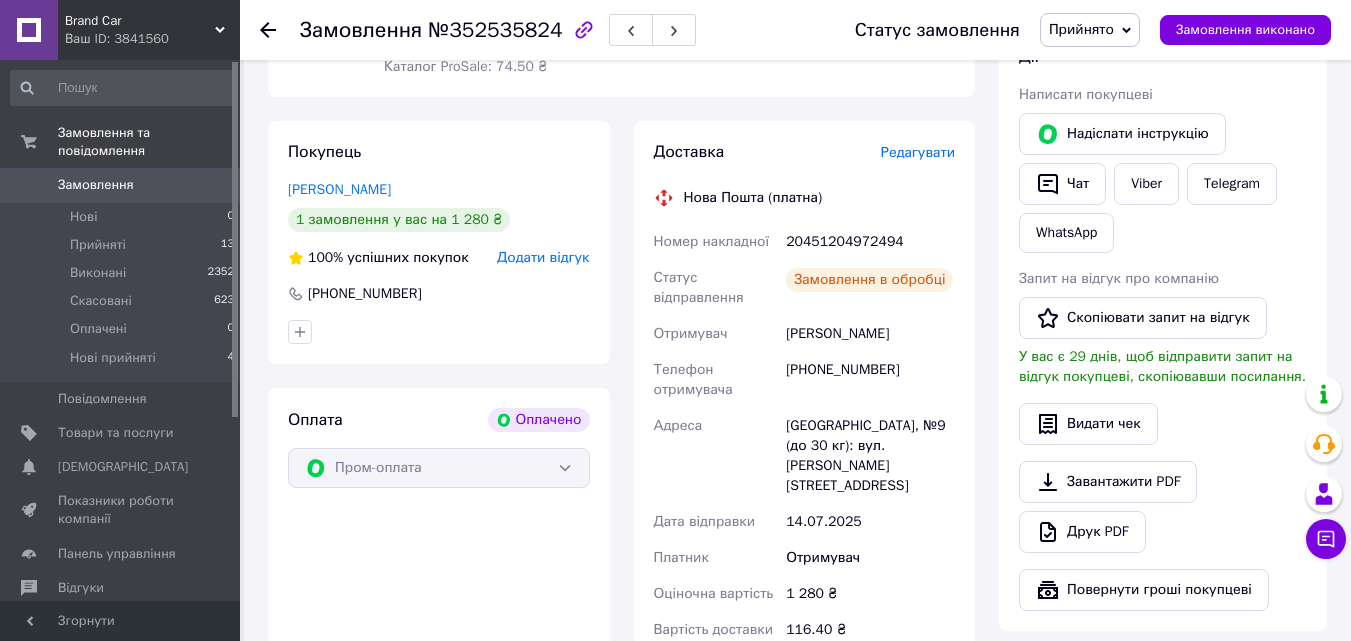 click on "20451204972494" at bounding box center [870, 242] 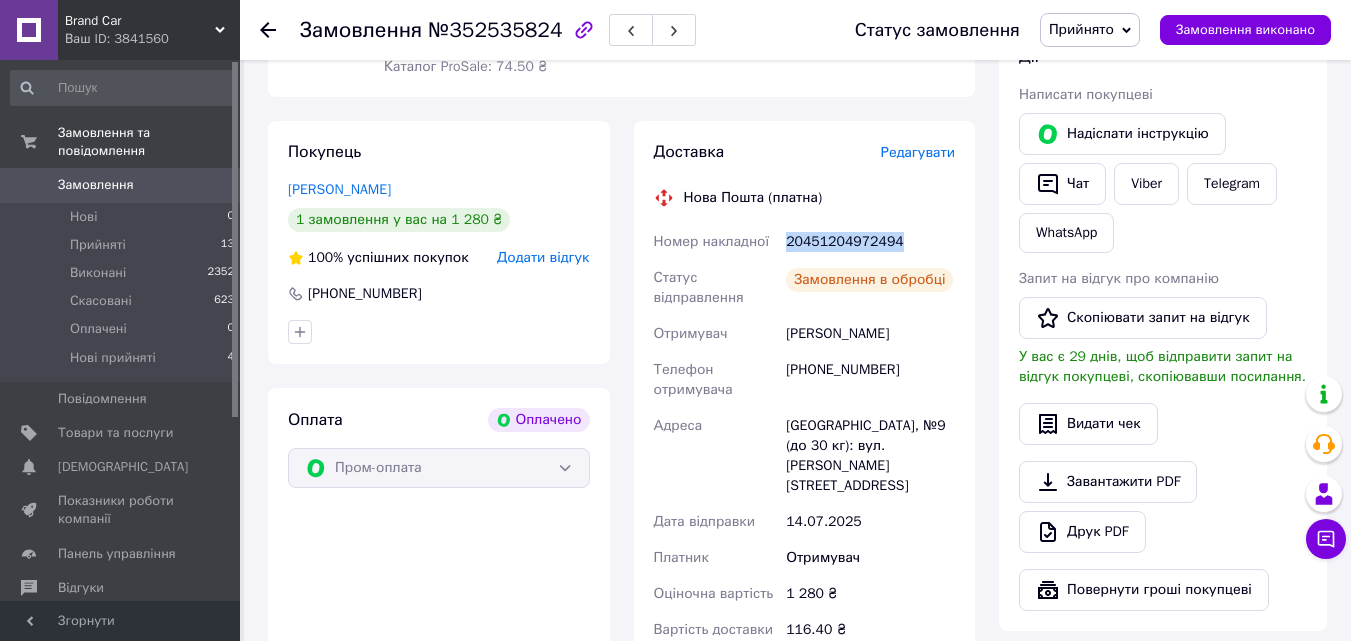 click on "20451204972494" at bounding box center (870, 242) 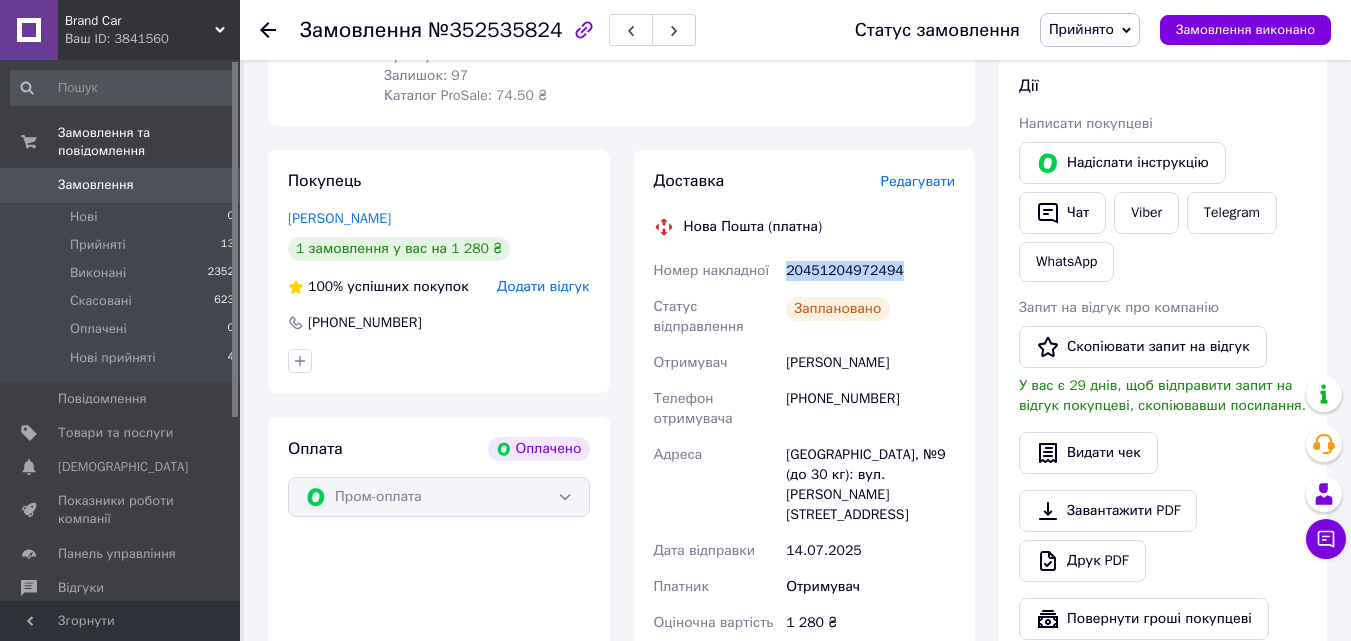 scroll, scrollTop: 0, scrollLeft: 0, axis: both 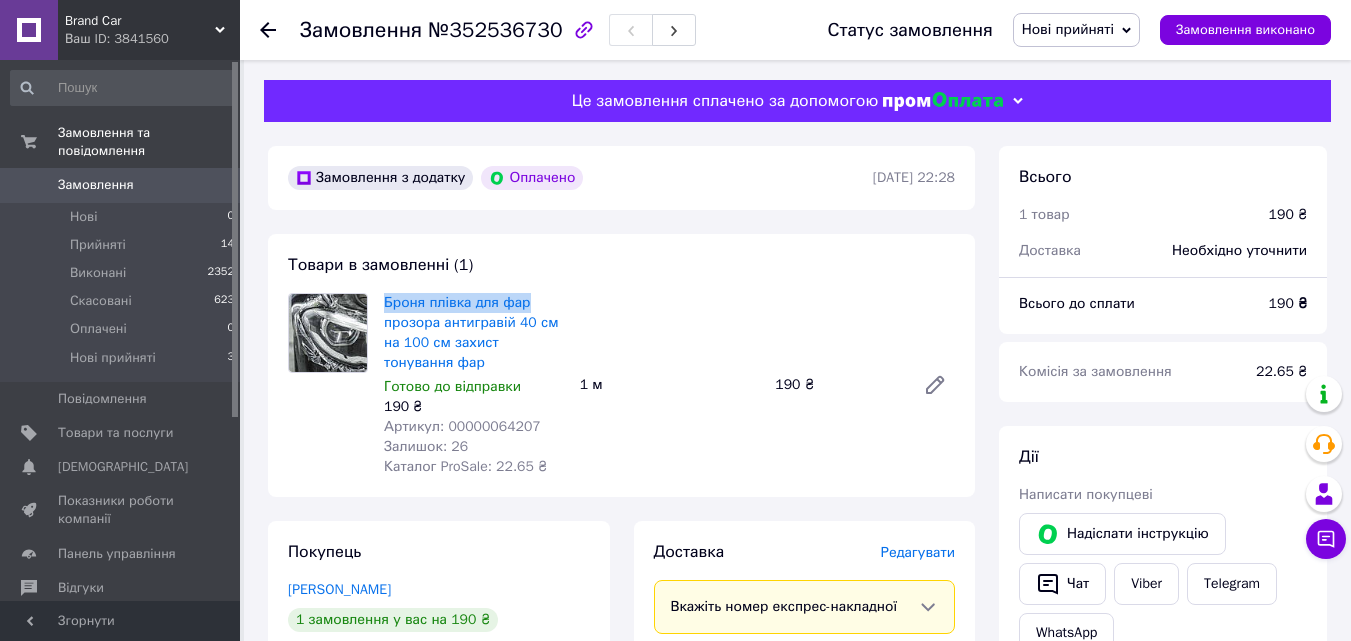 drag, startPoint x: 386, startPoint y: 302, endPoint x: 543, endPoint y: 290, distance: 157.45793 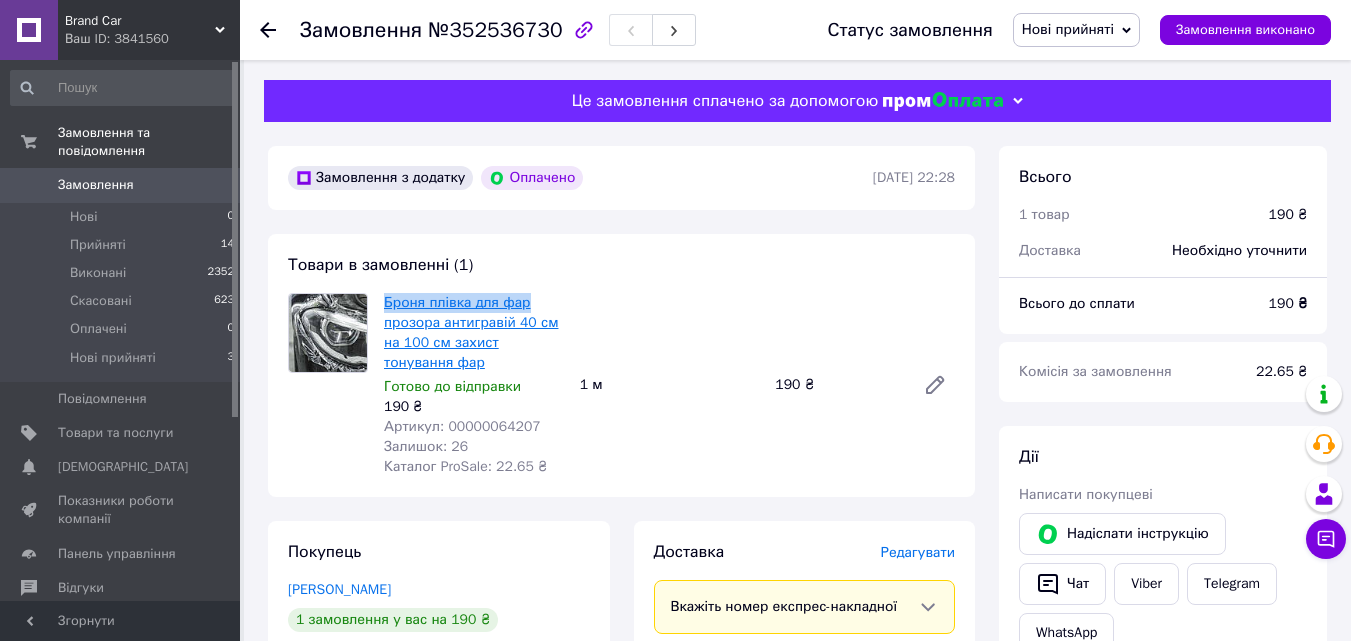 copy on "Броня плівка для фар" 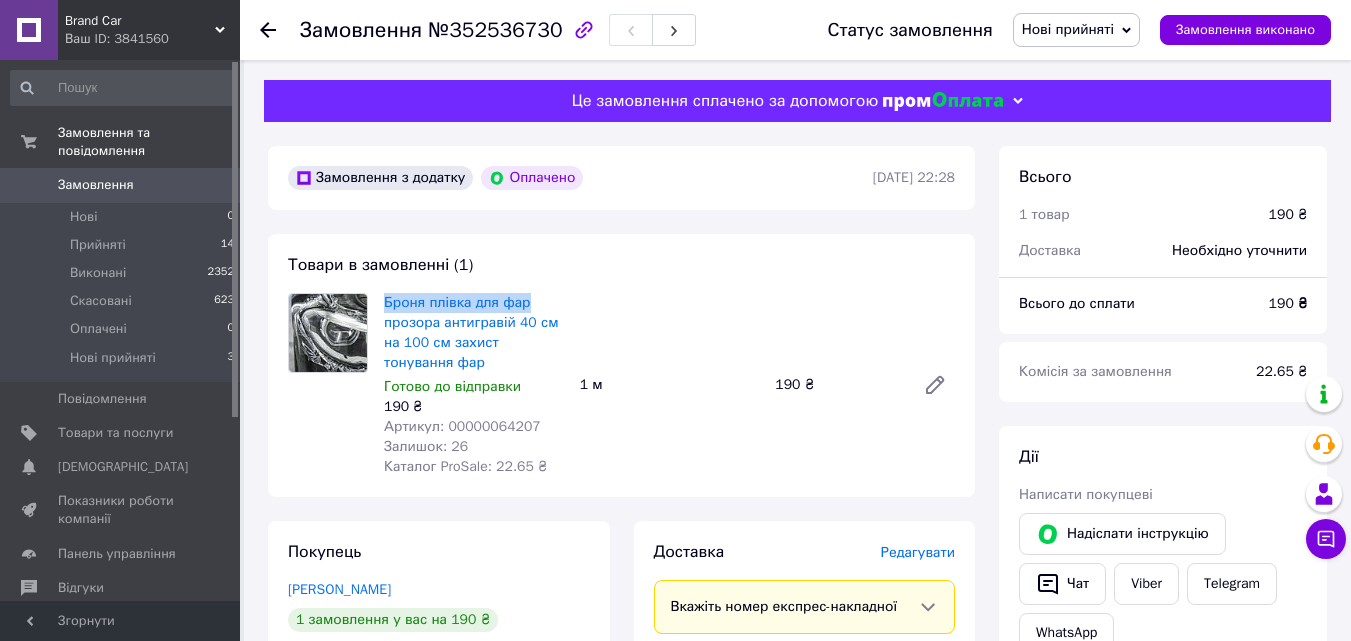 click on "Нові прийняті" at bounding box center (1068, 29) 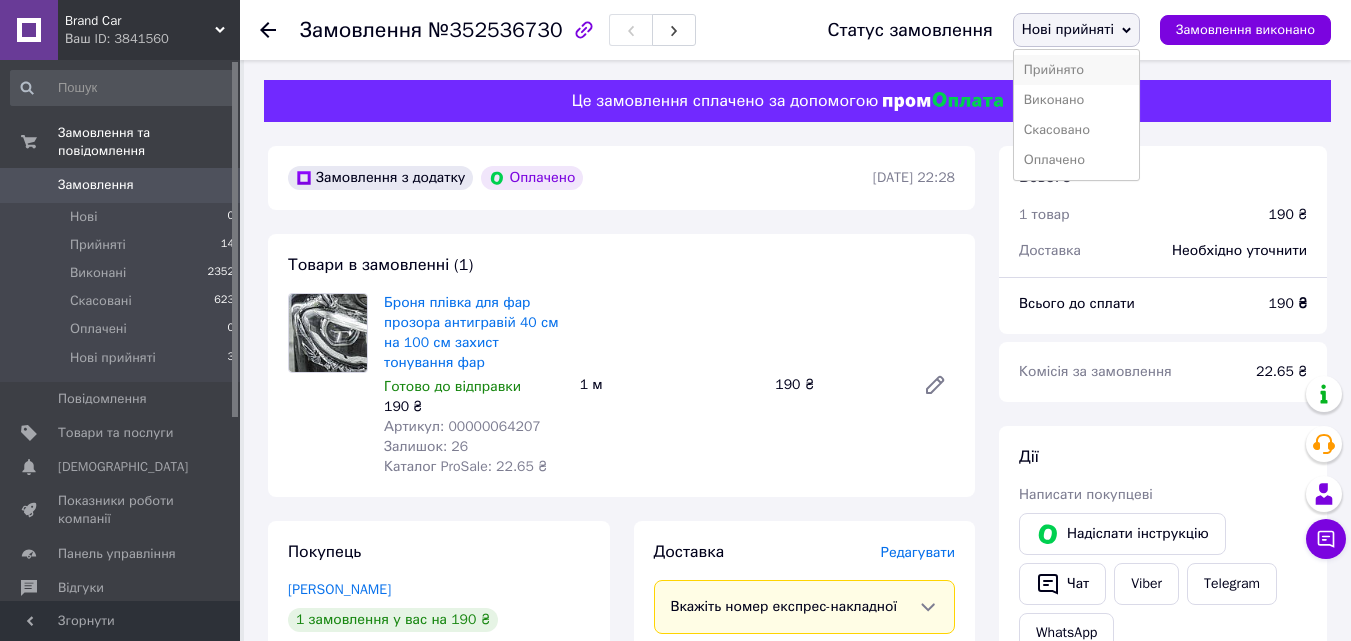 click on "Прийнято" at bounding box center [1076, 70] 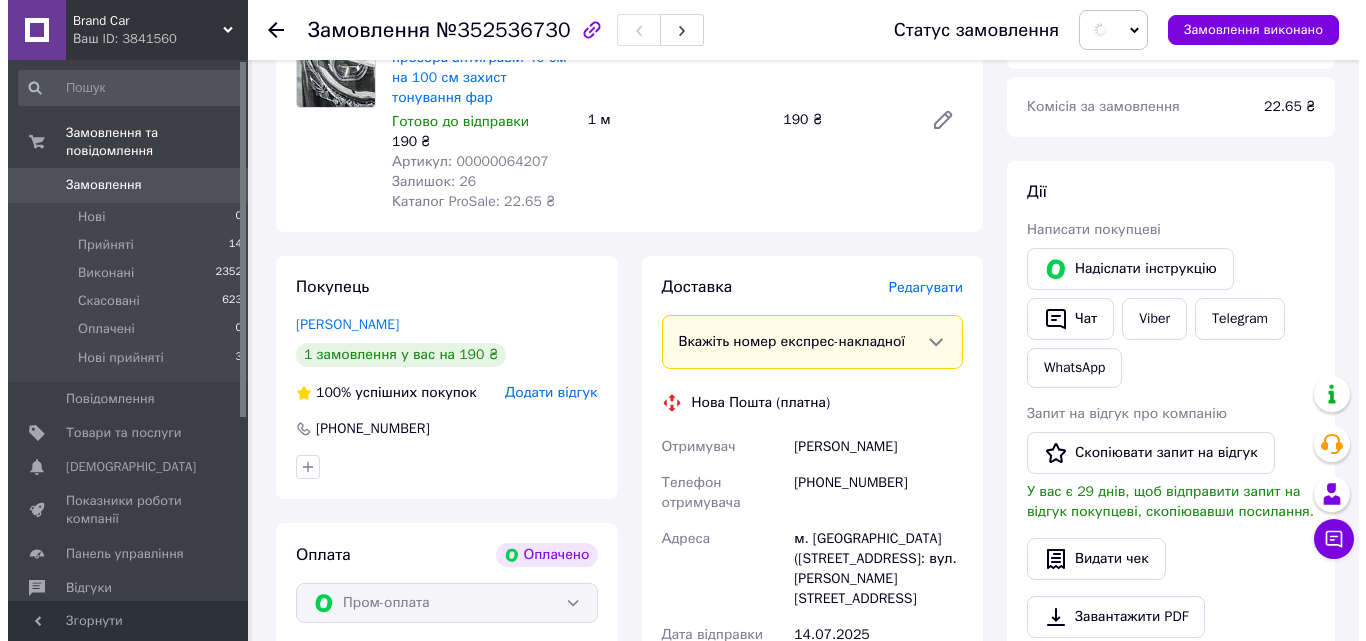scroll, scrollTop: 300, scrollLeft: 0, axis: vertical 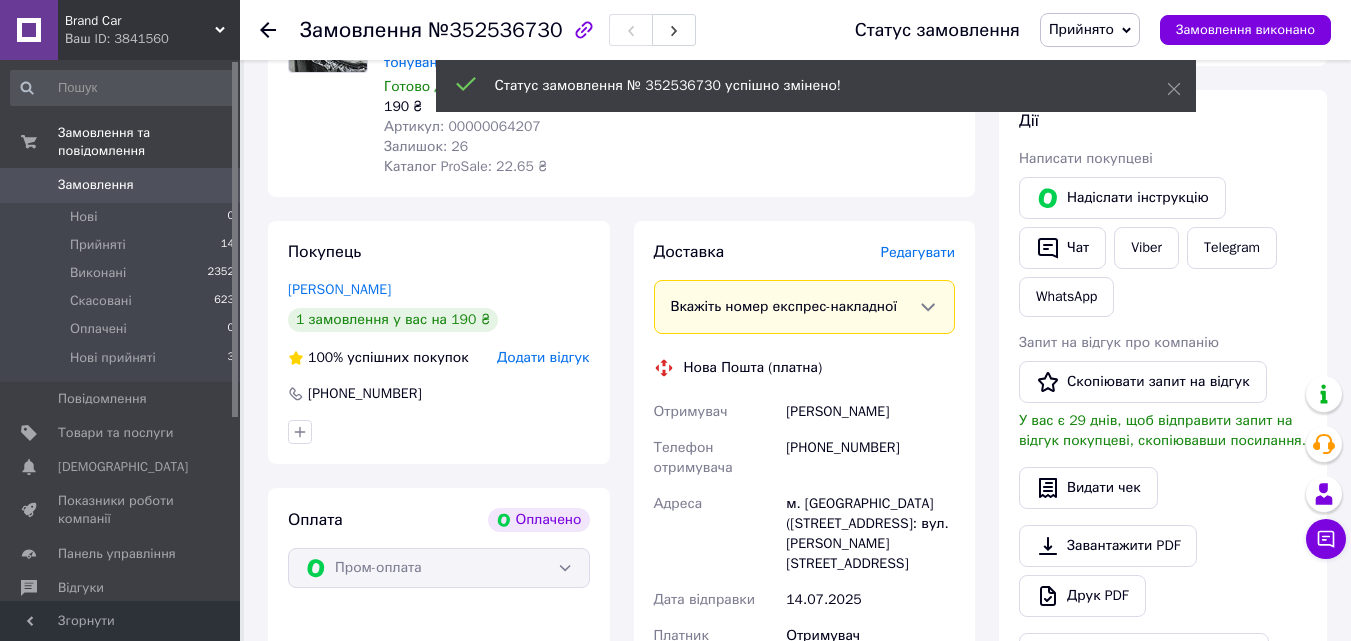 click on "Редагувати" at bounding box center [918, 252] 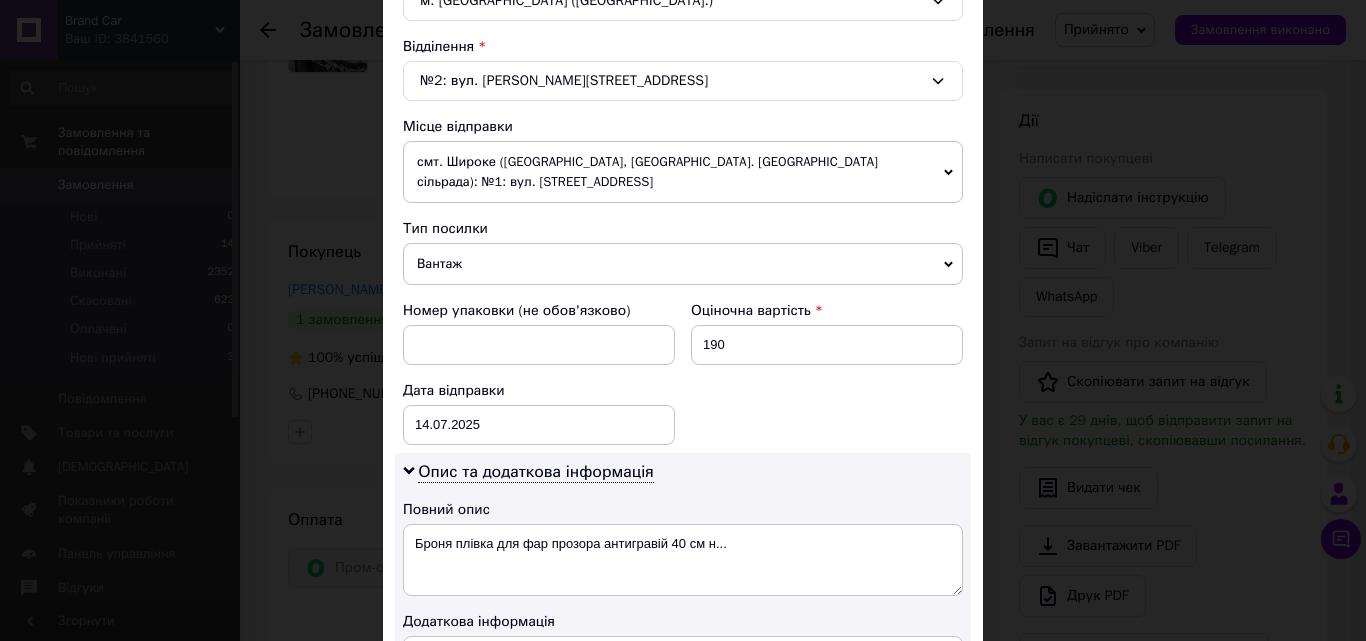 scroll, scrollTop: 700, scrollLeft: 0, axis: vertical 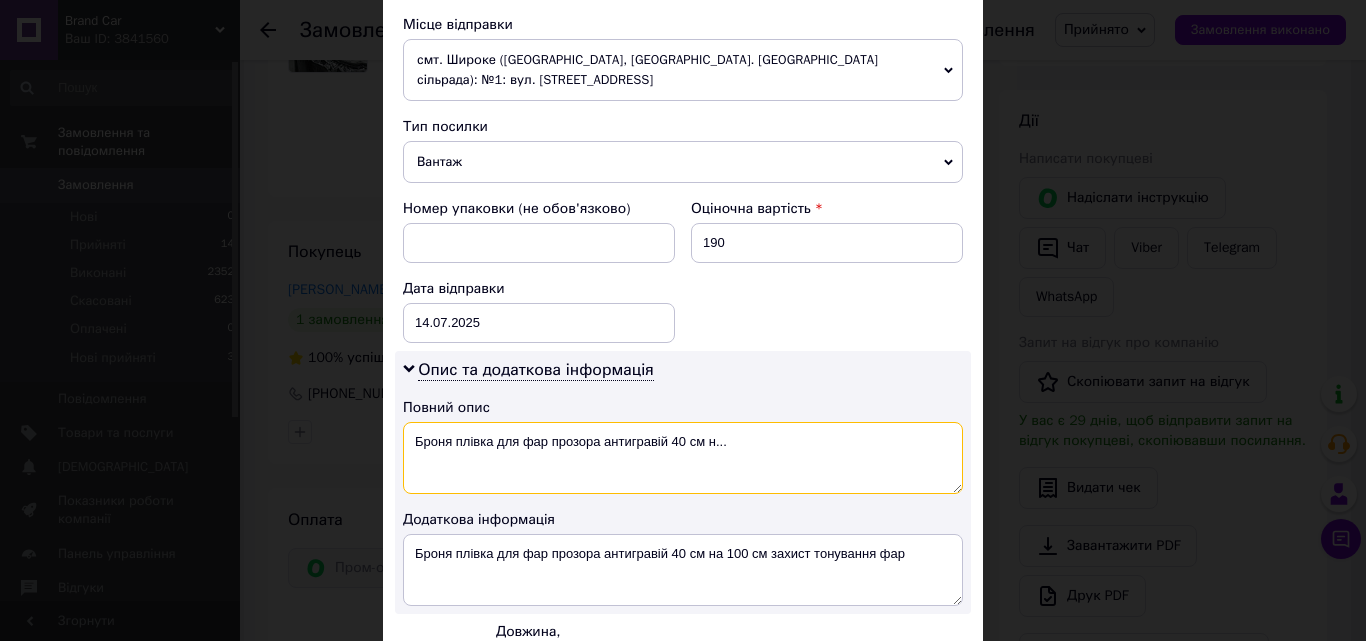 drag, startPoint x: 400, startPoint y: 442, endPoint x: 936, endPoint y: 447, distance: 536.0233 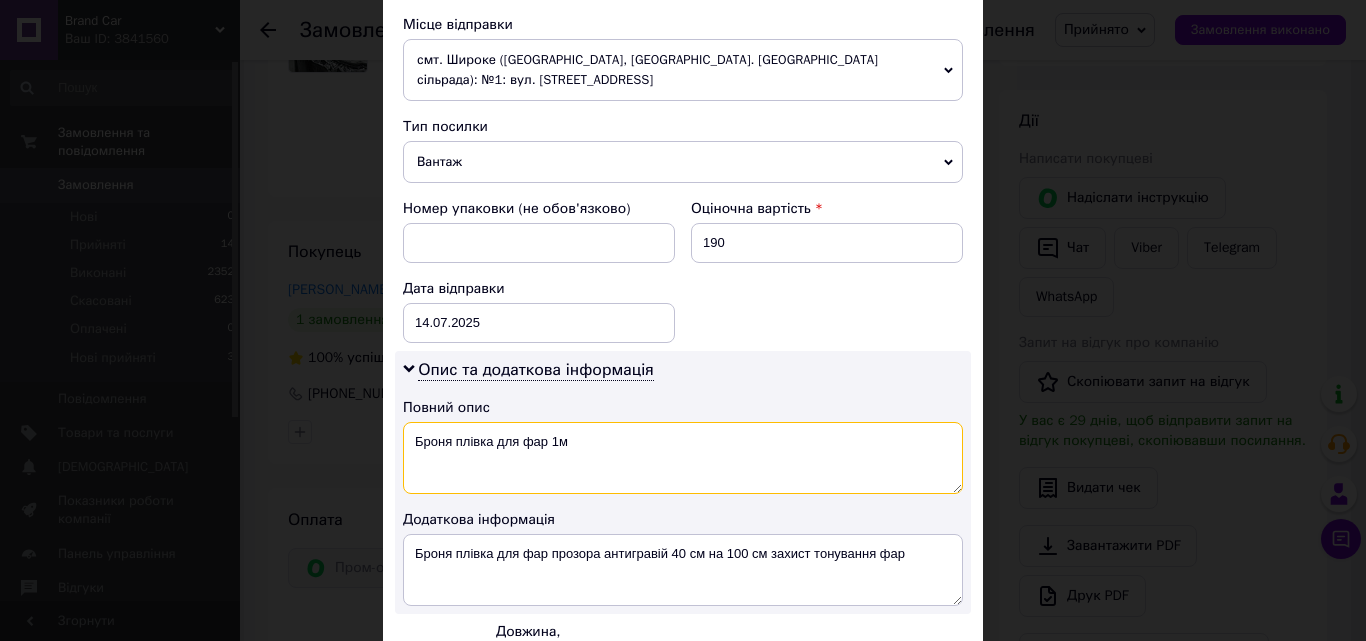 type on "Броня плівка для фар 1м" 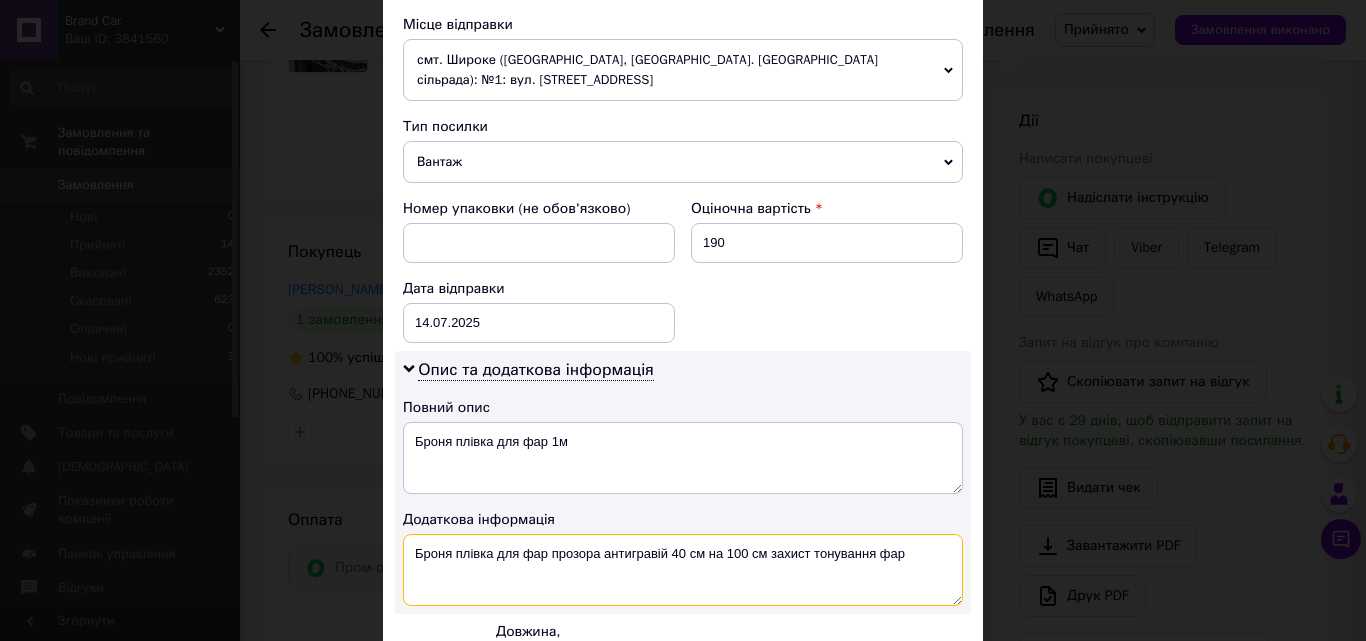drag, startPoint x: 406, startPoint y: 554, endPoint x: 943, endPoint y: 545, distance: 537.07544 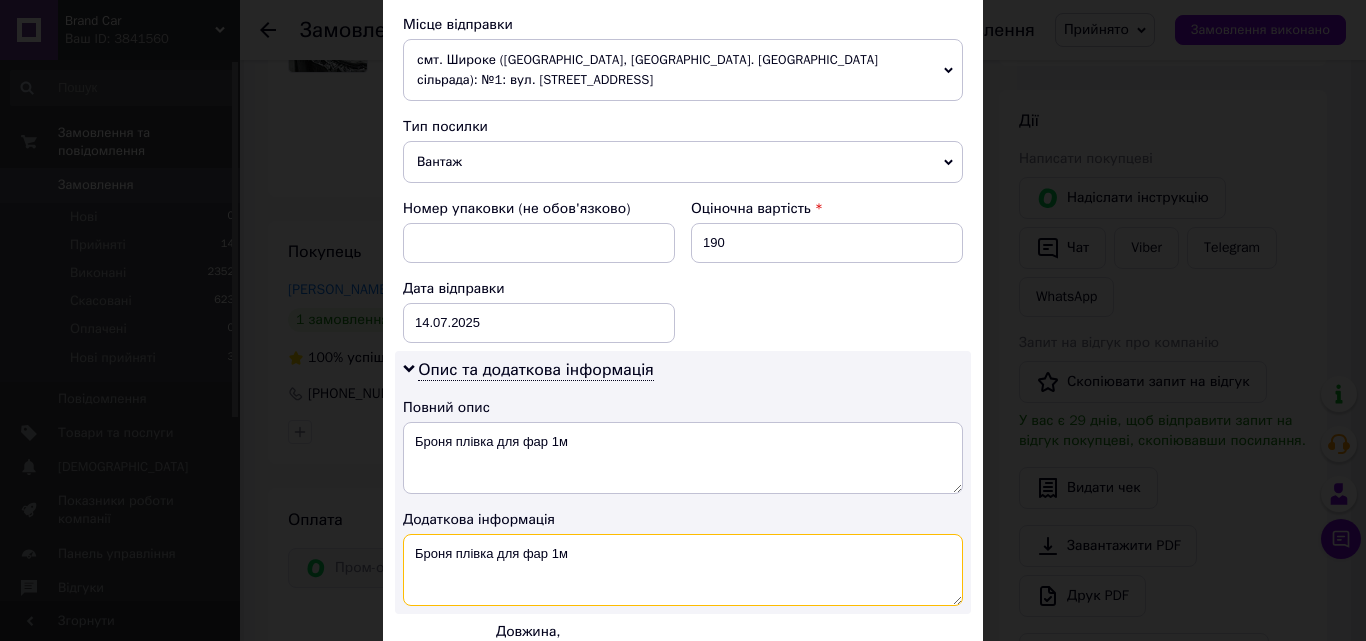 scroll, scrollTop: 931, scrollLeft: 0, axis: vertical 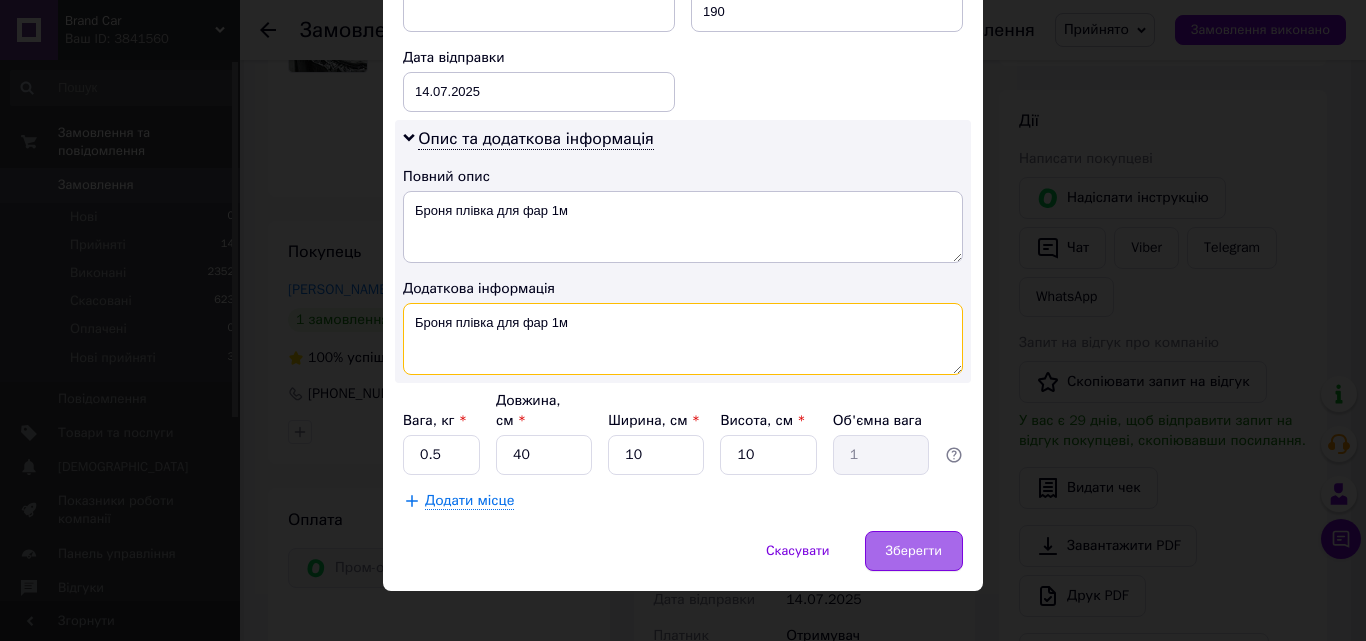 type on "Броня плівка для фар 1м" 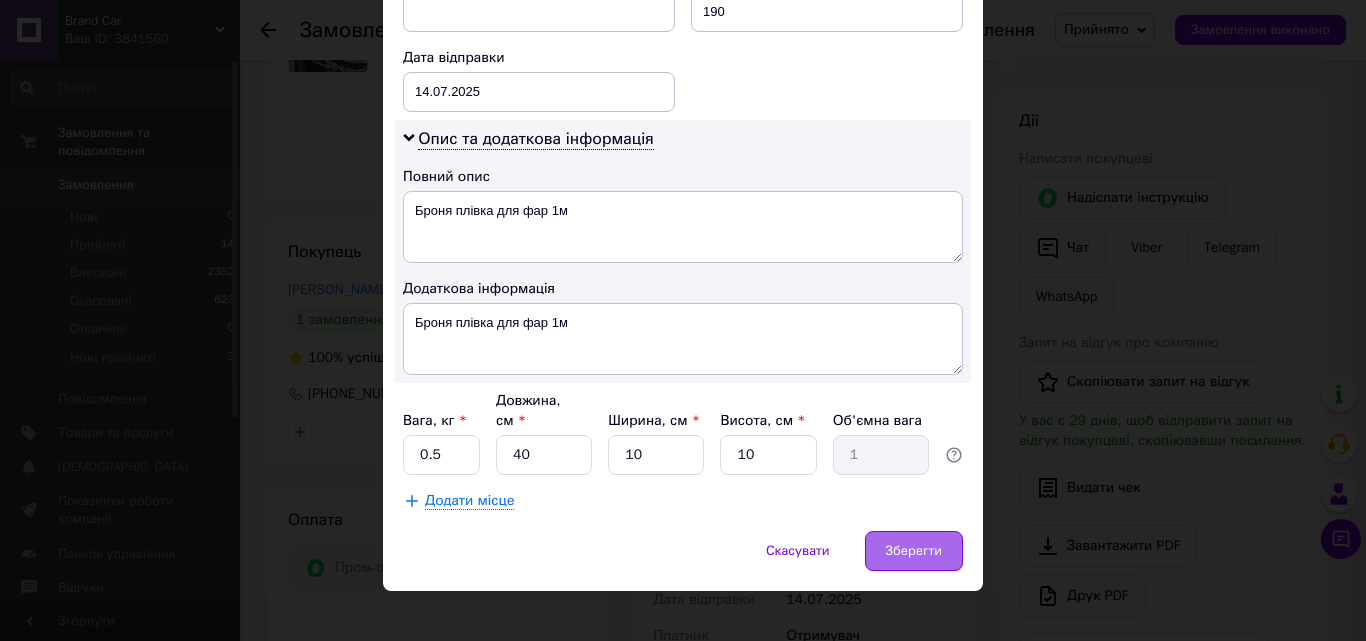 click on "Зберегти" at bounding box center (914, 551) 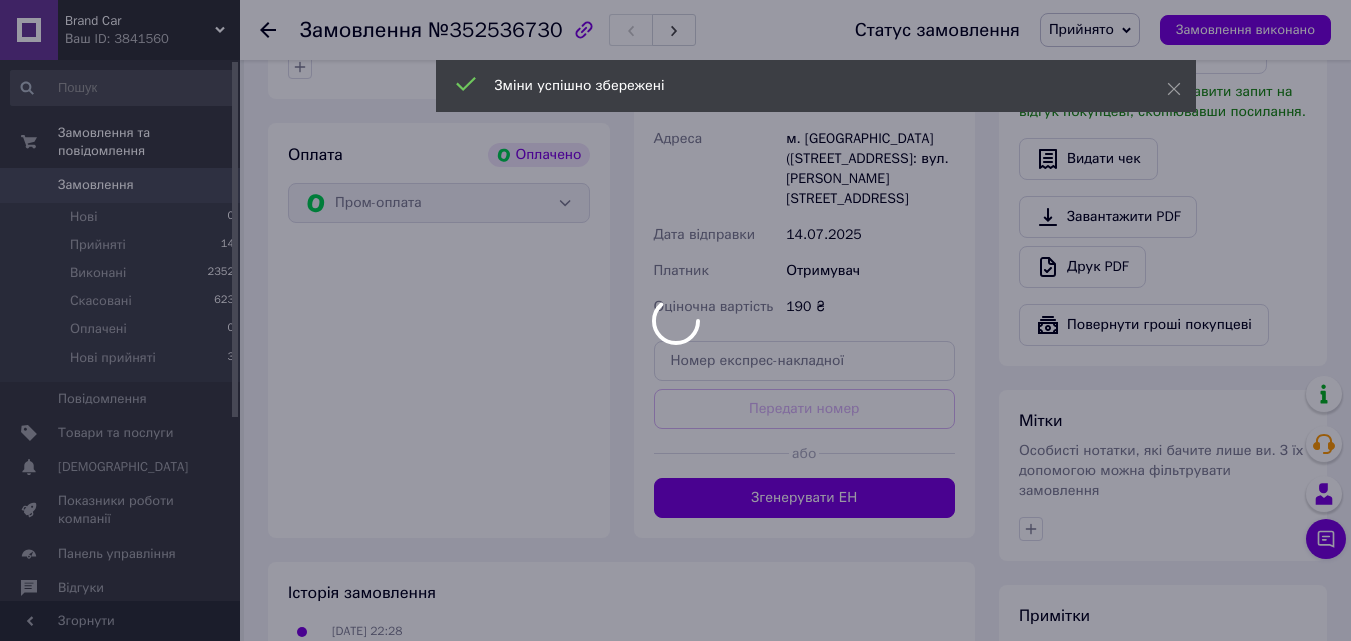 scroll, scrollTop: 700, scrollLeft: 0, axis: vertical 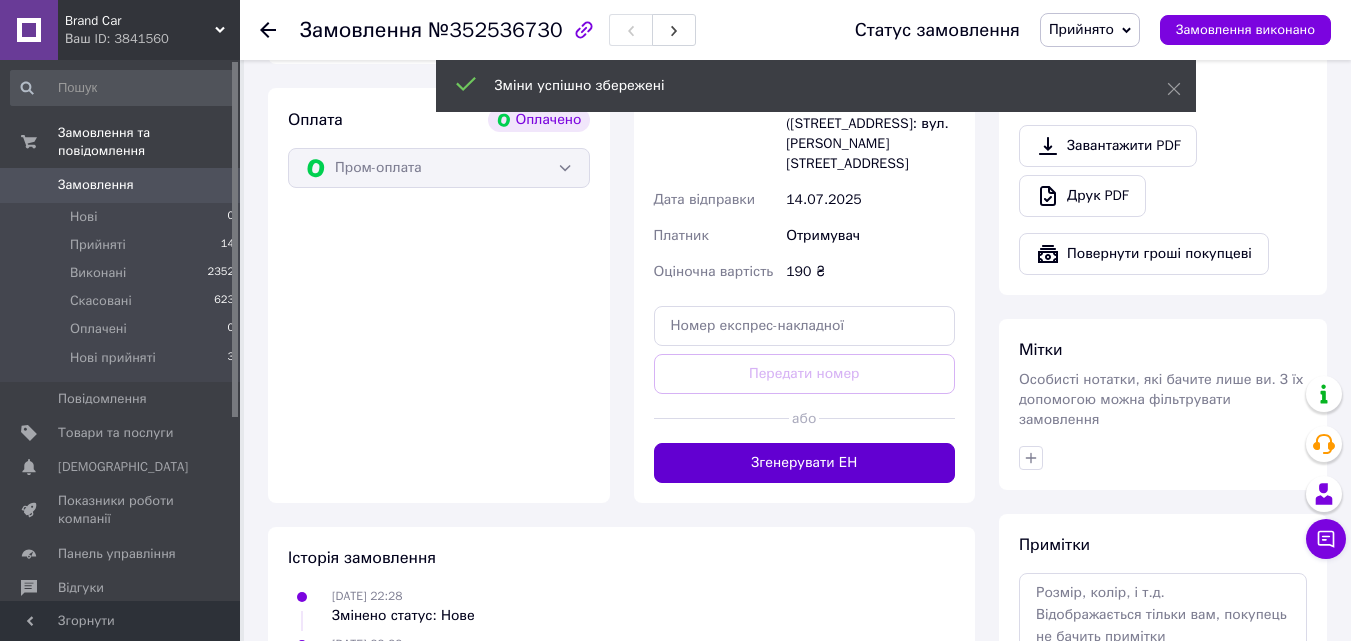 click on "Згенерувати ЕН" at bounding box center (805, 463) 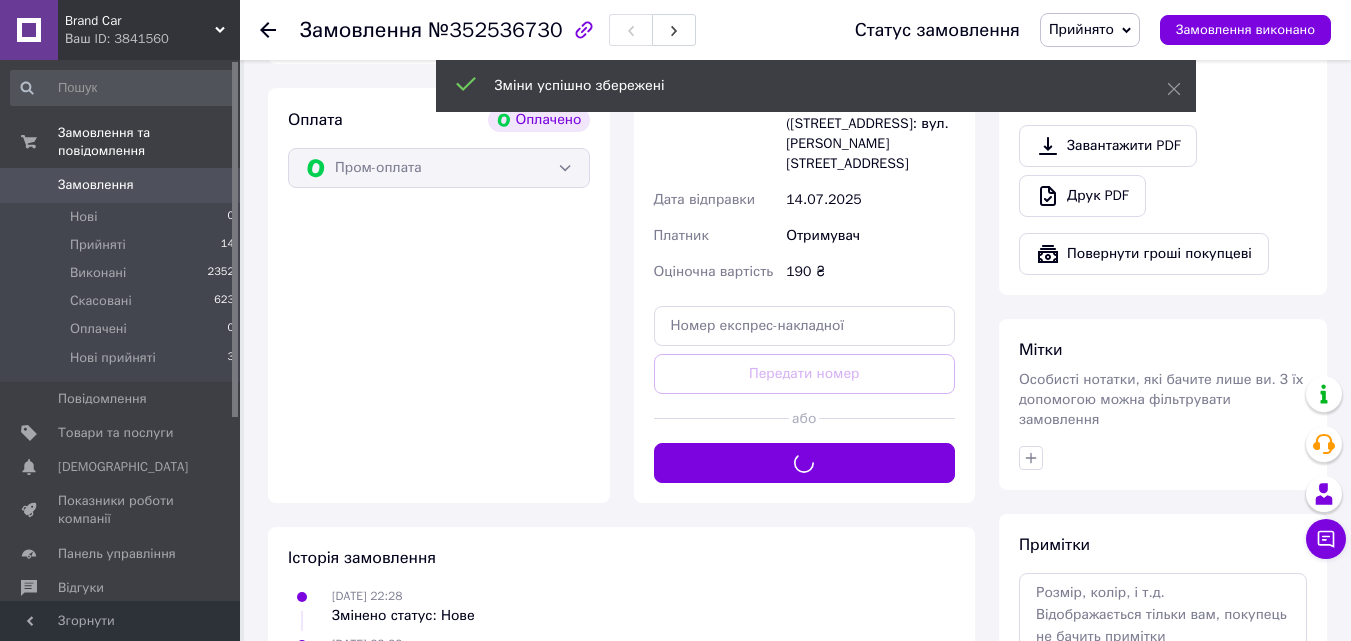 scroll, scrollTop: 200, scrollLeft: 0, axis: vertical 